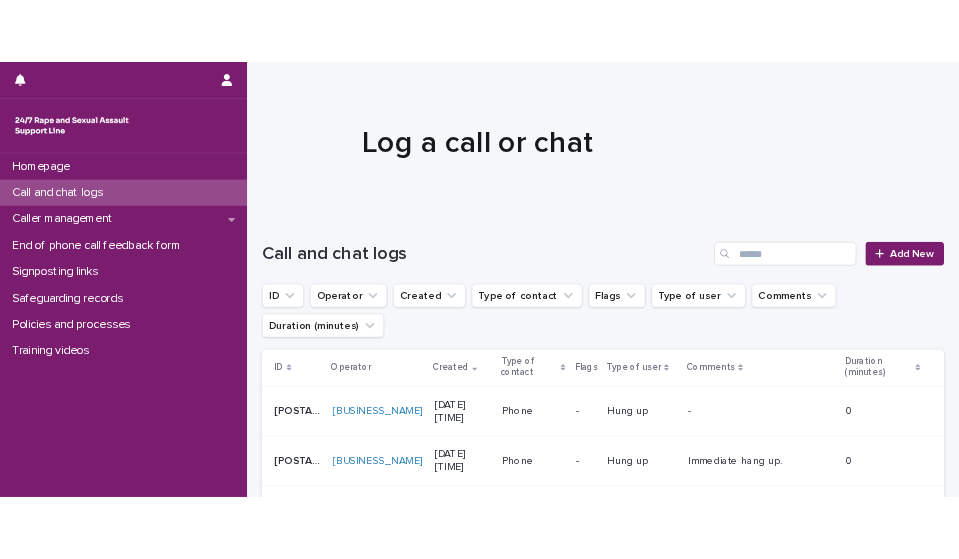 scroll, scrollTop: 0, scrollLeft: 0, axis: both 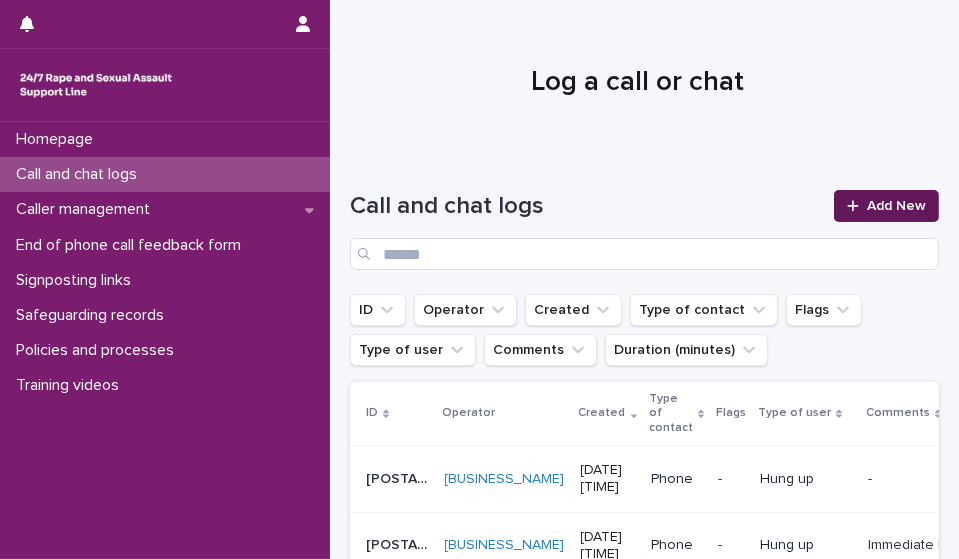 click on "Add New" at bounding box center (886, 206) 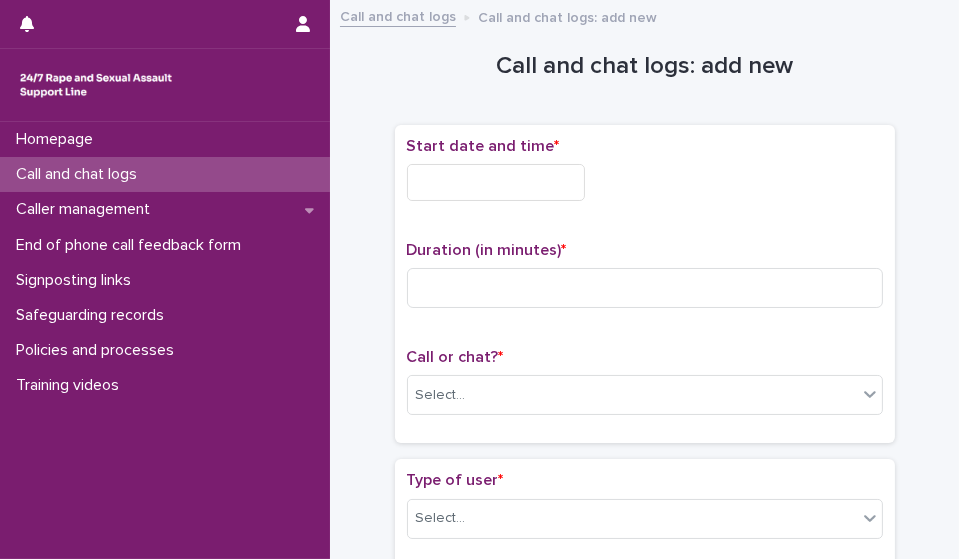 click at bounding box center [496, 182] 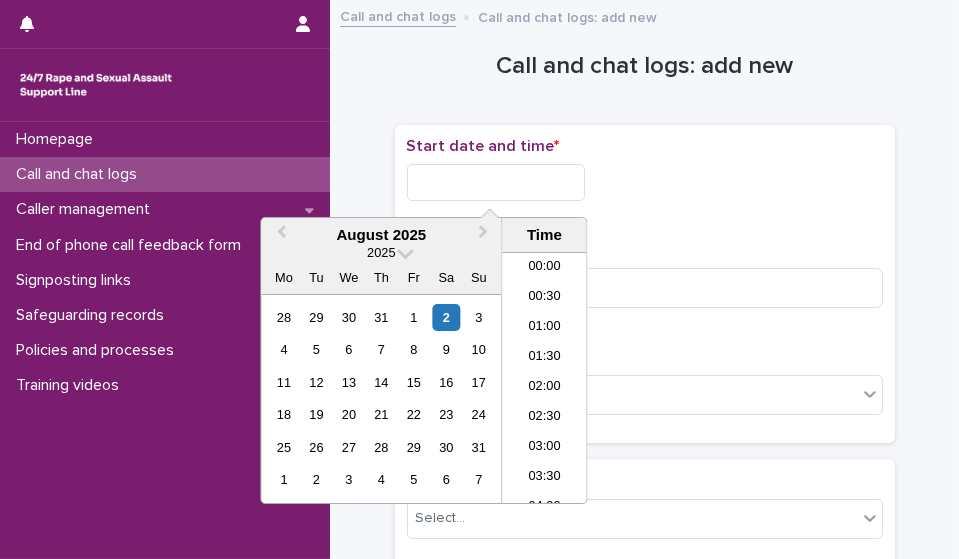 scroll, scrollTop: 909, scrollLeft: 0, axis: vertical 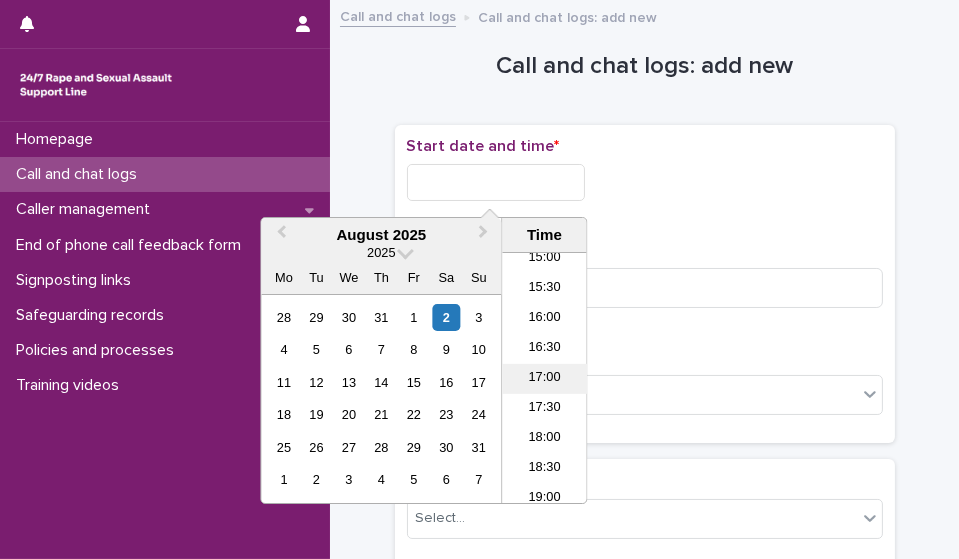 click on "17:00" at bounding box center [544, 379] 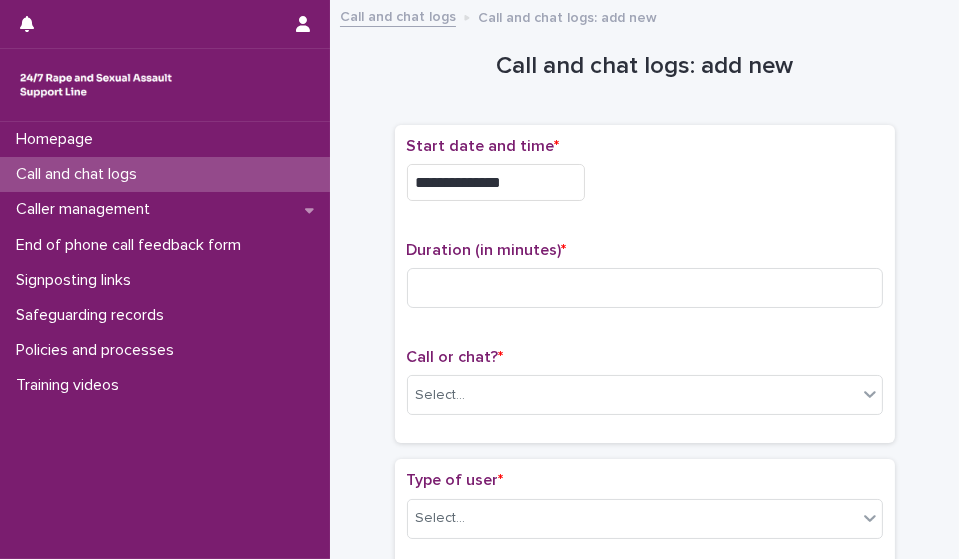 click on "**********" at bounding box center (496, 182) 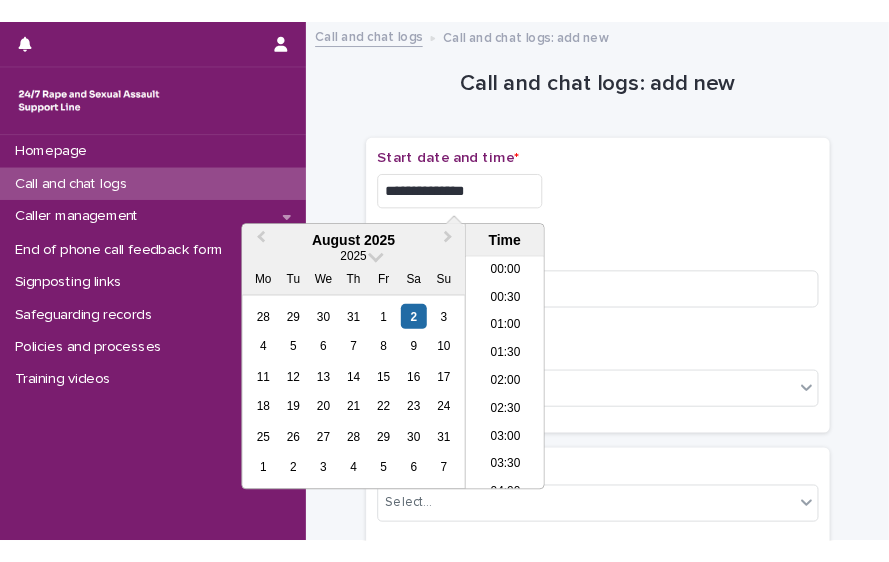 scroll, scrollTop: 909, scrollLeft: 0, axis: vertical 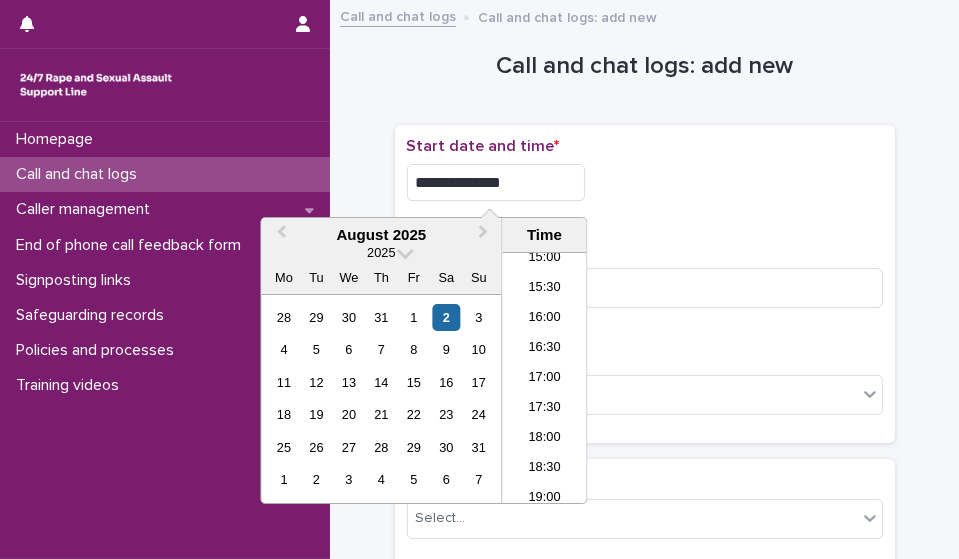 type on "**********" 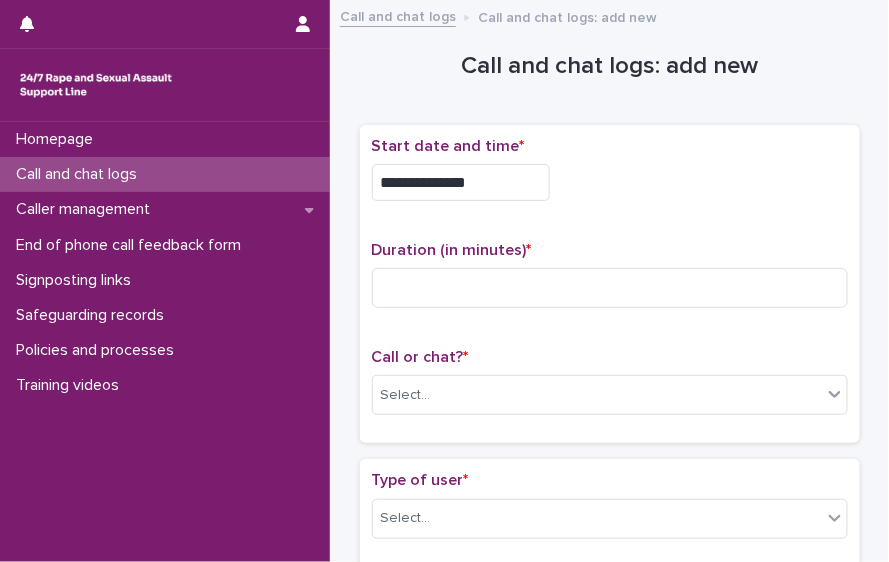 click on "**********" at bounding box center [610, 182] 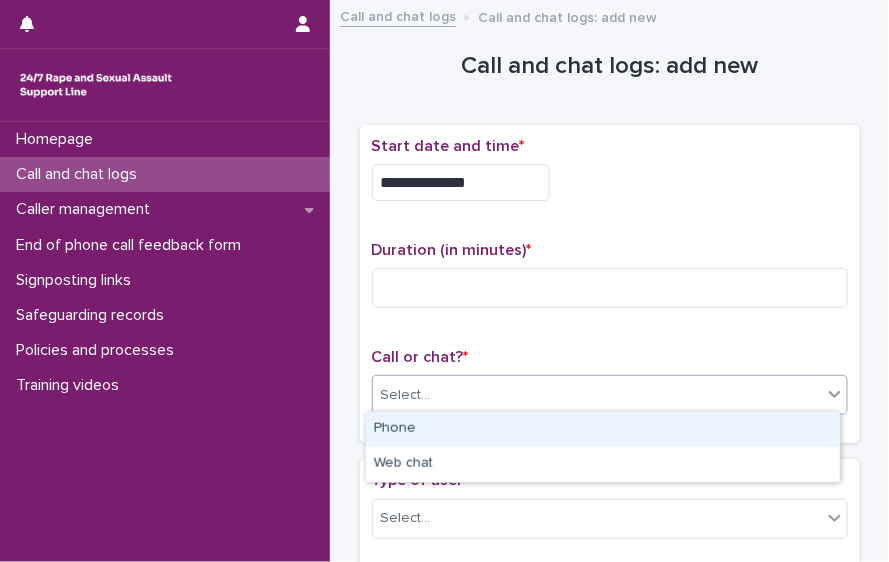 click on "Select..." at bounding box center (406, 395) 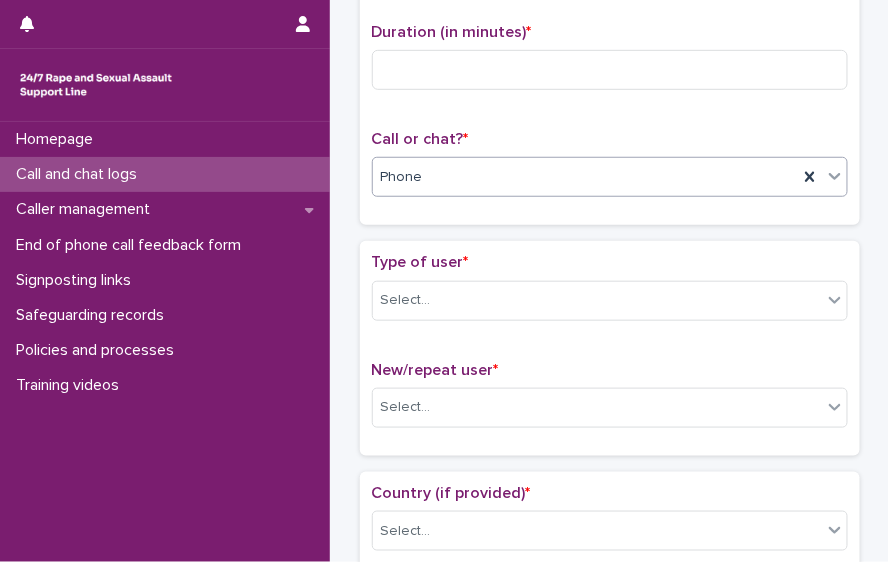 scroll, scrollTop: 239, scrollLeft: 0, axis: vertical 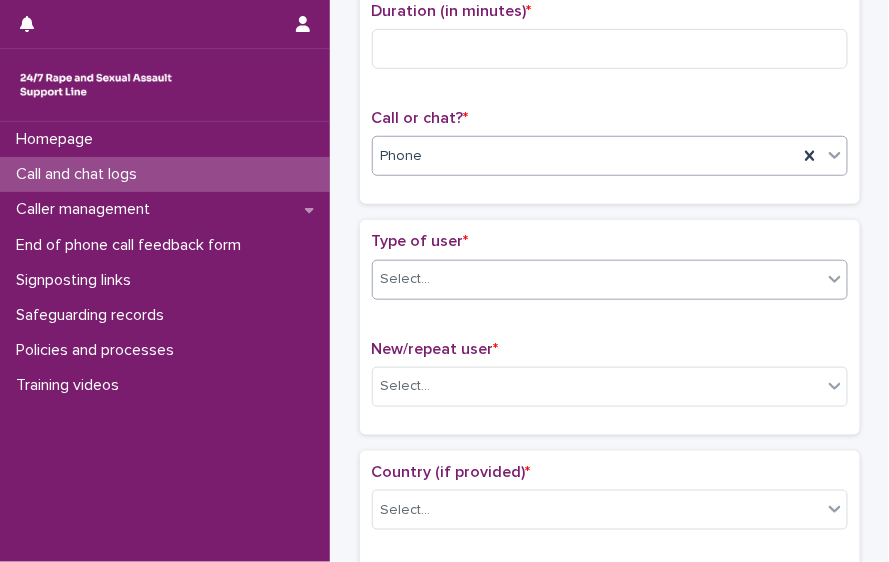 click on "Select..." at bounding box center [610, 280] 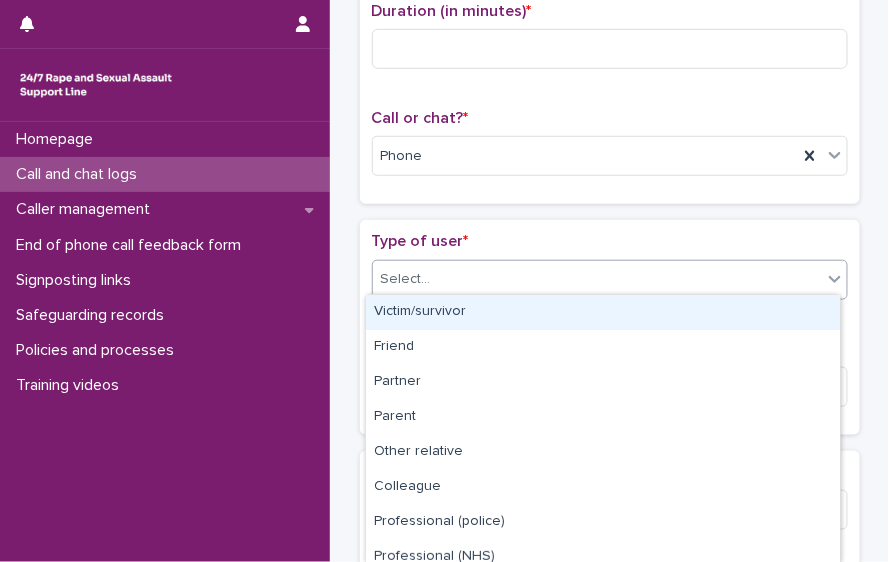 click on "Victim/survivor" at bounding box center (603, 312) 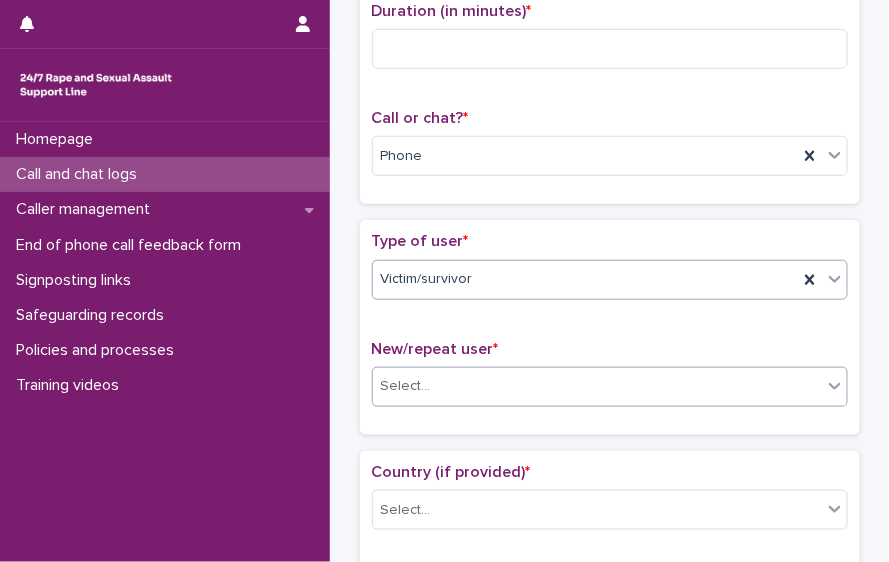 click on "Select..." at bounding box center (597, 386) 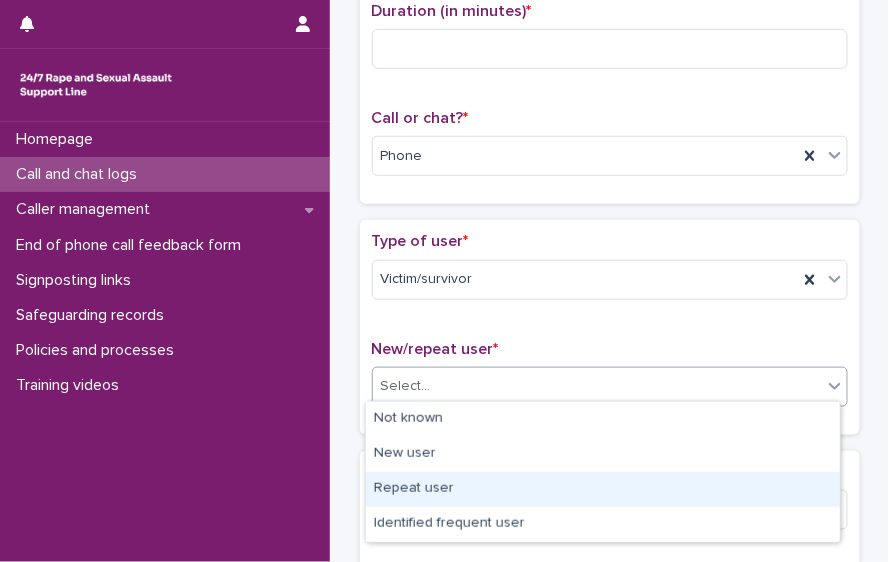 click on "Repeat user" at bounding box center (603, 489) 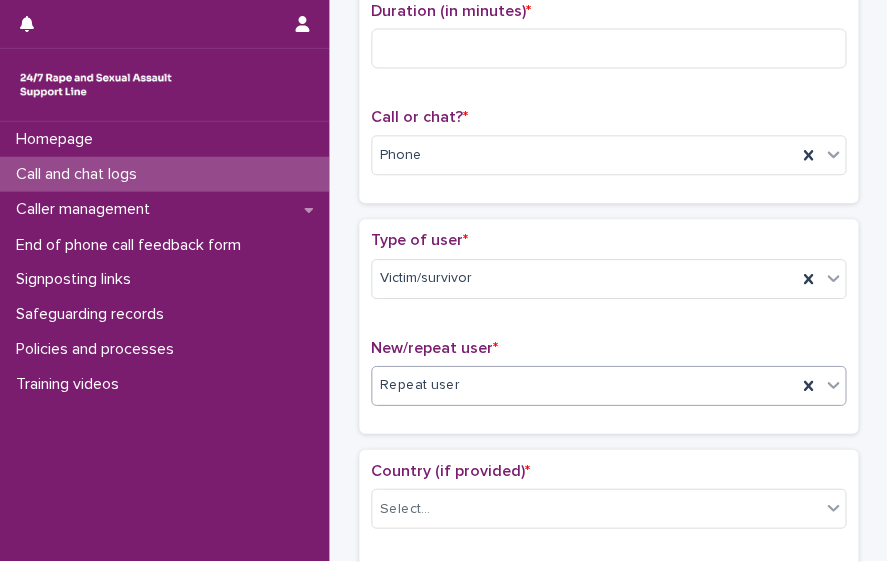 scroll, scrollTop: 1638, scrollLeft: 0, axis: vertical 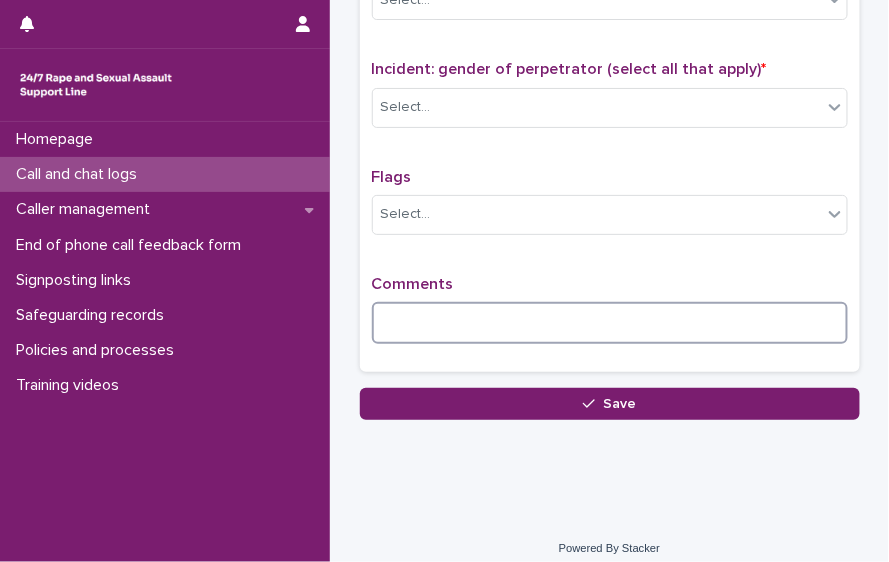 click at bounding box center (610, 323) 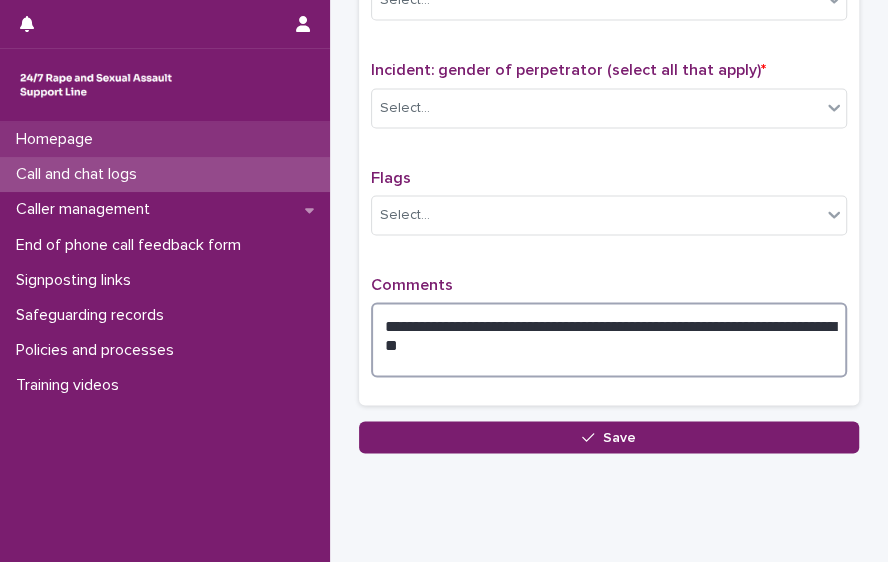 type on "**********" 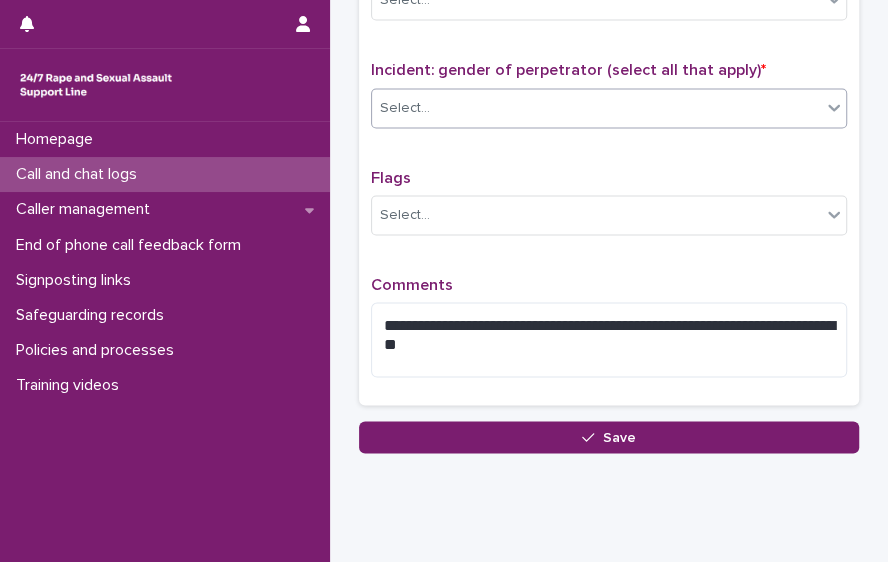 click on "Select..." at bounding box center (596, 107) 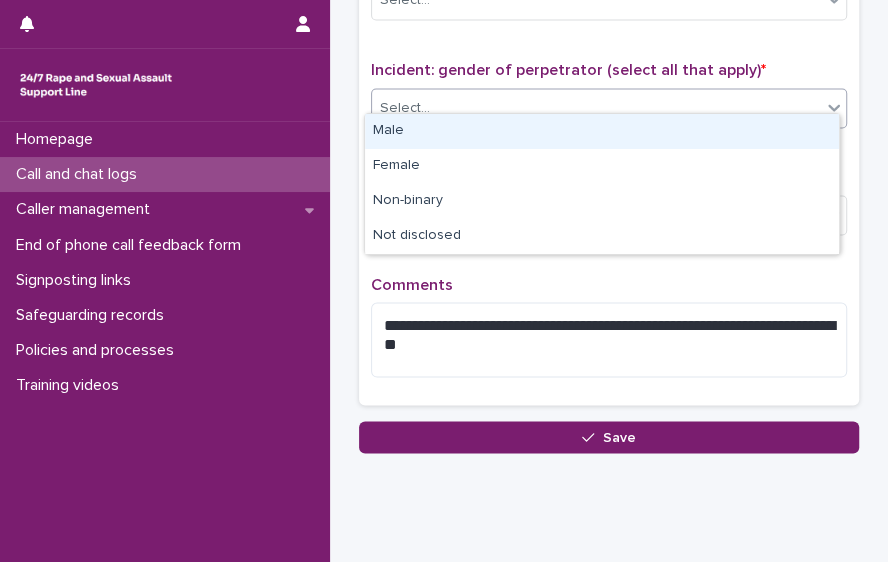 click on "**********" at bounding box center (609, -42) 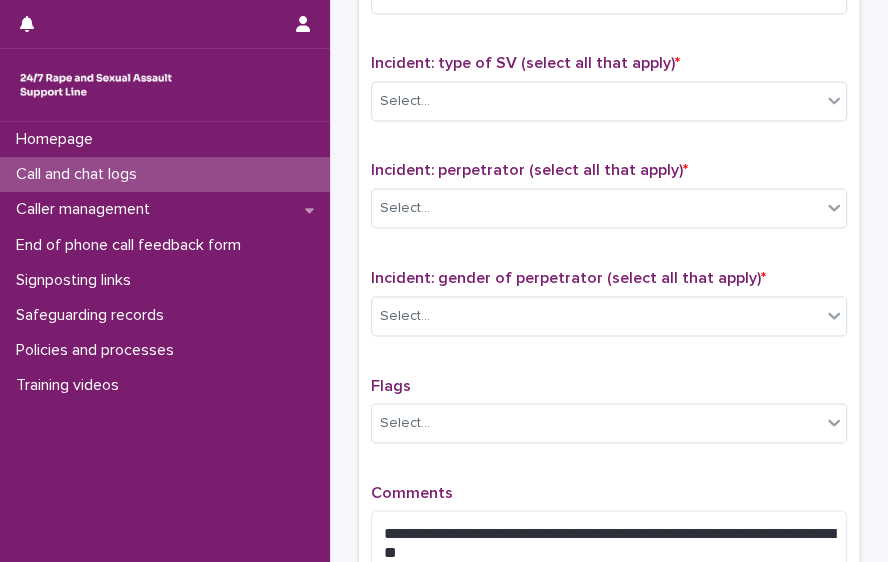 scroll, scrollTop: 1422, scrollLeft: 0, axis: vertical 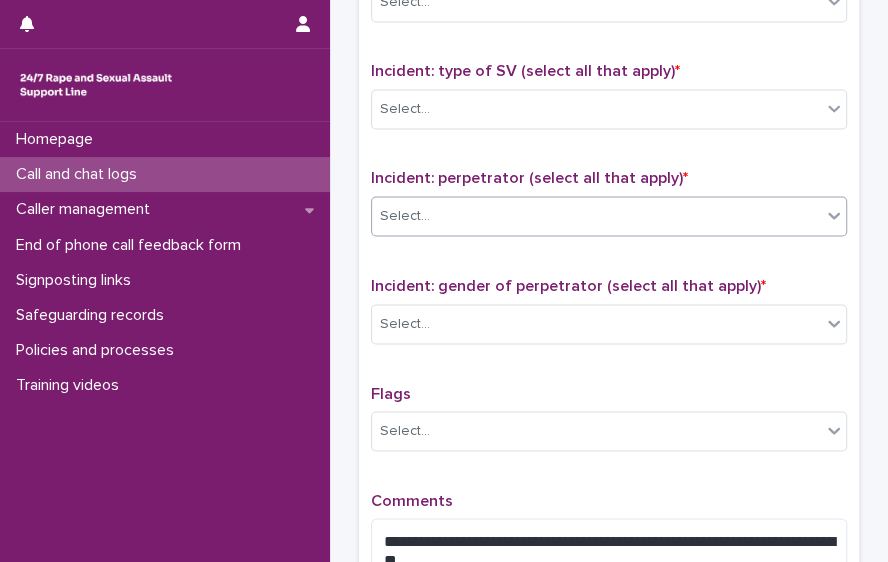 click on "Select..." at bounding box center [596, 216] 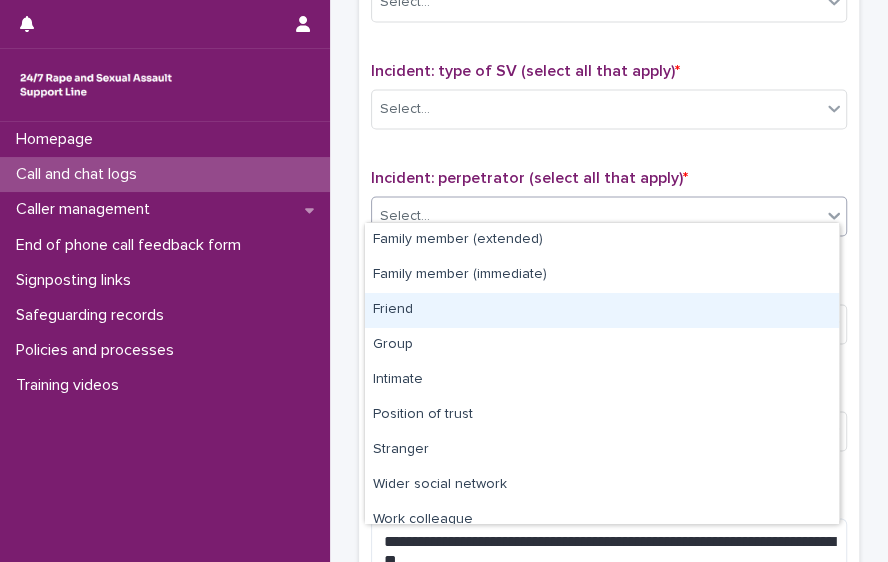 scroll, scrollTop: 931, scrollLeft: 0, axis: vertical 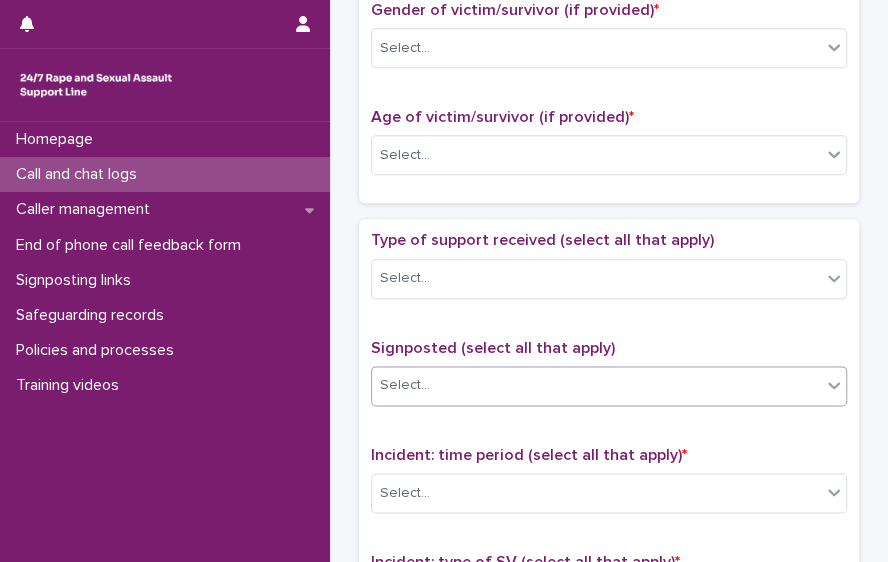 click on "Select..." at bounding box center [596, 385] 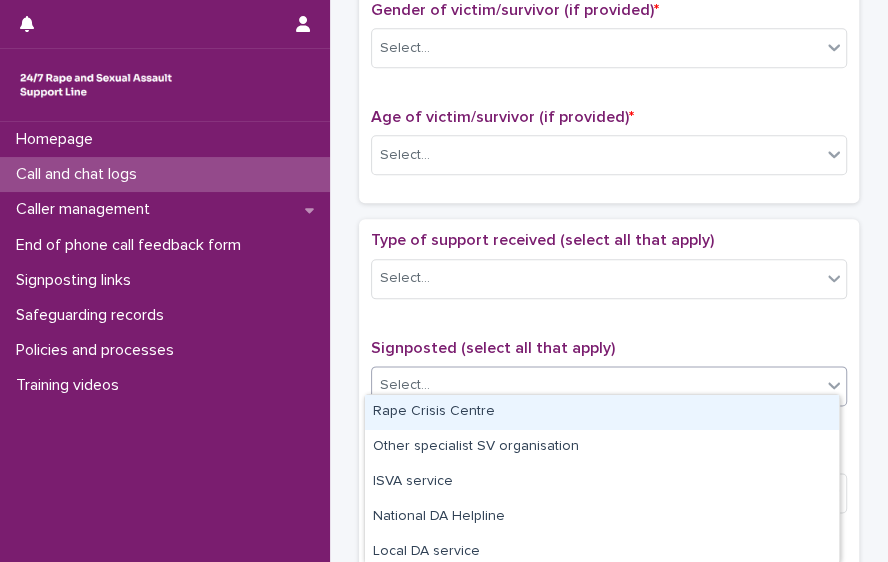 click on "**********" at bounding box center [609, 665] 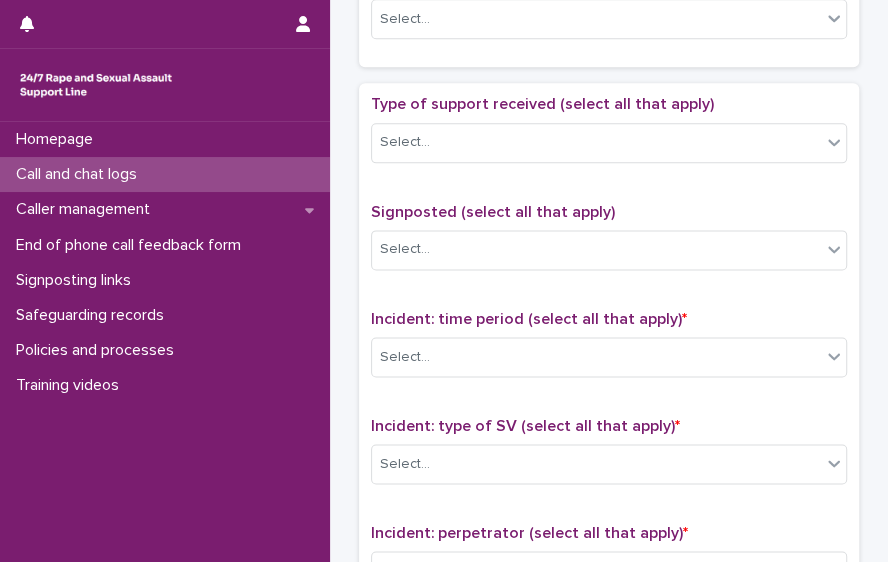 scroll, scrollTop: 1071, scrollLeft: 0, axis: vertical 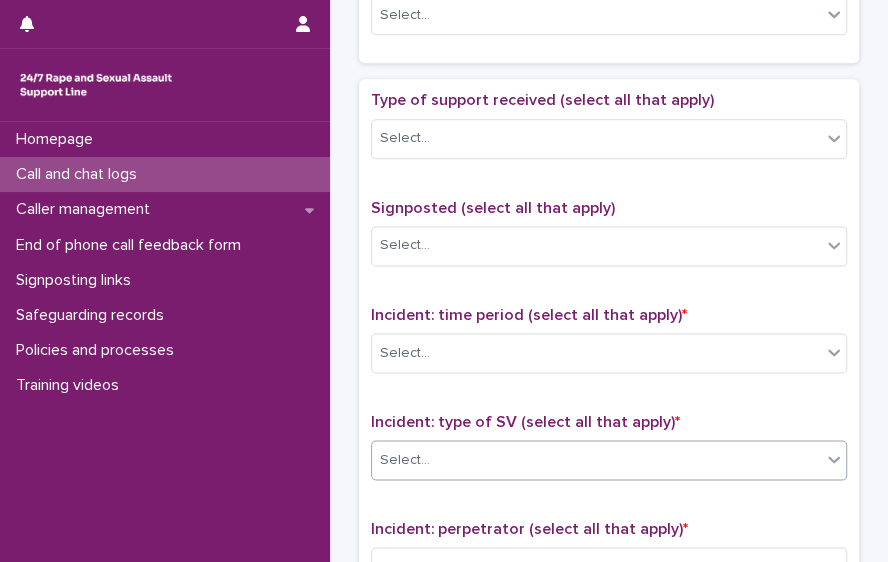 click on "Select..." at bounding box center (596, 460) 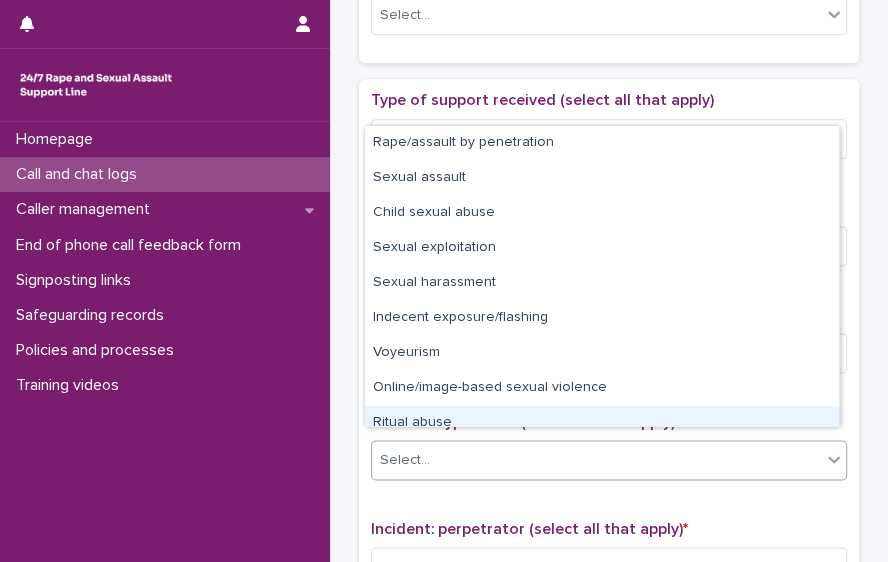 click on "Rape/assault by penetration Sexual assault Child sexual abuse Sexual exploitation Sexual harassment Indecent exposure/flashing Voyeurism Online/image-based sexual violence Ritual abuse Not disclosed" at bounding box center [602, 276] 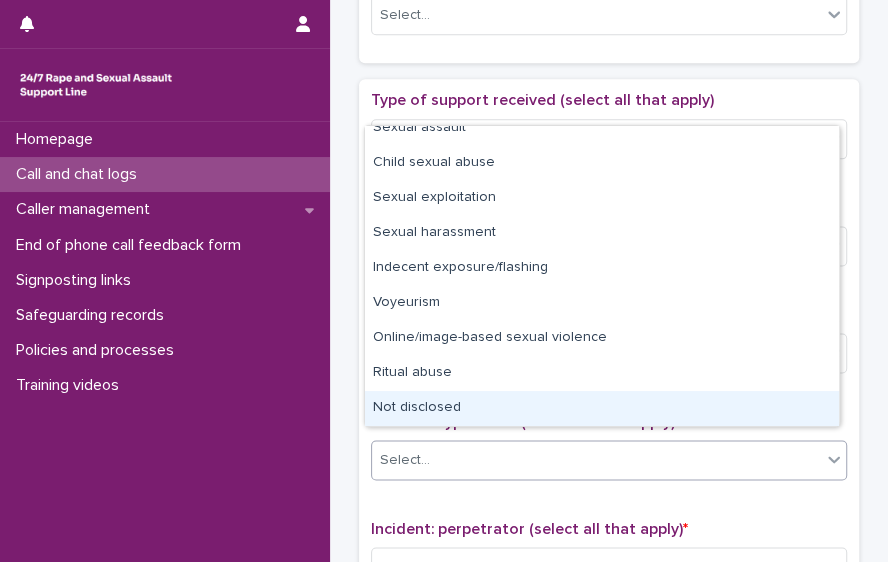 click on "Not disclosed" at bounding box center [602, 408] 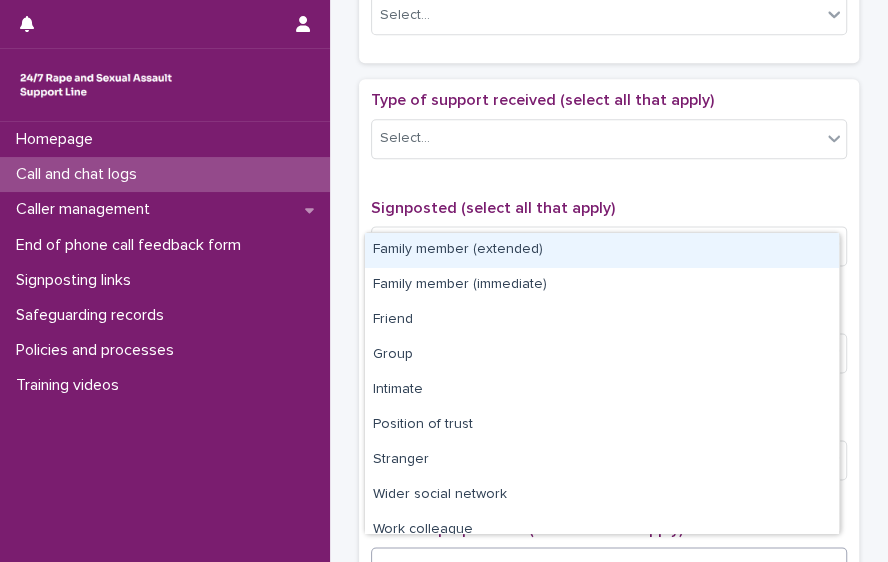click on "Select..." at bounding box center (596, 567) 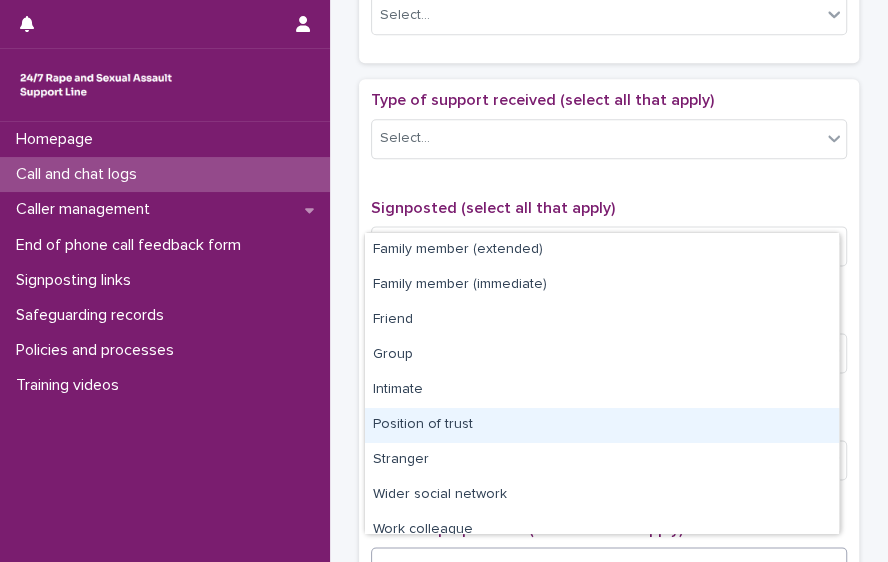 click on "Position of trust" at bounding box center [602, 425] 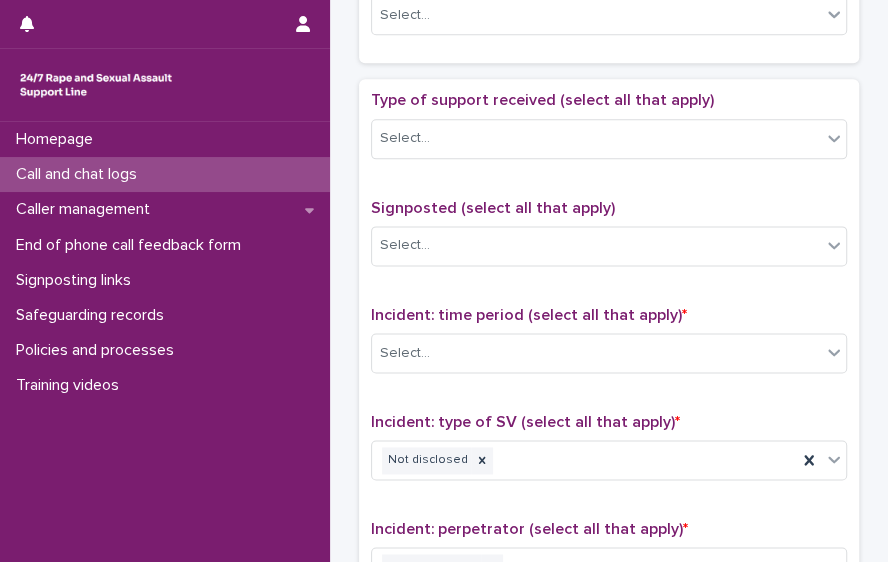 click on "Type of support received (select all that apply) Select..." at bounding box center (609, 132) 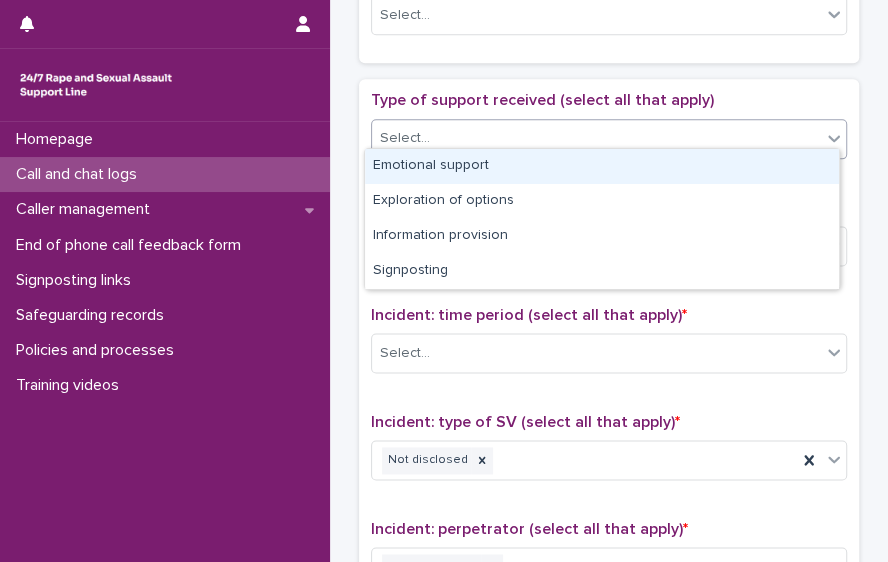 click on "Select..." at bounding box center [596, 138] 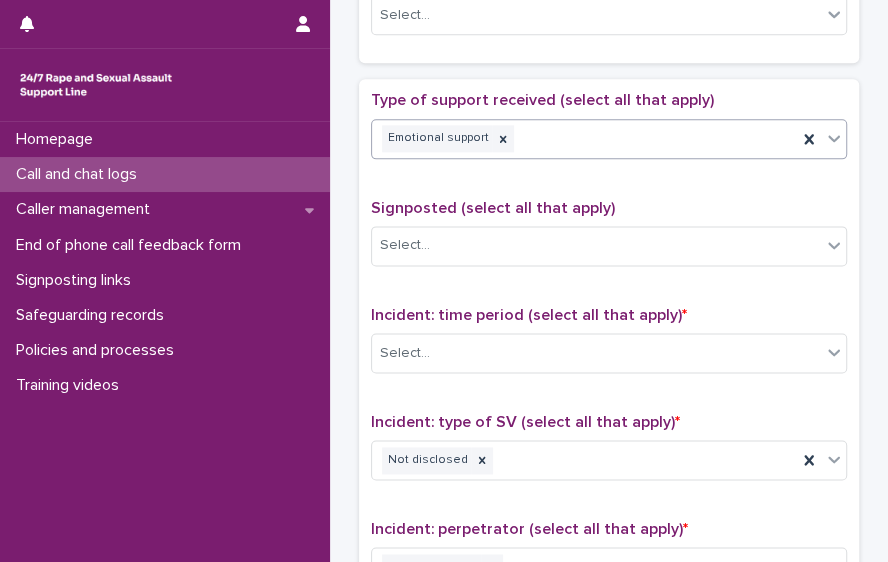 scroll, scrollTop: 580, scrollLeft: 0, axis: vertical 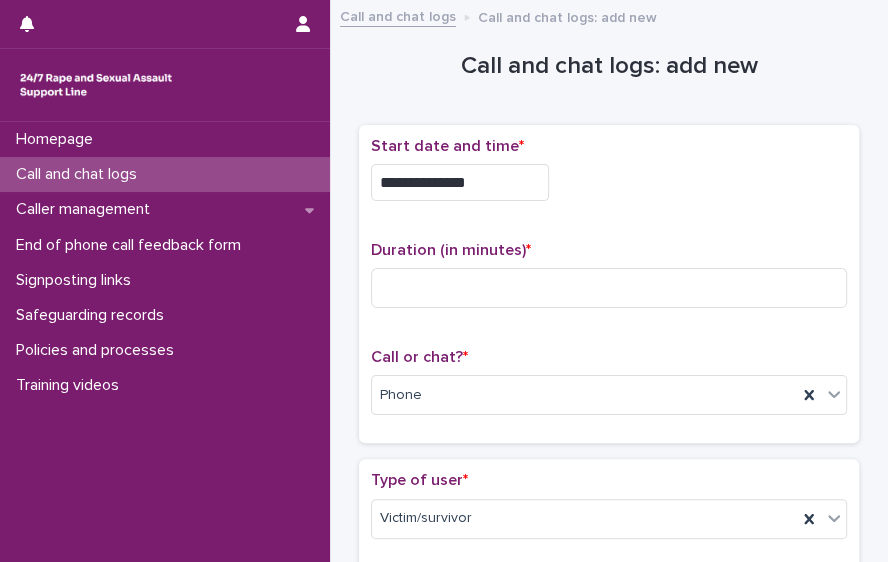 click on "Duration (in minutes) *" at bounding box center [609, 250] 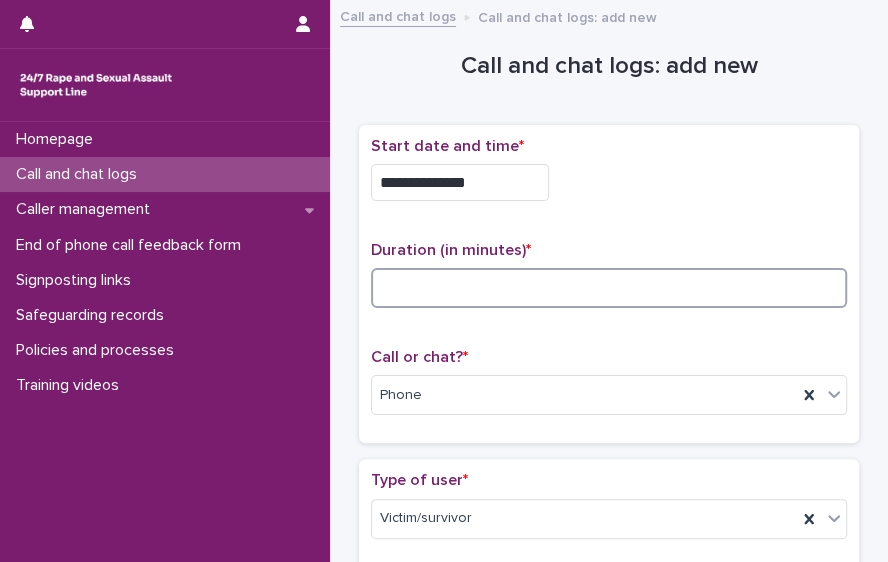 click at bounding box center [609, 288] 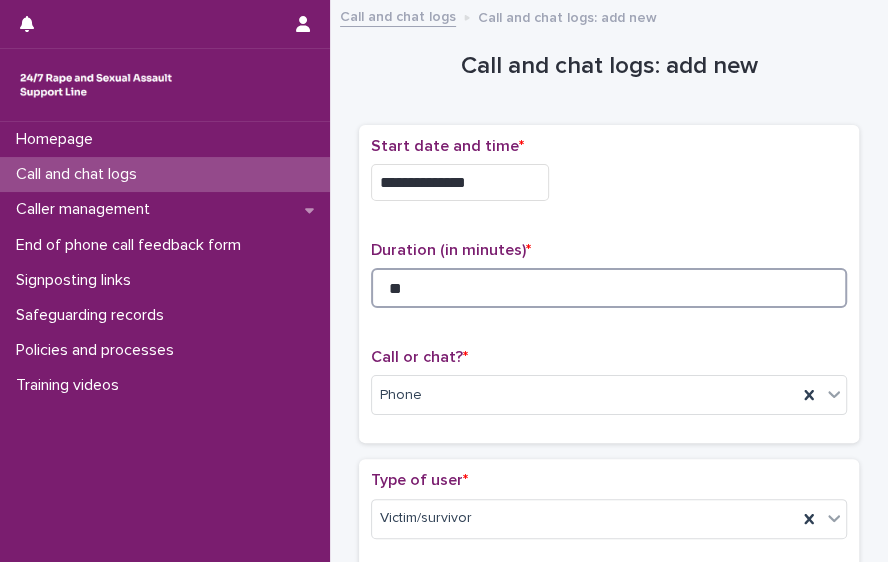type on "**" 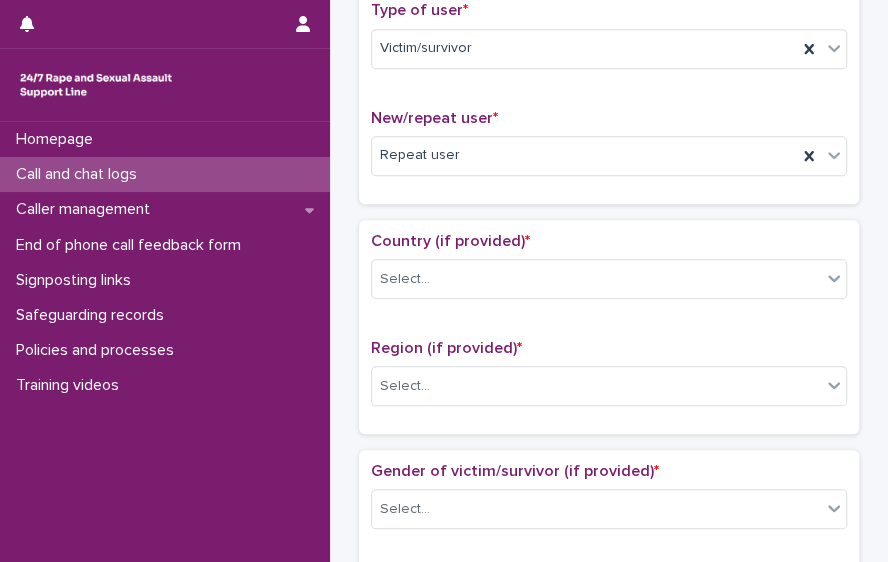 scroll, scrollTop: 473, scrollLeft: 0, axis: vertical 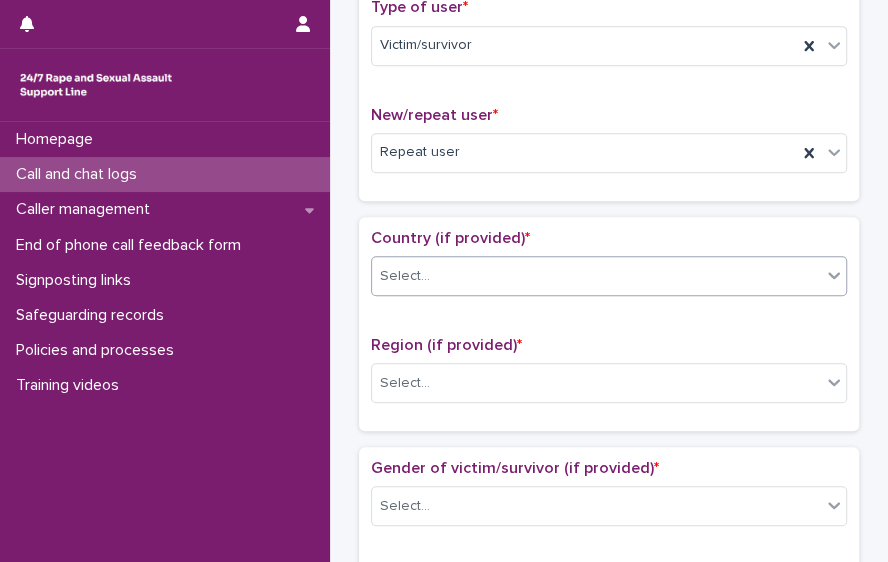click on "Select..." at bounding box center [596, 276] 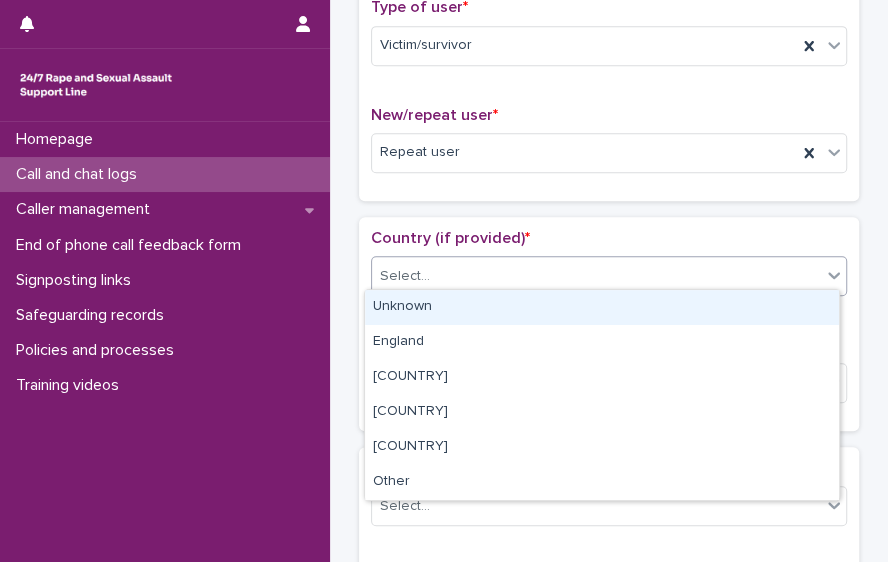 click on "Unknown" at bounding box center [602, 307] 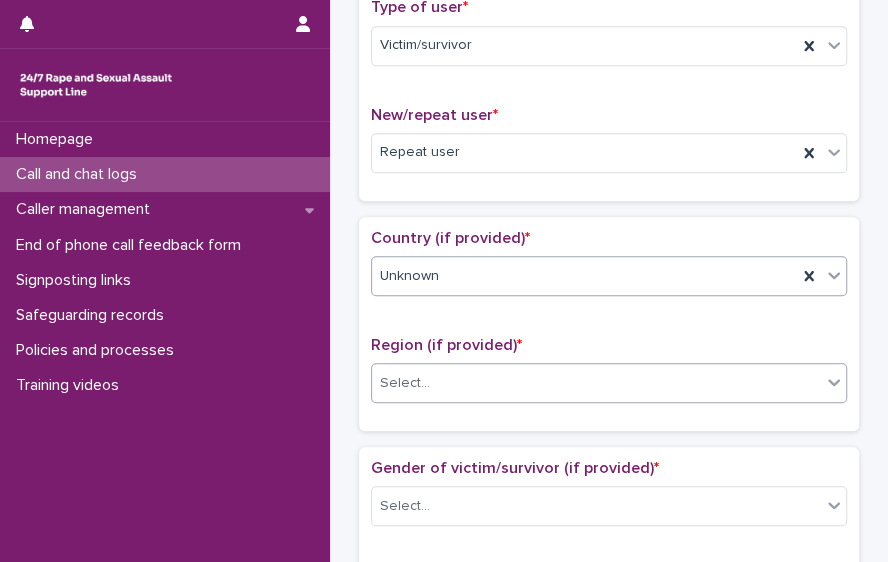 click on "Select..." at bounding box center (596, 383) 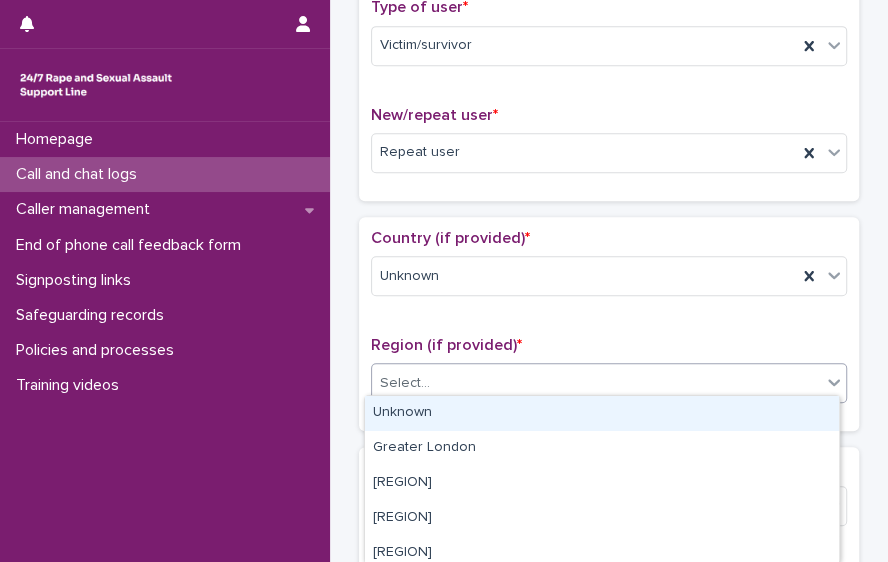 click on "Unknown" at bounding box center [602, 413] 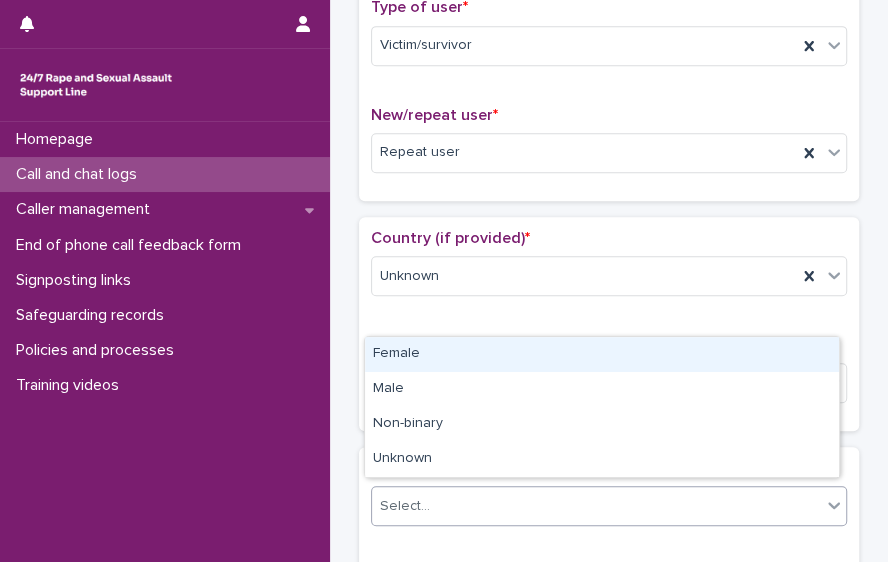 click on "Select..." at bounding box center [596, 506] 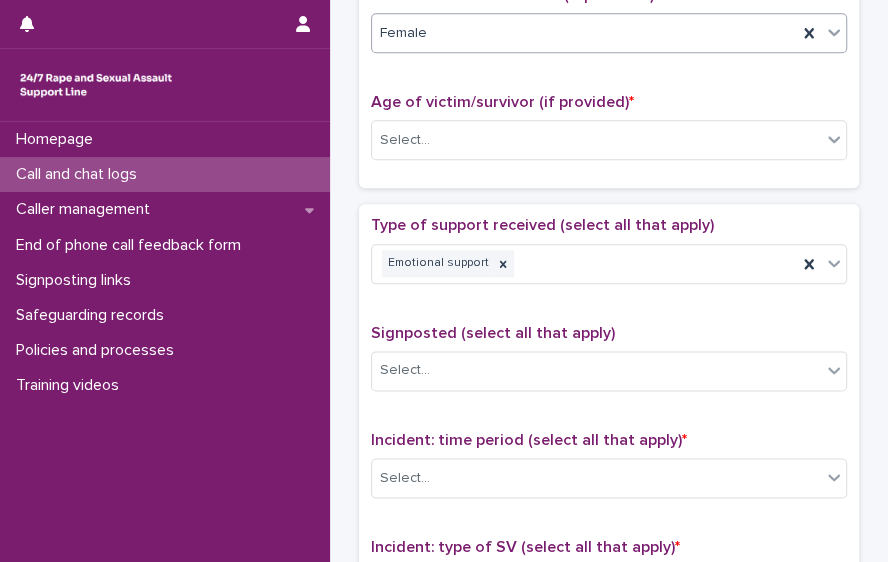 scroll, scrollTop: 962, scrollLeft: 0, axis: vertical 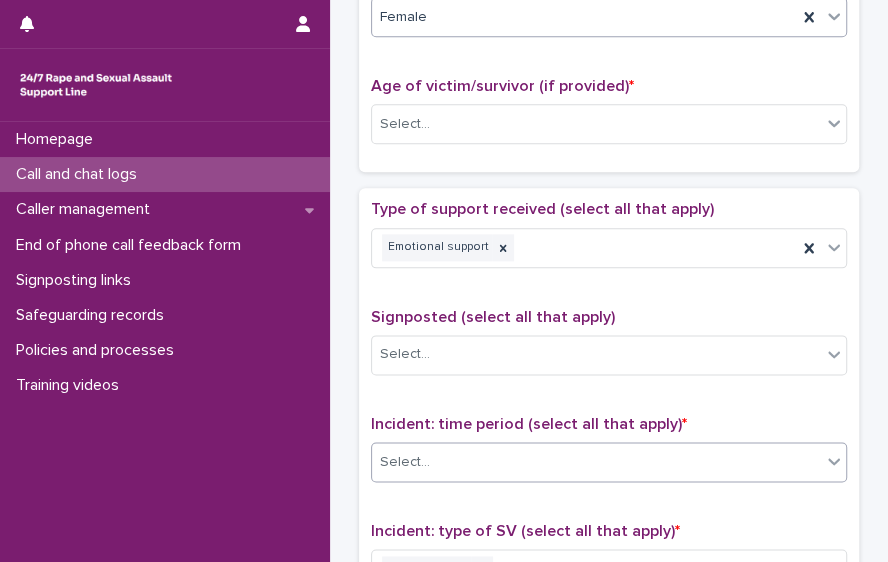 click on "Select..." at bounding box center (596, 462) 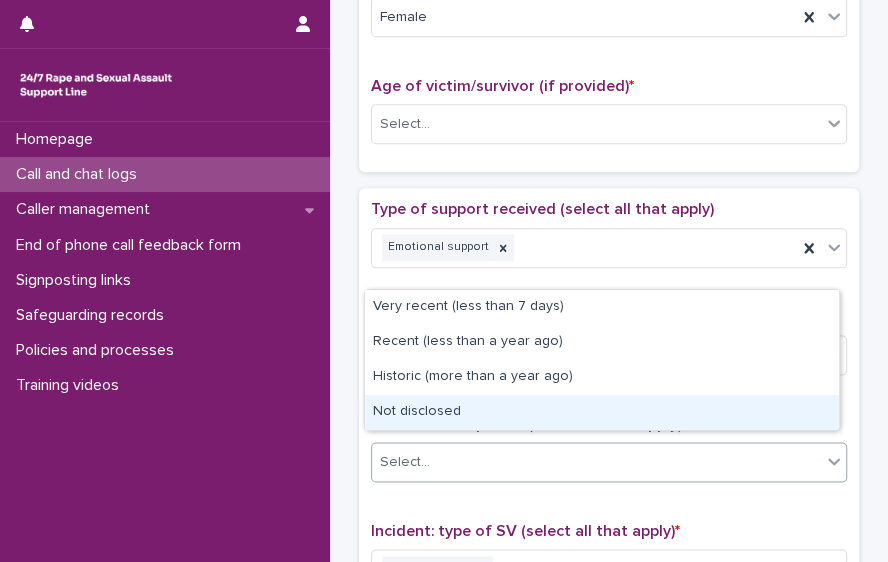 click on "Not disclosed" at bounding box center [602, 412] 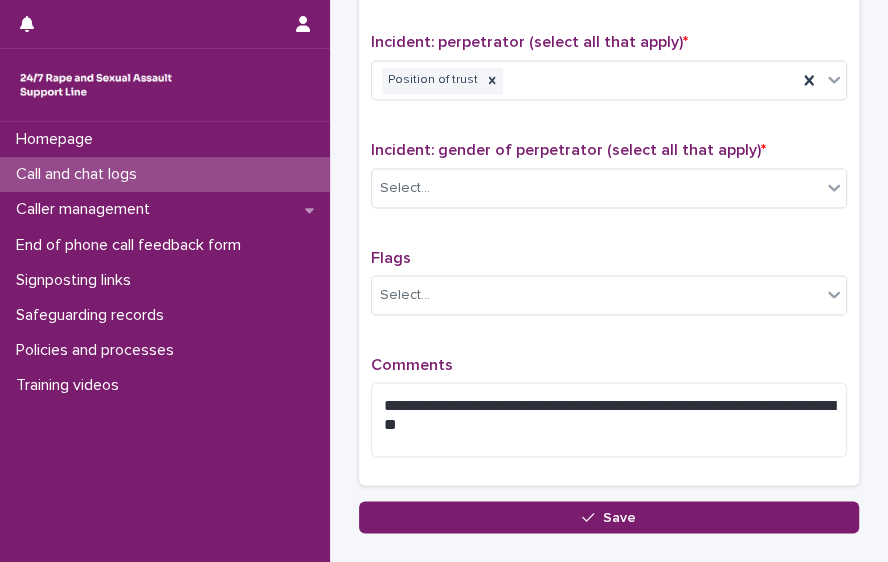 scroll, scrollTop: 1563, scrollLeft: 0, axis: vertical 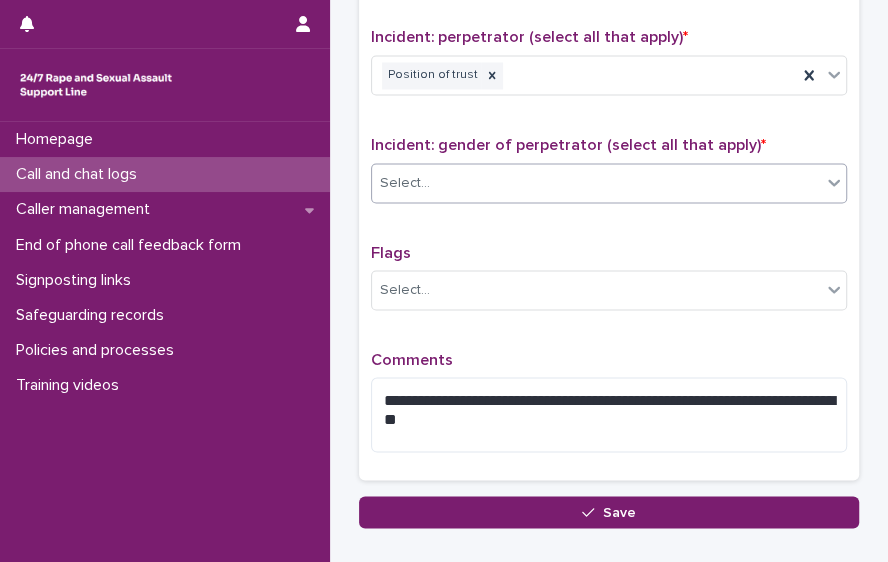 click on "Select..." at bounding box center [596, 182] 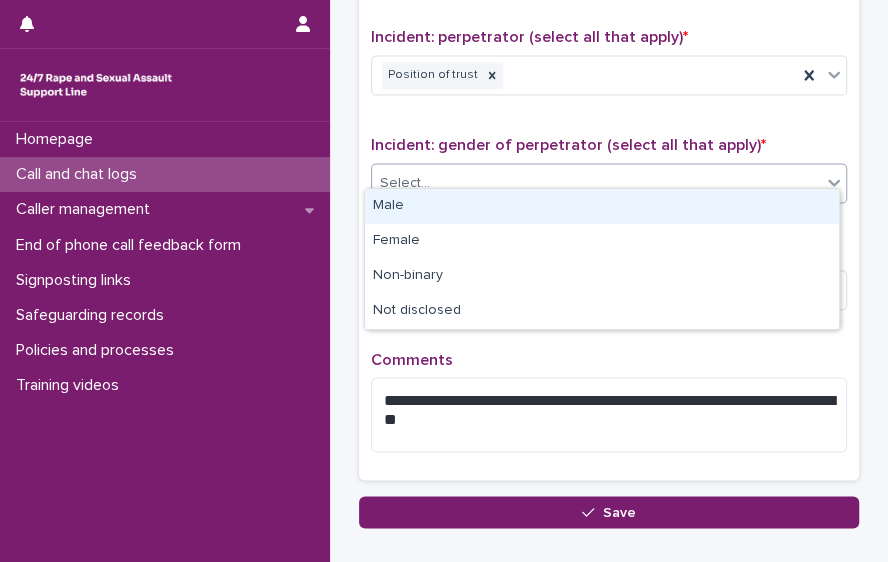 click on "Male" at bounding box center (602, 206) 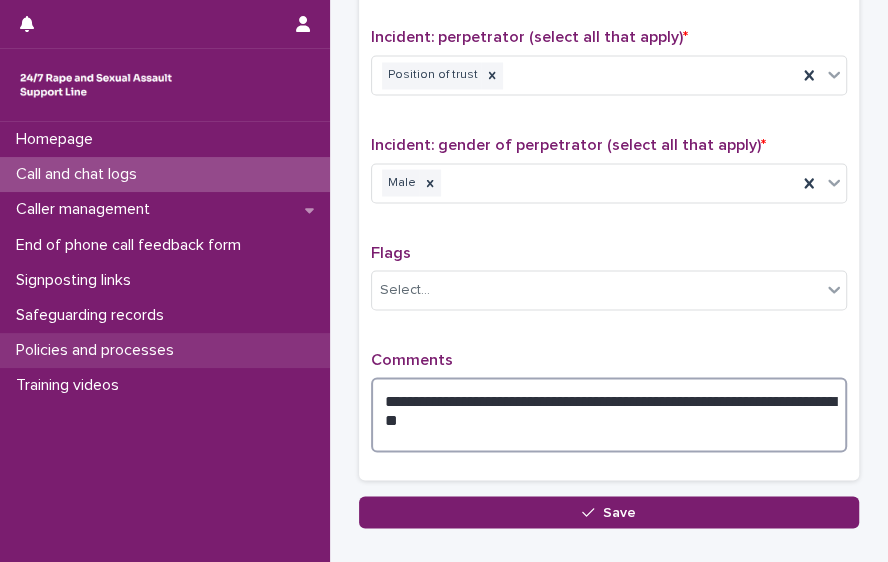 drag, startPoint x: 489, startPoint y: 407, endPoint x: 282, endPoint y: 351, distance: 214.44113 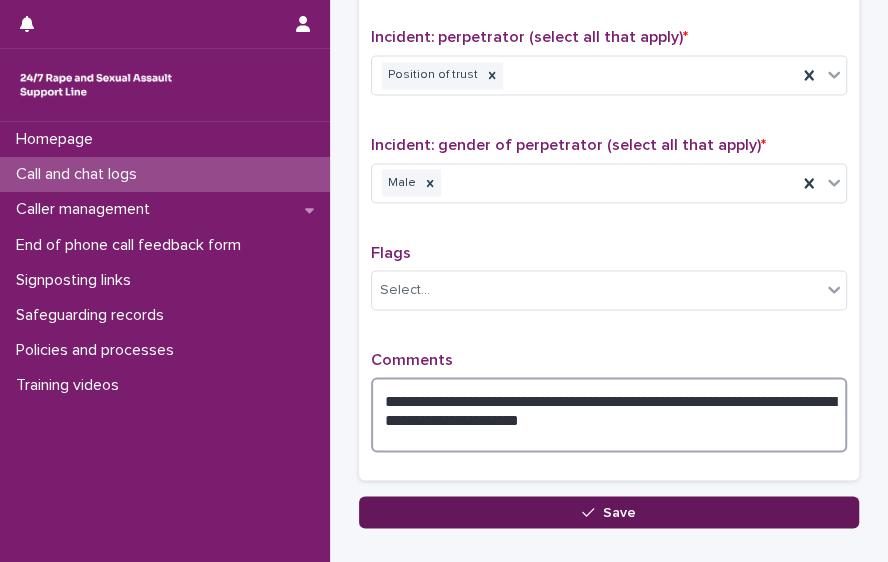 type on "**********" 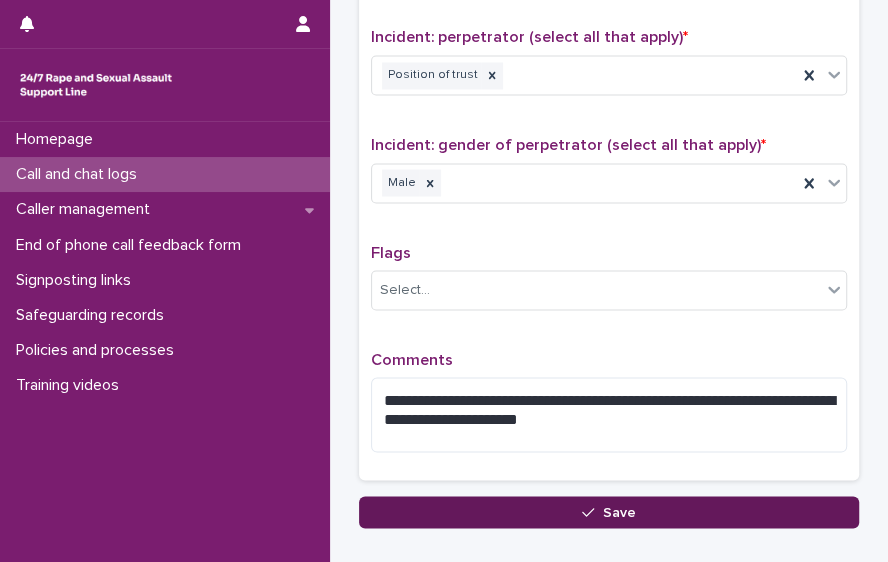 click on "Save" at bounding box center [619, 512] 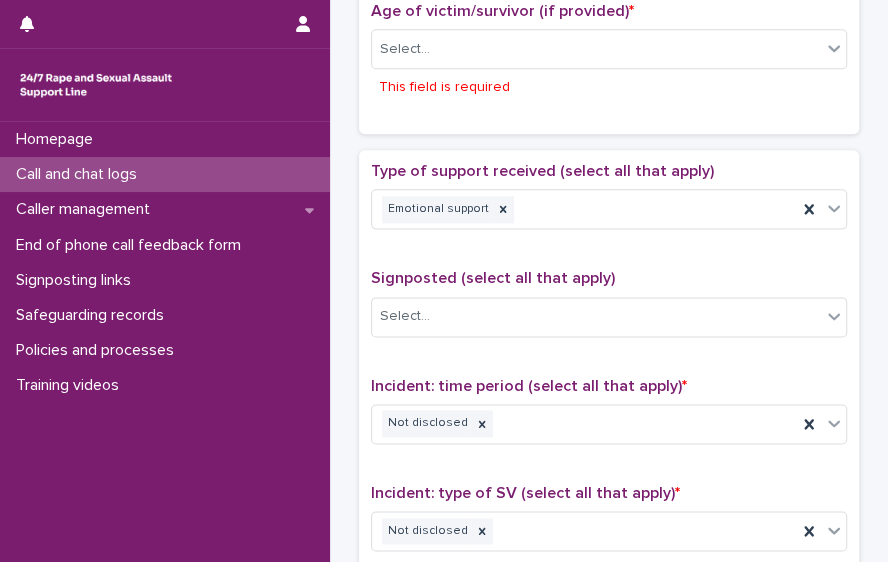 scroll, scrollTop: 1044, scrollLeft: 0, axis: vertical 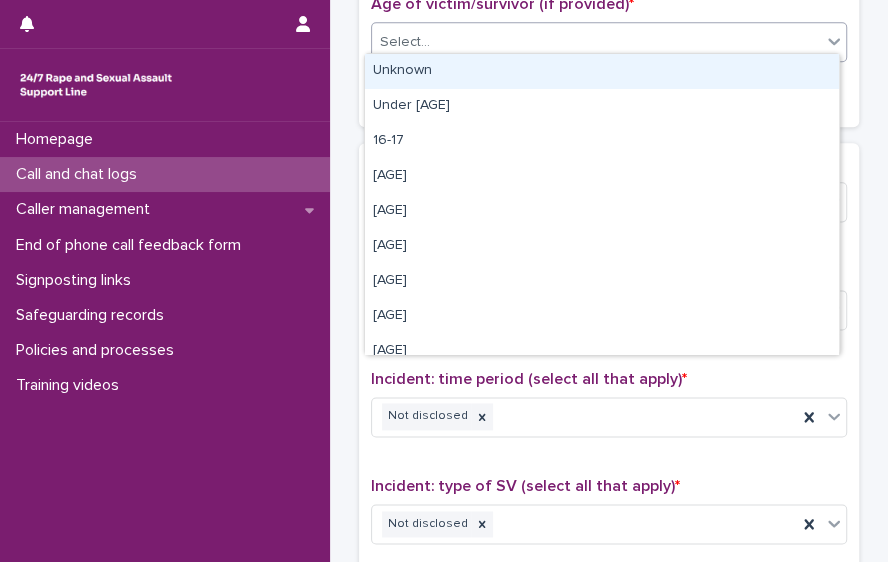click on "Select..." at bounding box center (596, 42) 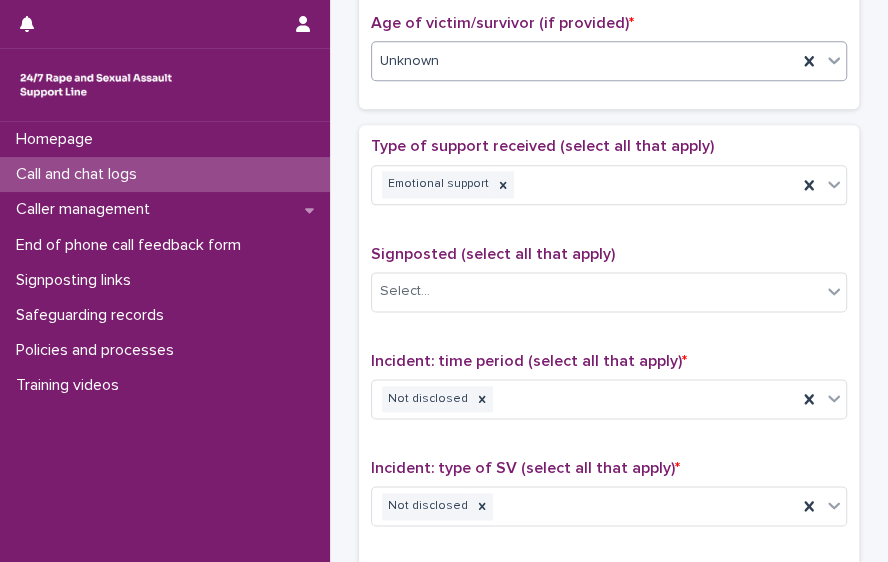 scroll, scrollTop: 1012, scrollLeft: 0, axis: vertical 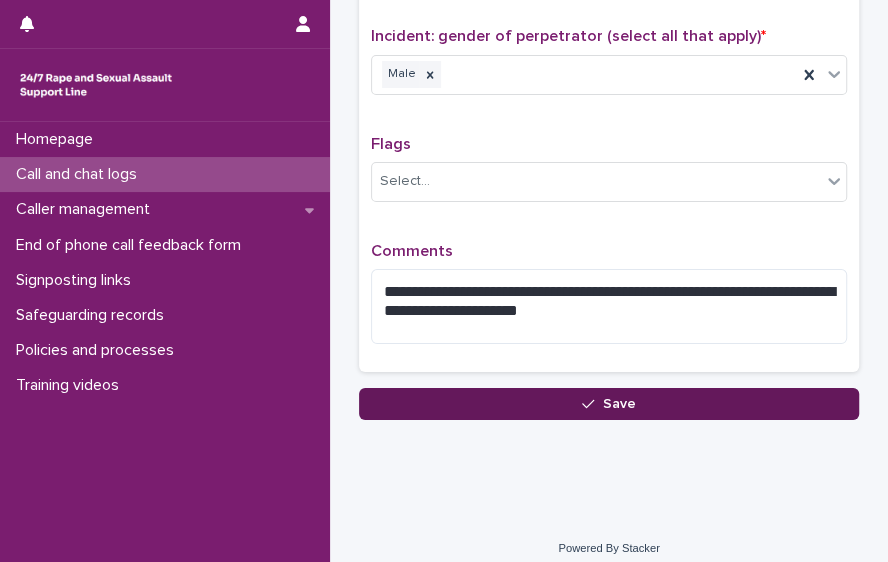 click on "Save" at bounding box center (609, 404) 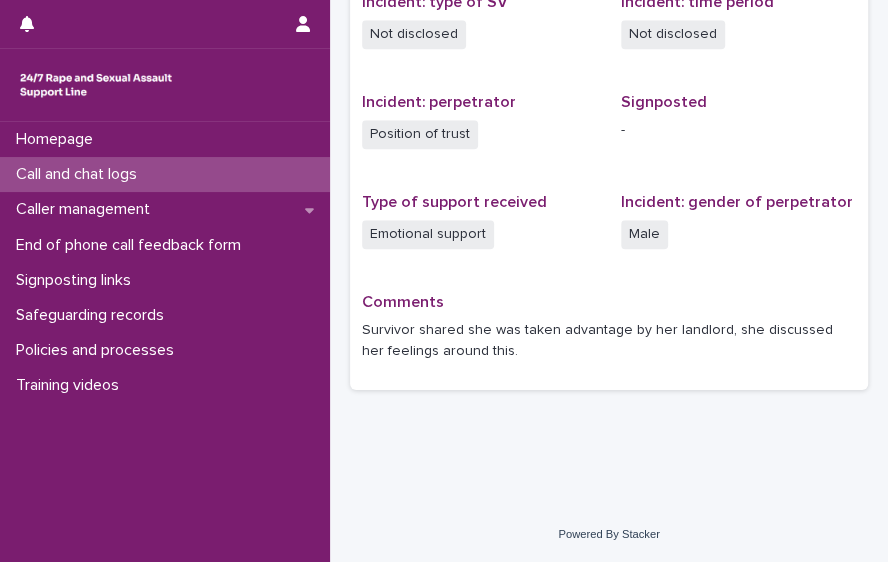 scroll, scrollTop: 0, scrollLeft: 0, axis: both 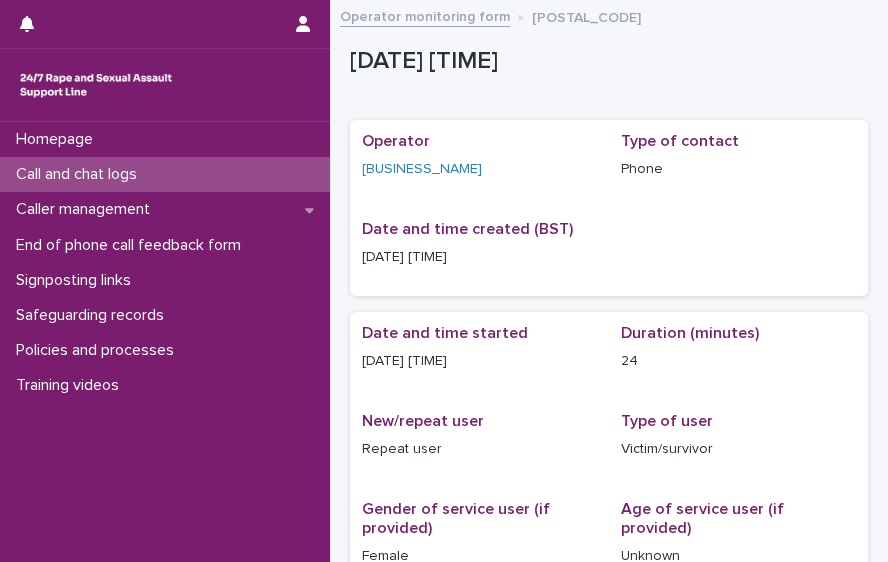 click on "Call and chat logs" at bounding box center (80, 174) 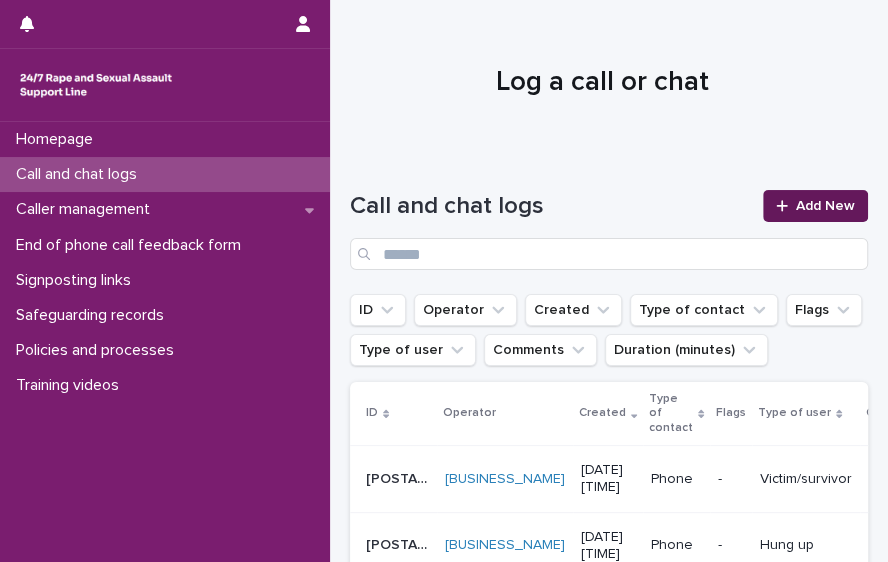 click on "Add New" at bounding box center [815, 206] 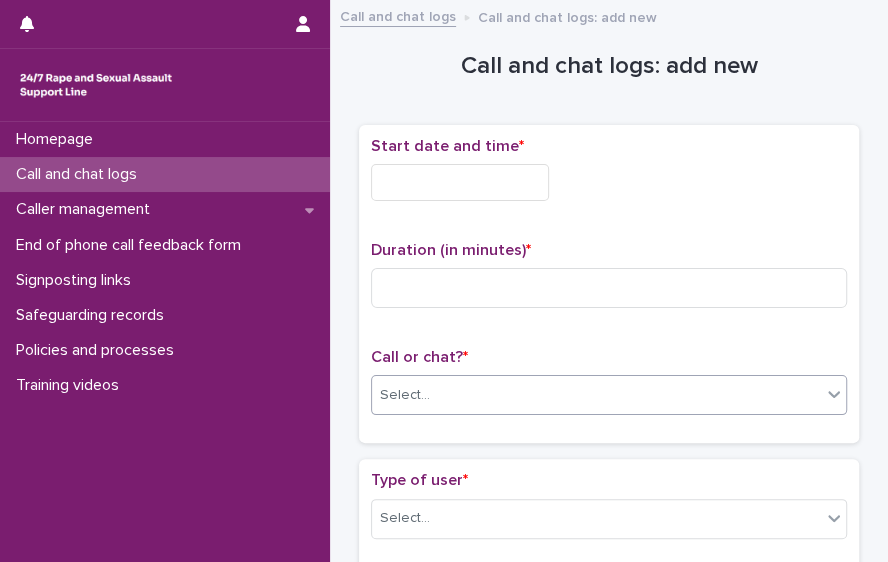 click on "Select..." at bounding box center (596, 395) 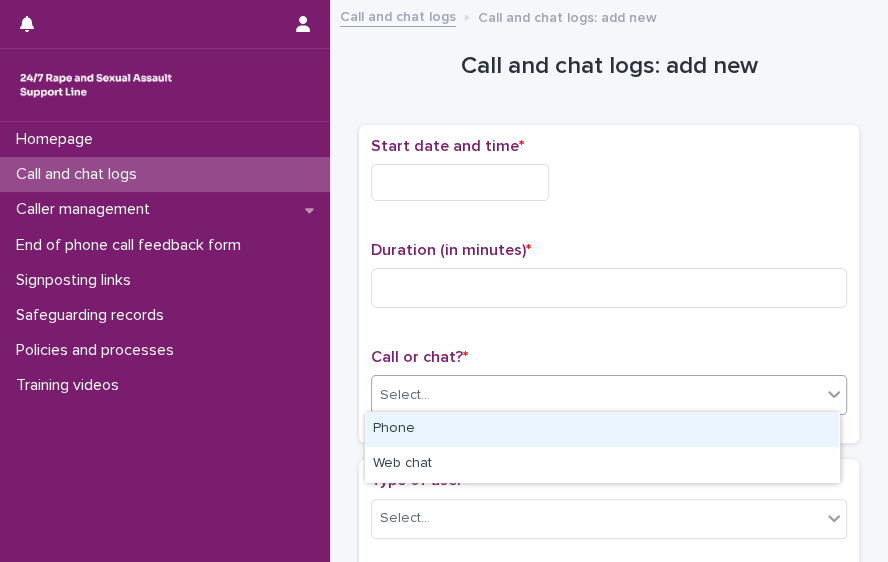 click on "Phone" at bounding box center [602, 429] 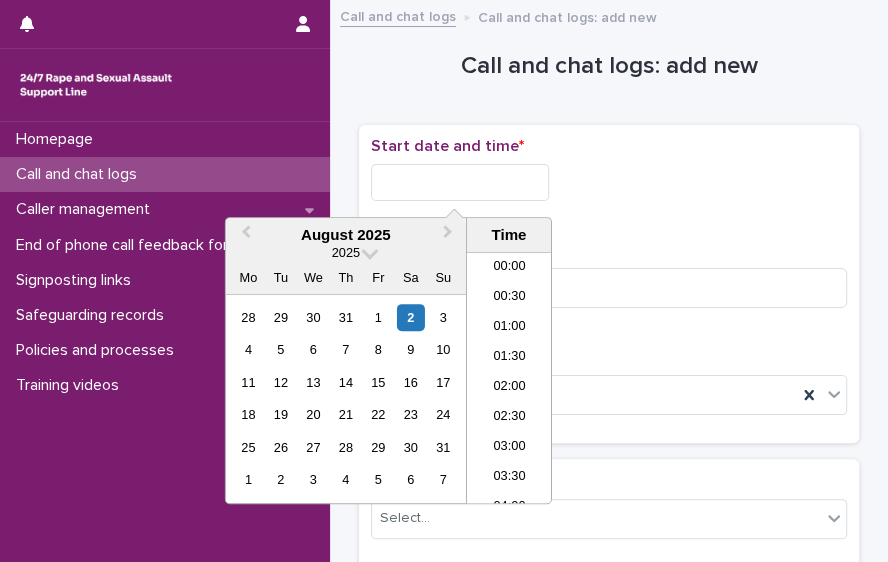 click at bounding box center [460, 182] 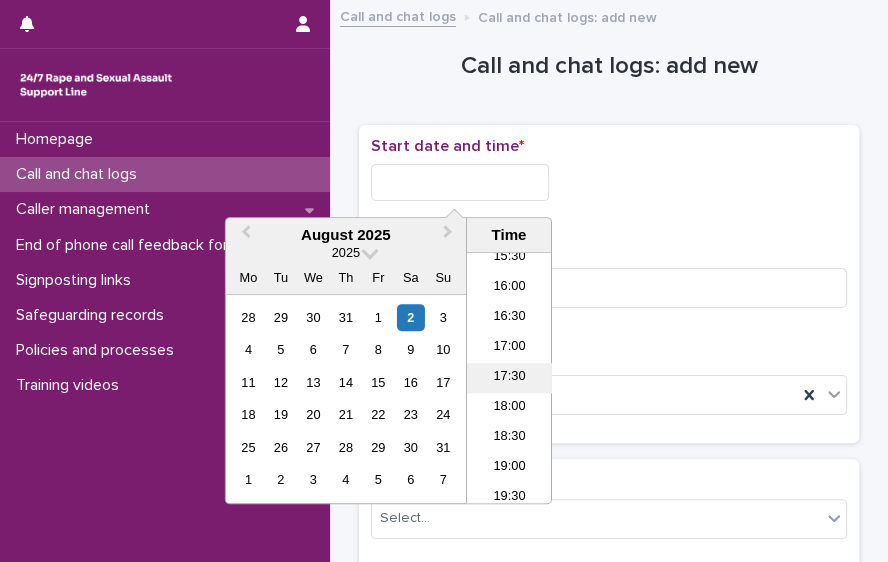 click on "17:30" at bounding box center [509, 378] 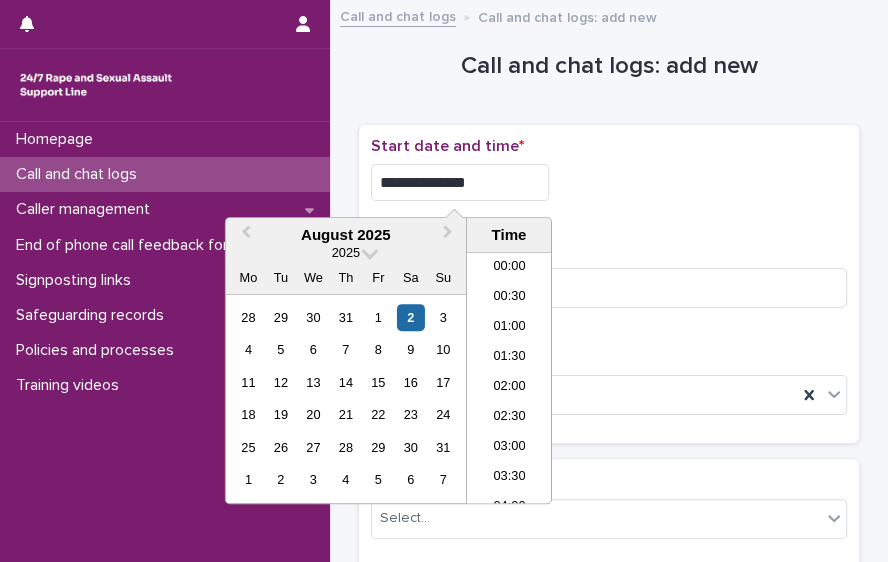 click on "**********" at bounding box center [460, 182] 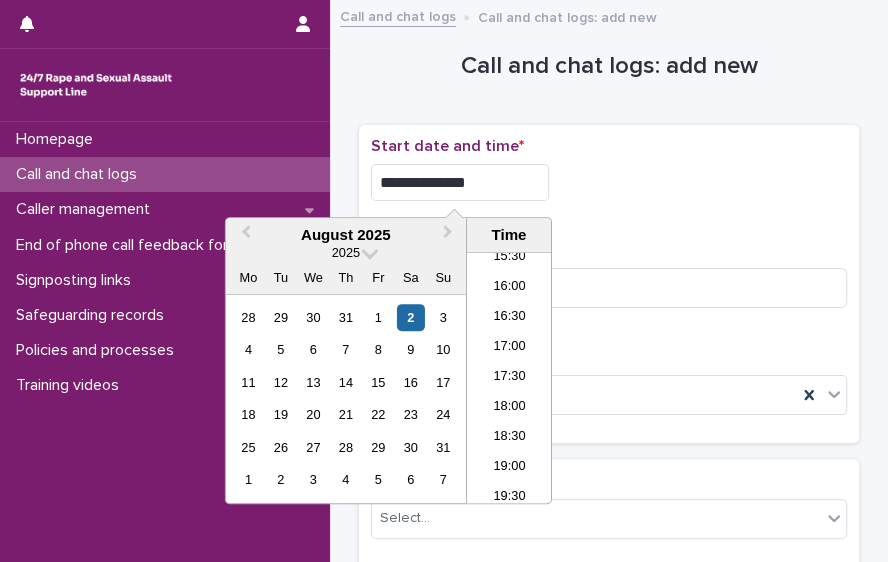 type on "**********" 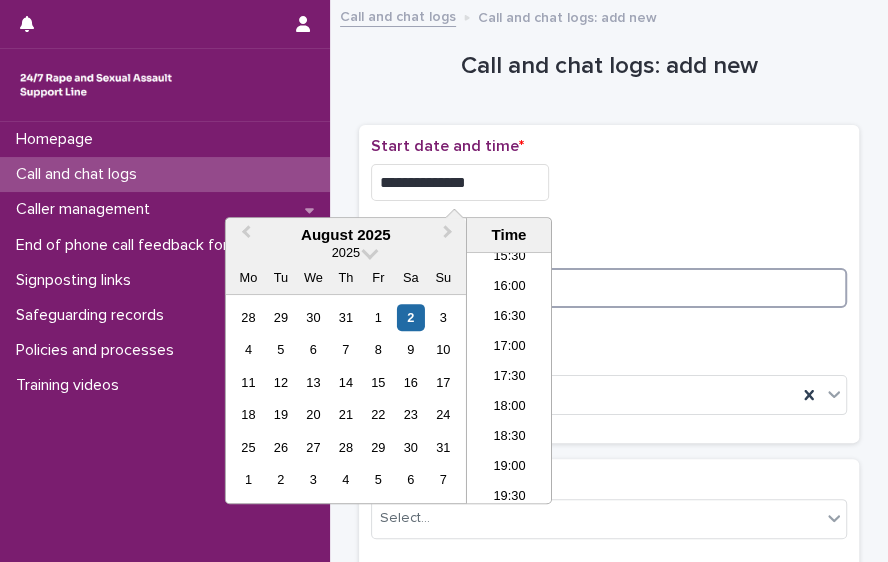 click at bounding box center (609, 288) 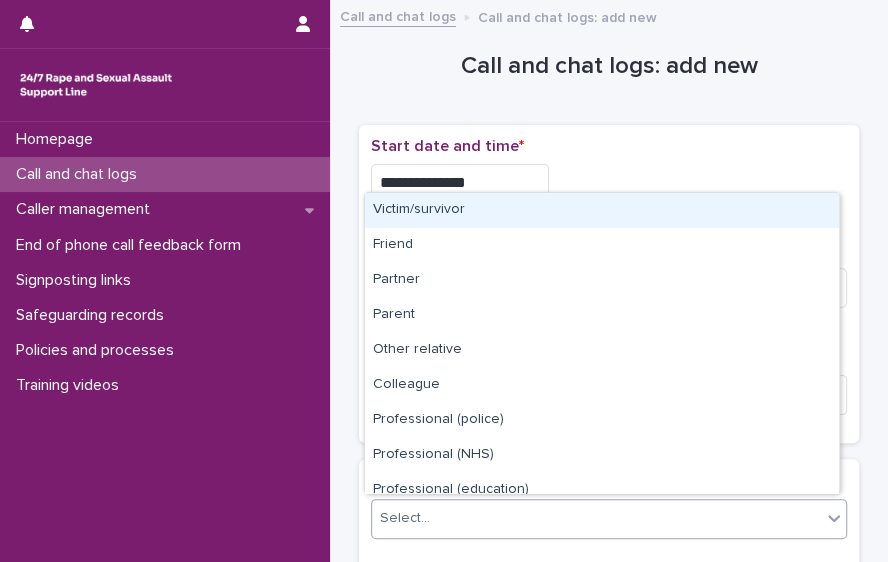 click on "Select..." at bounding box center (596, 518) 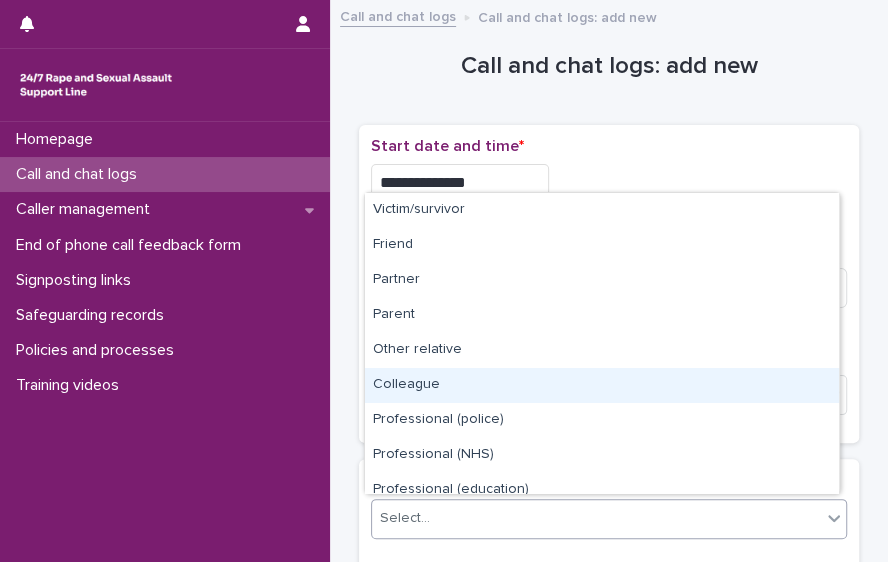 scroll, scrollTop: 224, scrollLeft: 0, axis: vertical 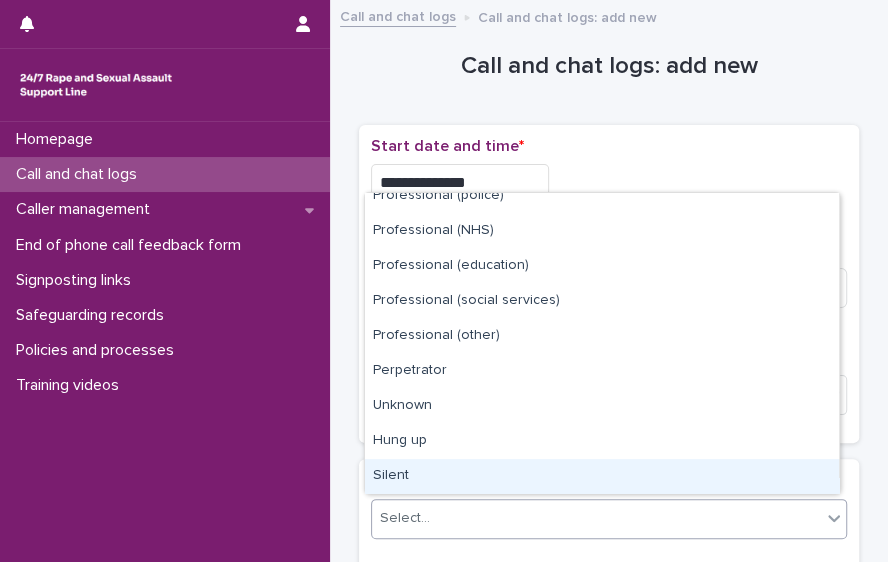 click on "Silent" at bounding box center [602, 476] 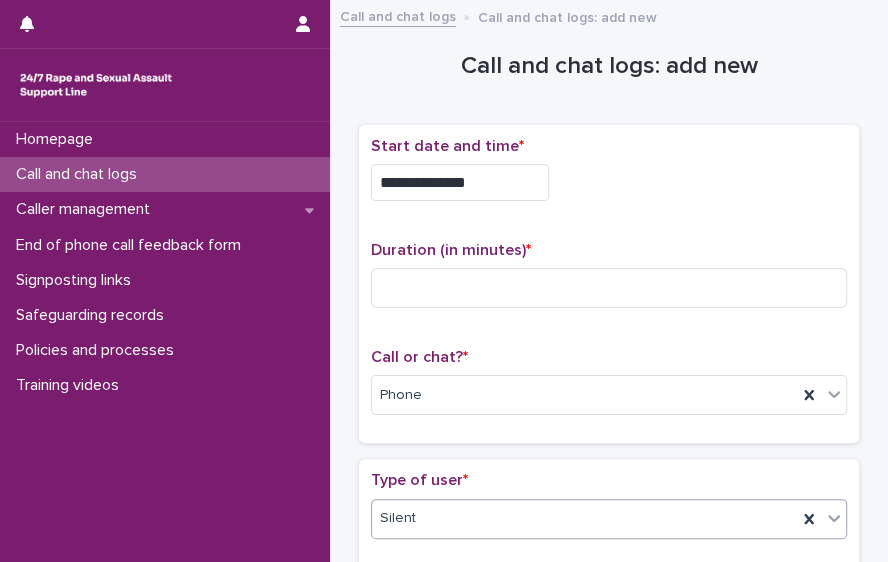 scroll, scrollTop: 435, scrollLeft: 0, axis: vertical 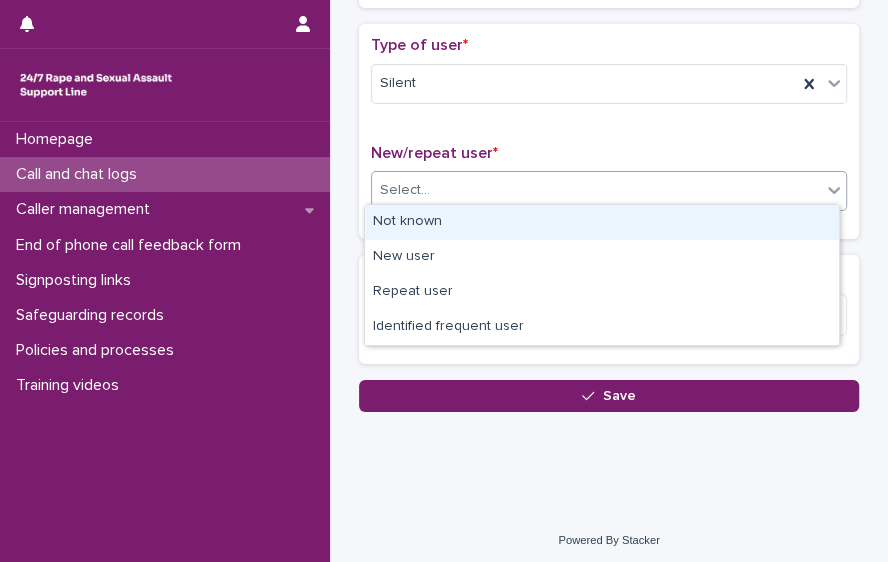 click on "Select..." at bounding box center [596, 190] 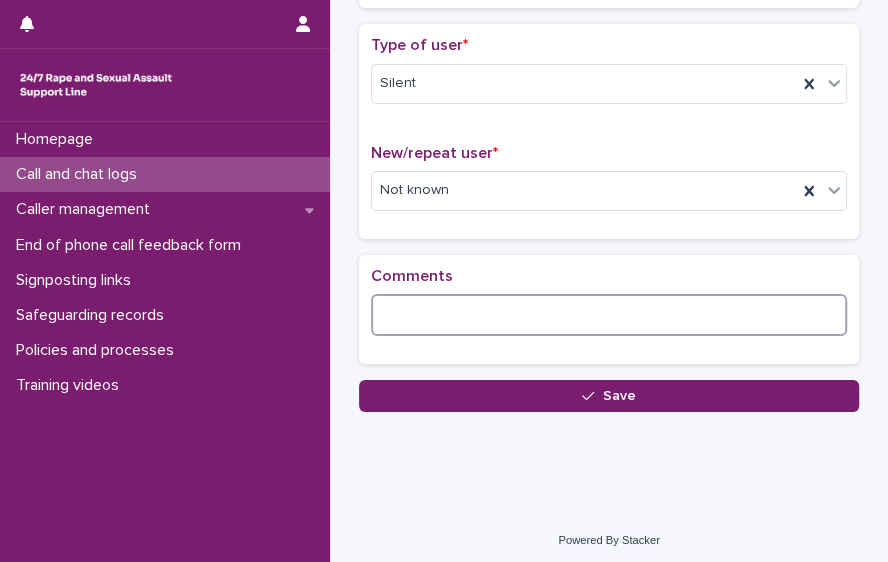 click at bounding box center [609, 315] 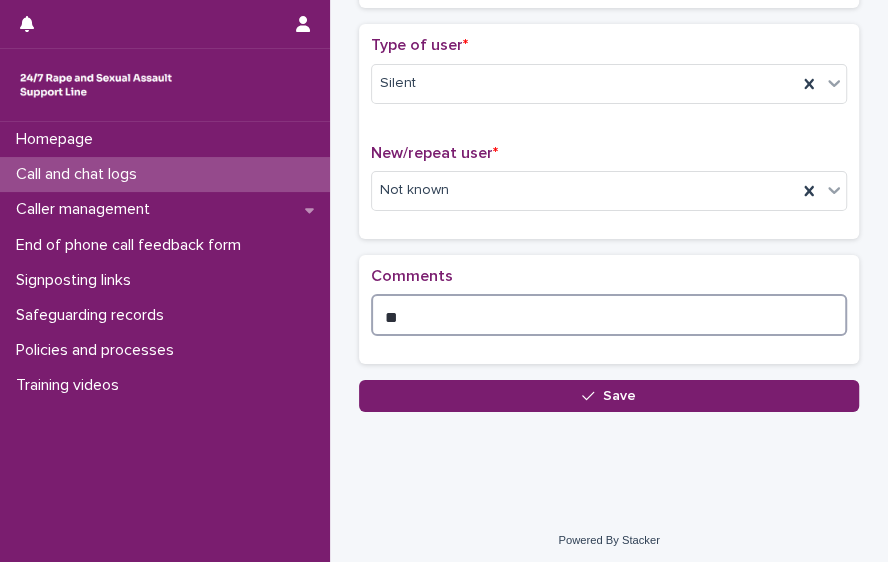 type on "*" 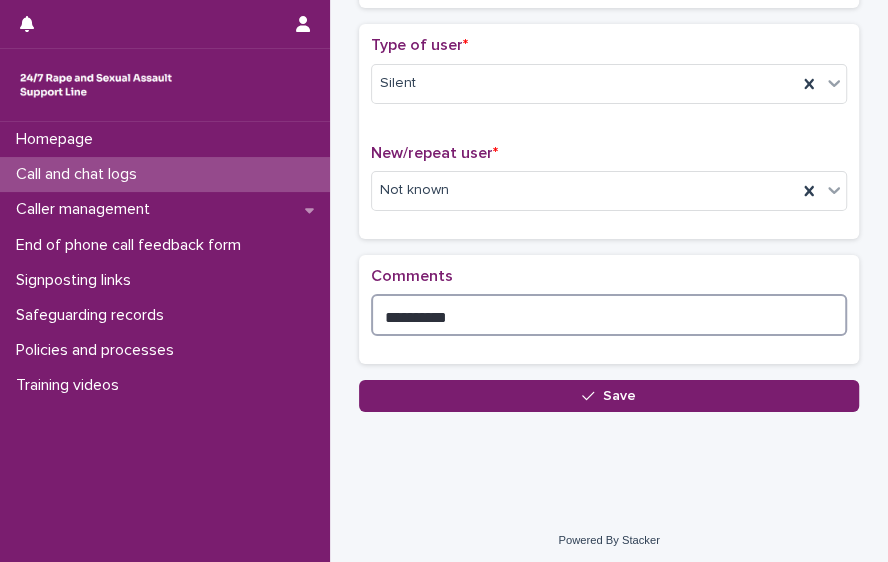 click on "*********" at bounding box center [609, 315] 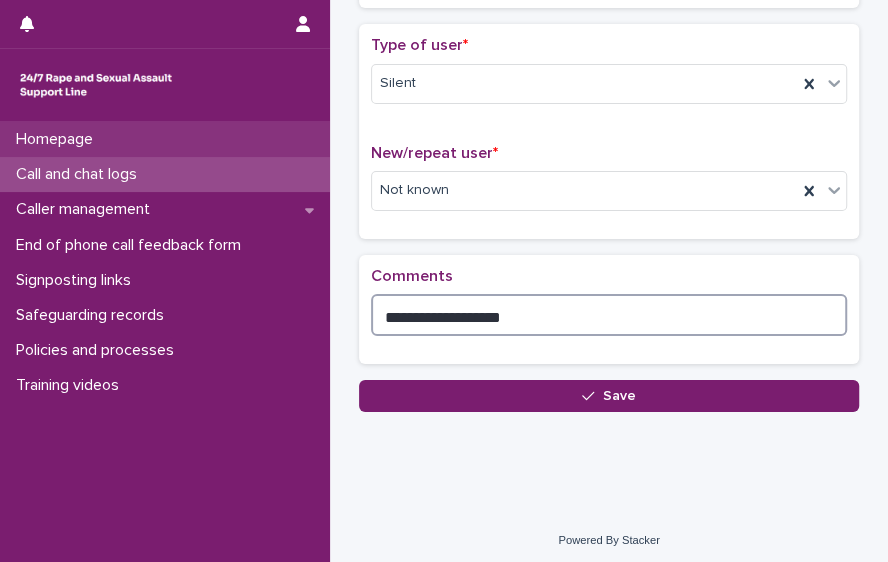 type on "**********" 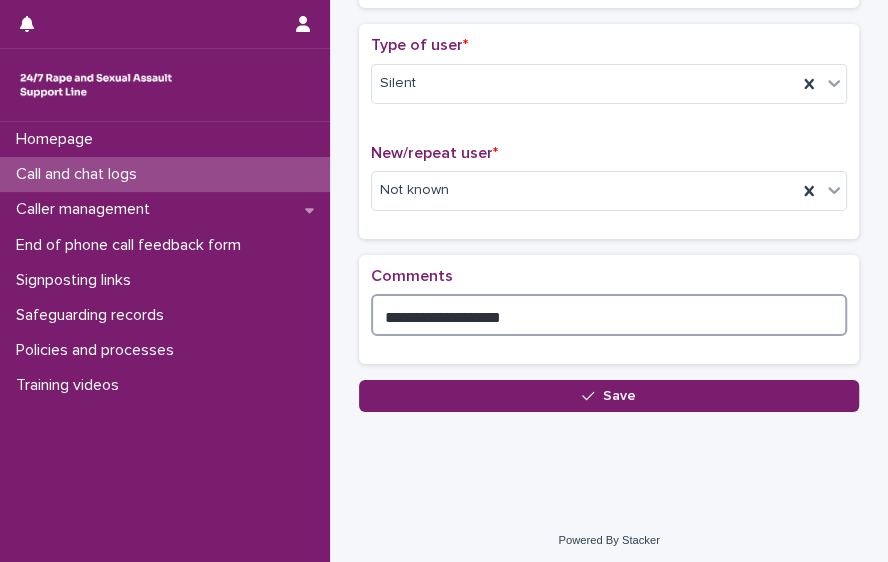 scroll, scrollTop: 0, scrollLeft: 0, axis: both 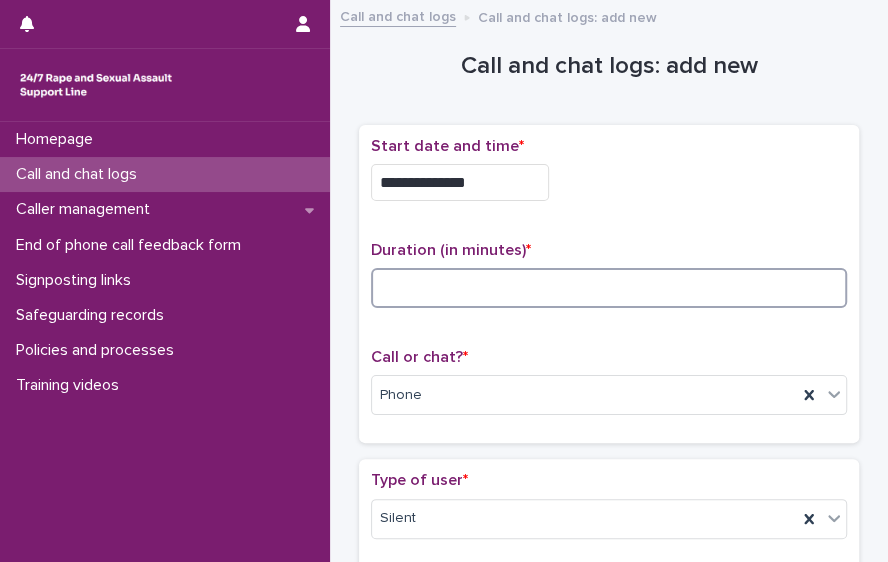 click at bounding box center (609, 288) 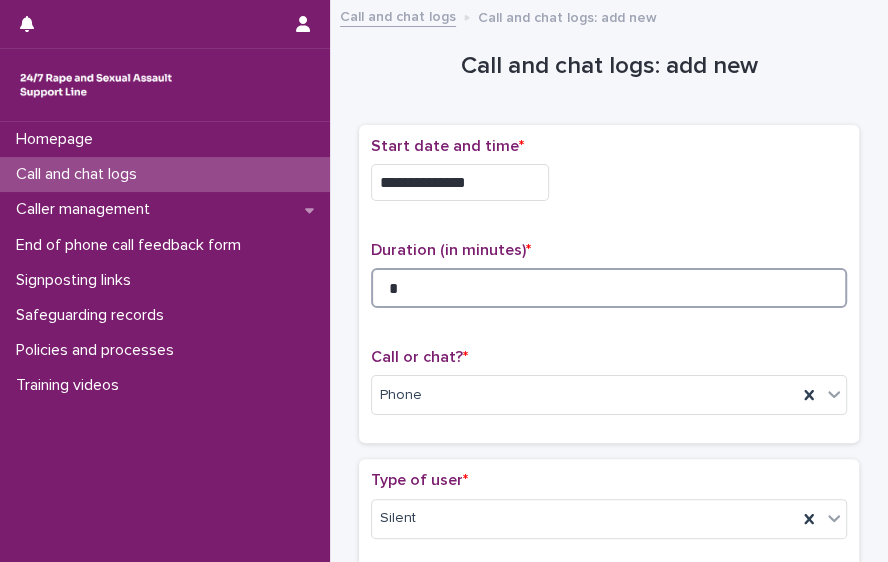 type on "*" 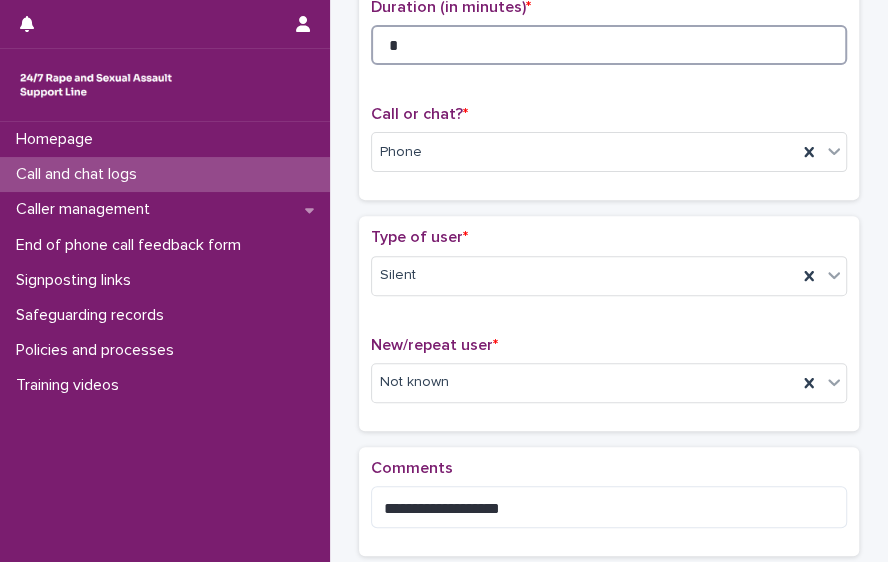 scroll, scrollTop: 245, scrollLeft: 0, axis: vertical 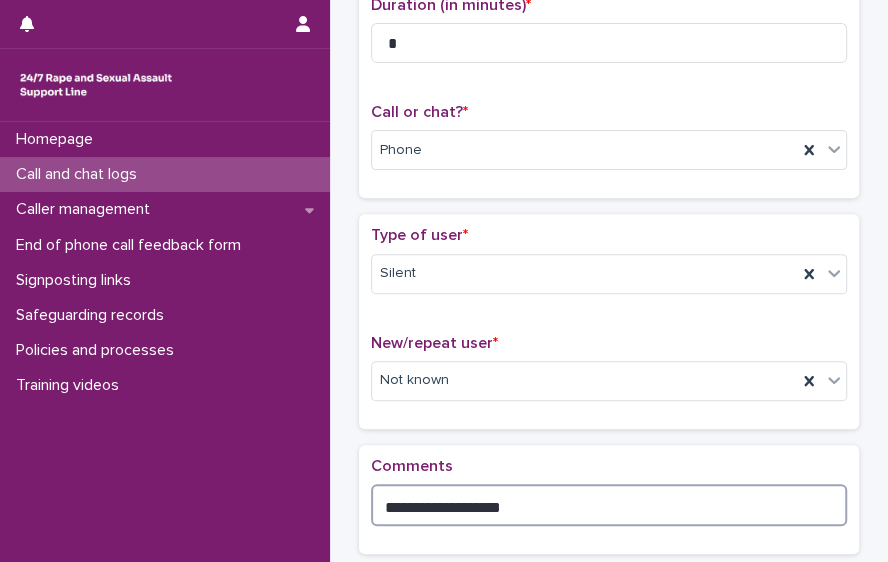 click on "**********" at bounding box center (609, 505) 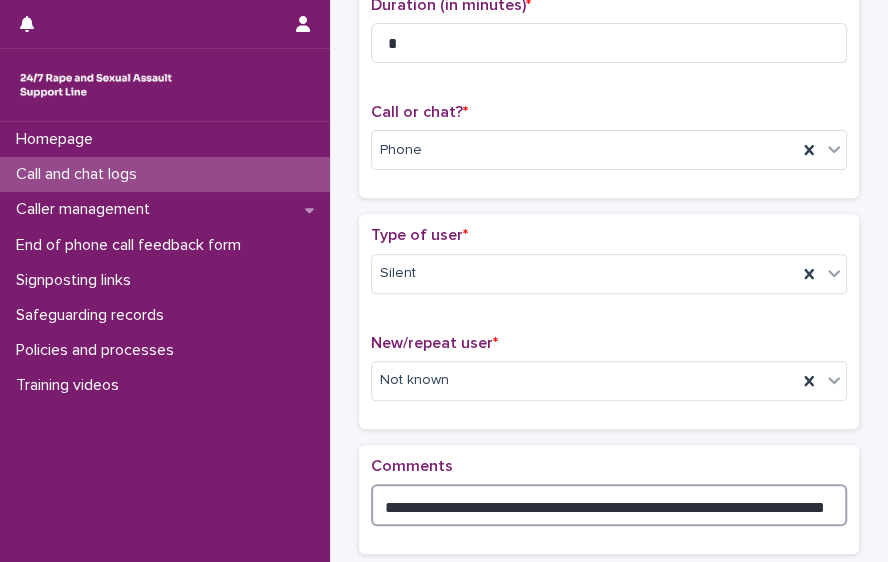 scroll, scrollTop: 435, scrollLeft: 0, axis: vertical 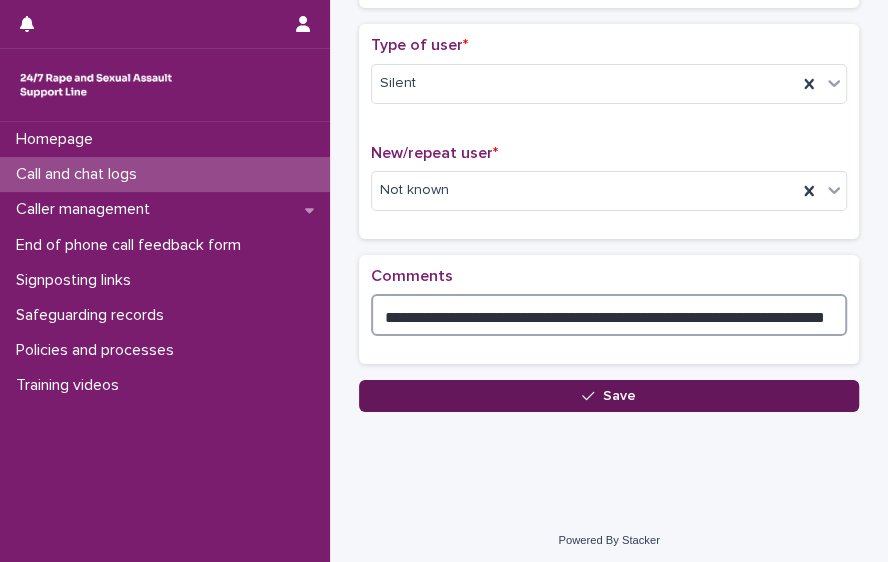 type on "**********" 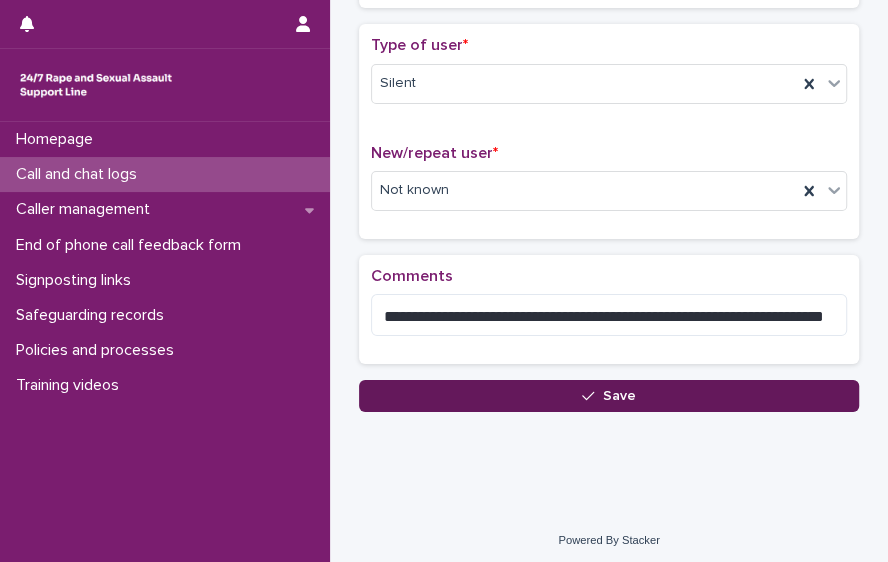 click on "Save" at bounding box center (609, 396) 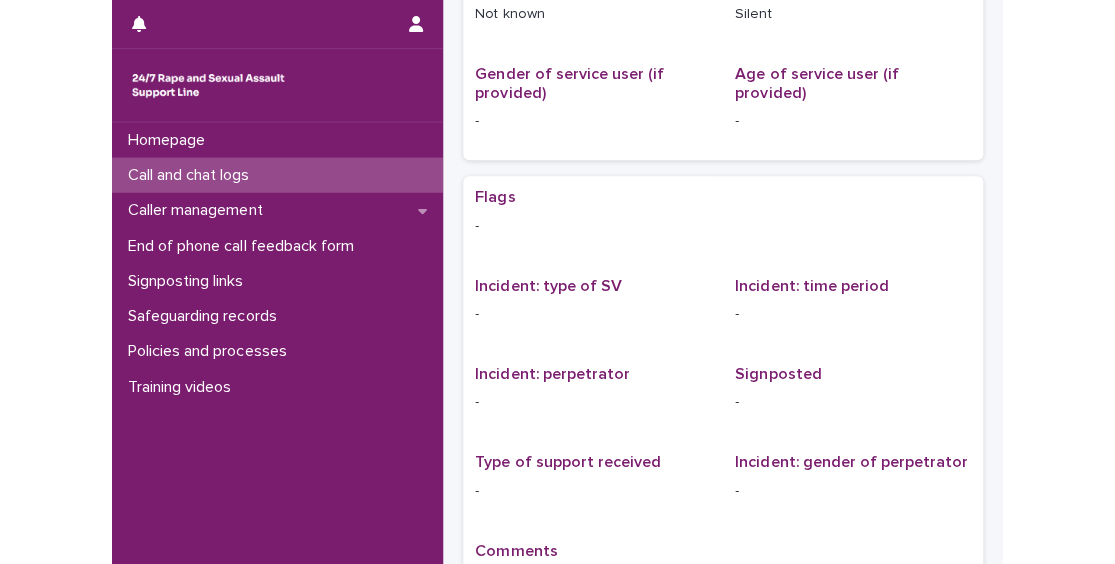 scroll, scrollTop: 0, scrollLeft: 0, axis: both 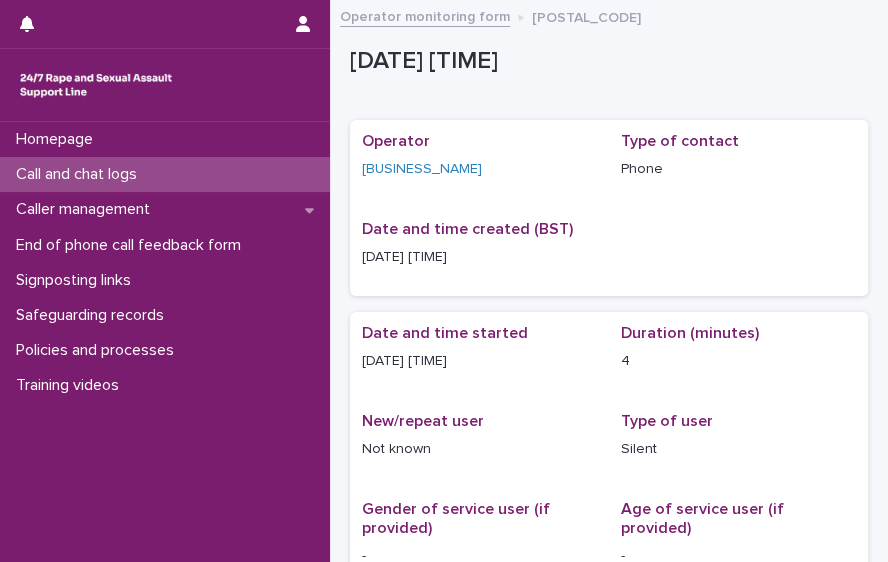 click on "Call and chat logs" at bounding box center (165, 174) 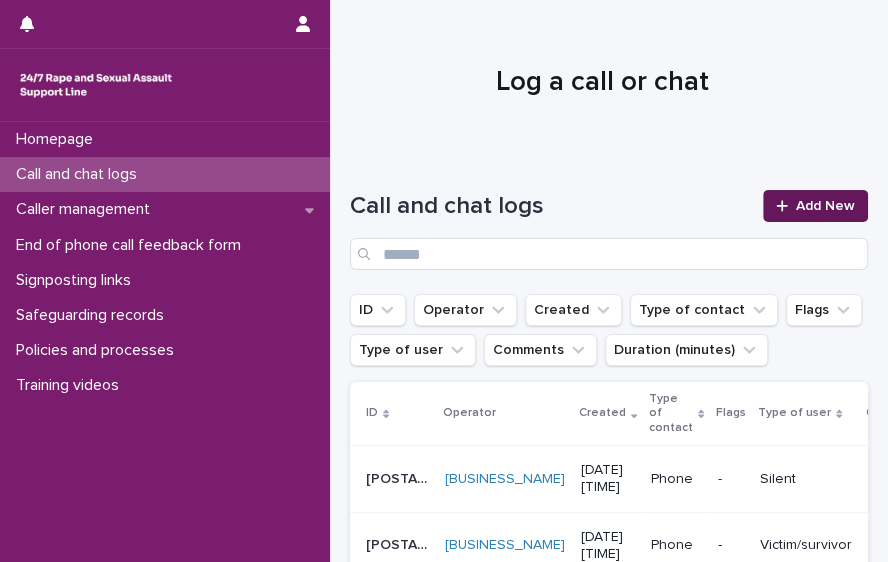 click on "Add New" at bounding box center (825, 206) 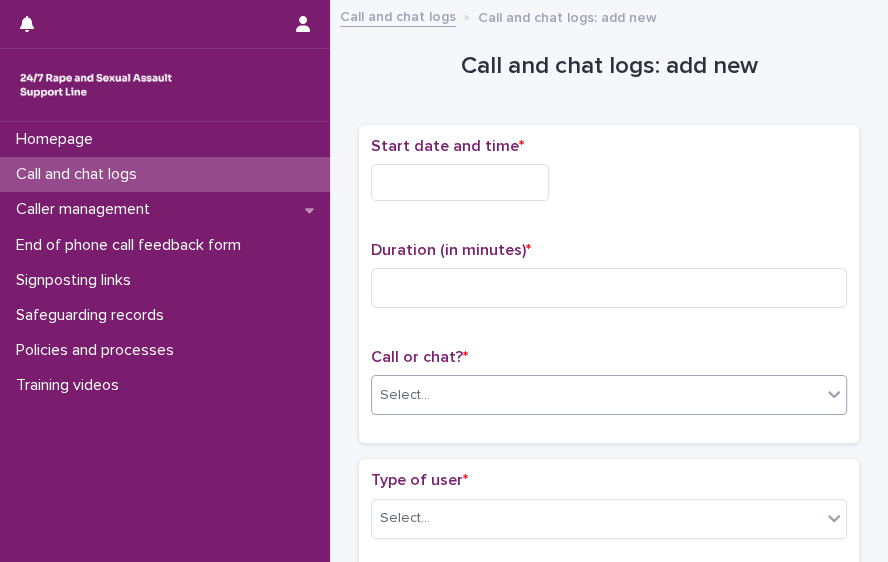 click on "Select..." at bounding box center (596, 395) 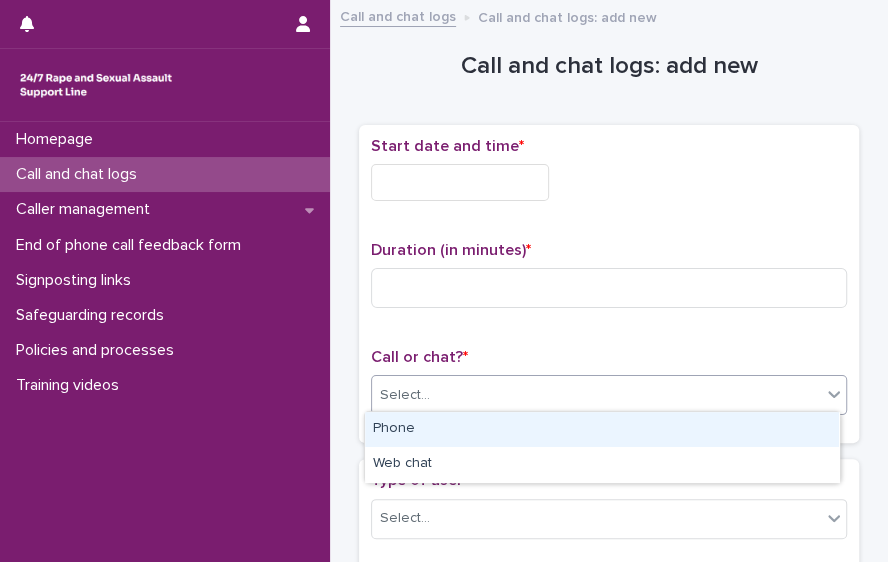 click on "Phone" at bounding box center (602, 429) 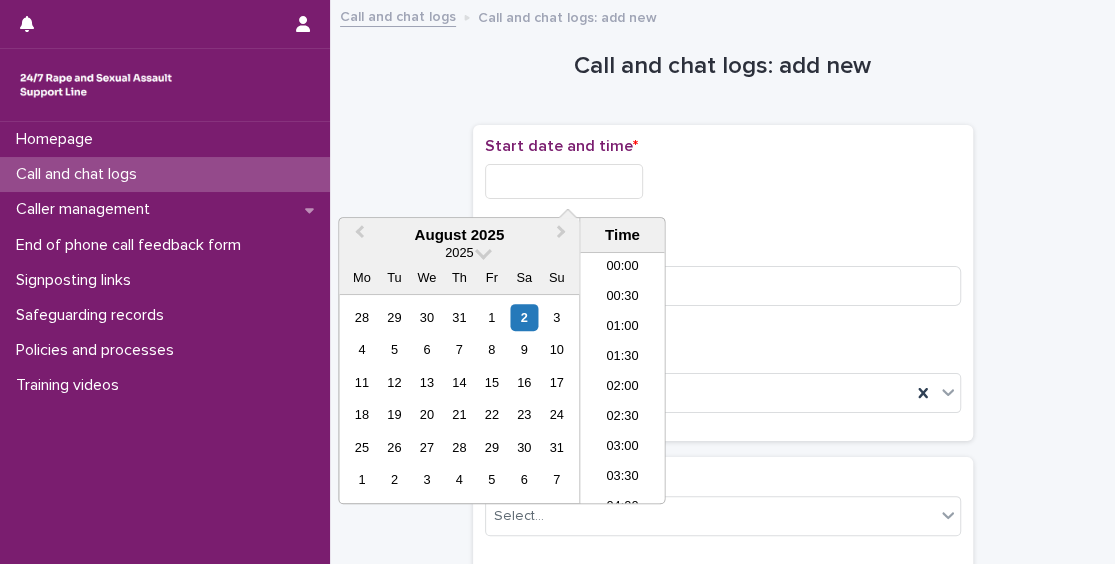 scroll, scrollTop: 970, scrollLeft: 0, axis: vertical 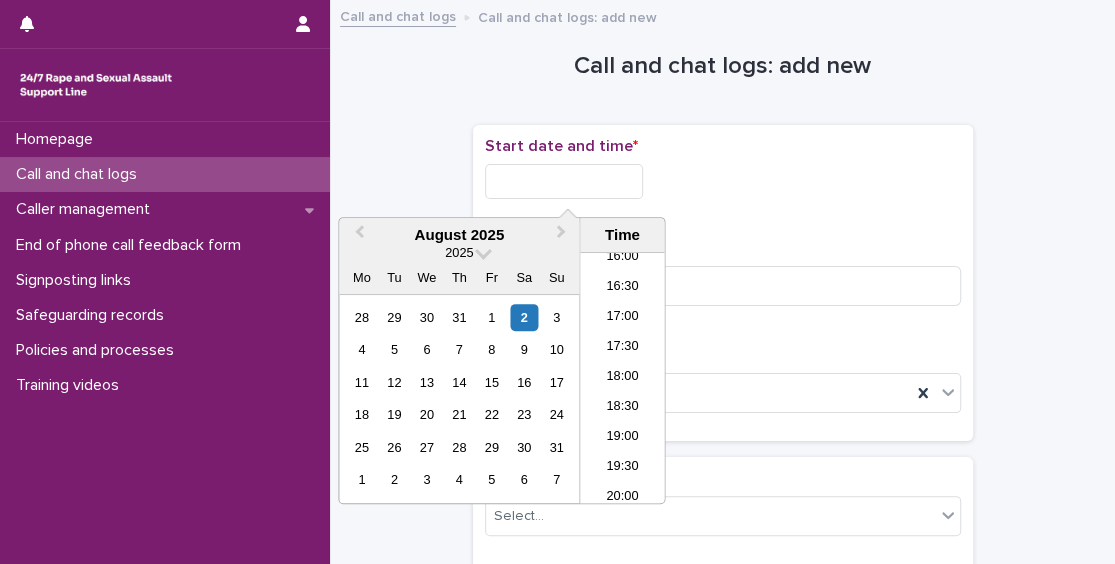 click at bounding box center (564, 181) 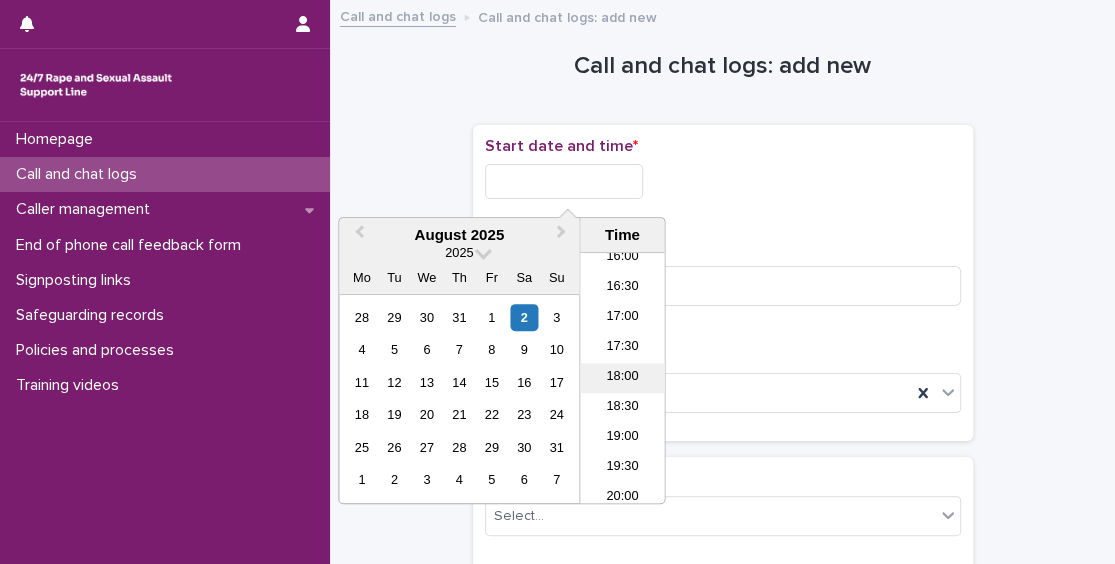 click on "18:00" at bounding box center (622, 378) 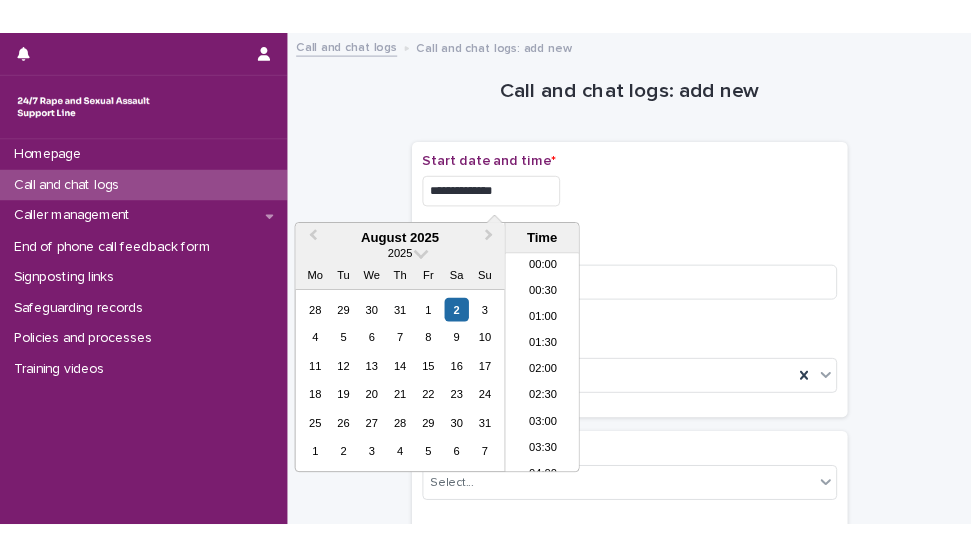 scroll, scrollTop: 970, scrollLeft: 0, axis: vertical 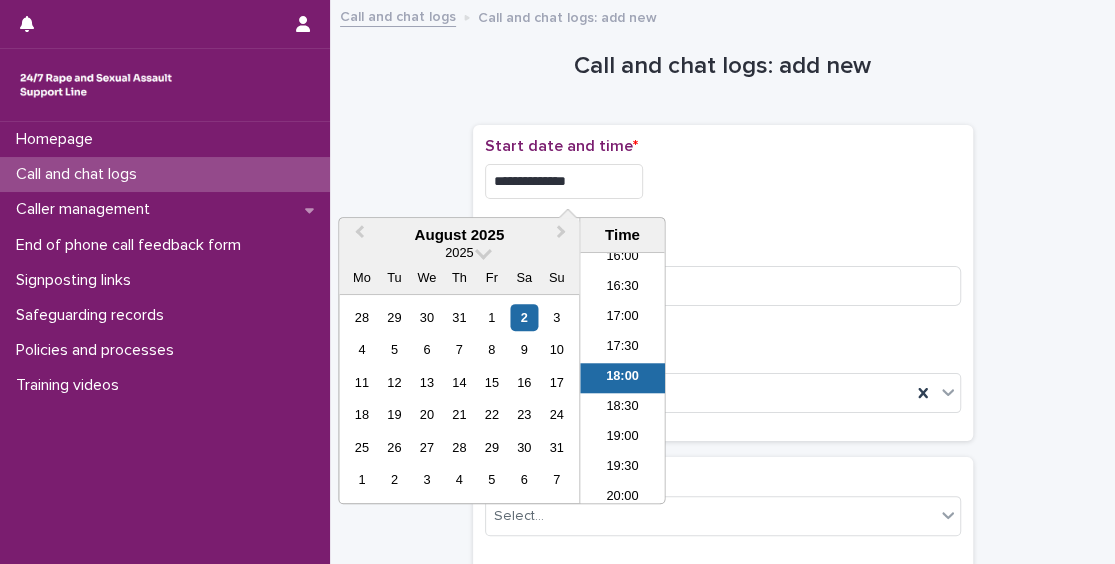 click on "**********" at bounding box center [564, 181] 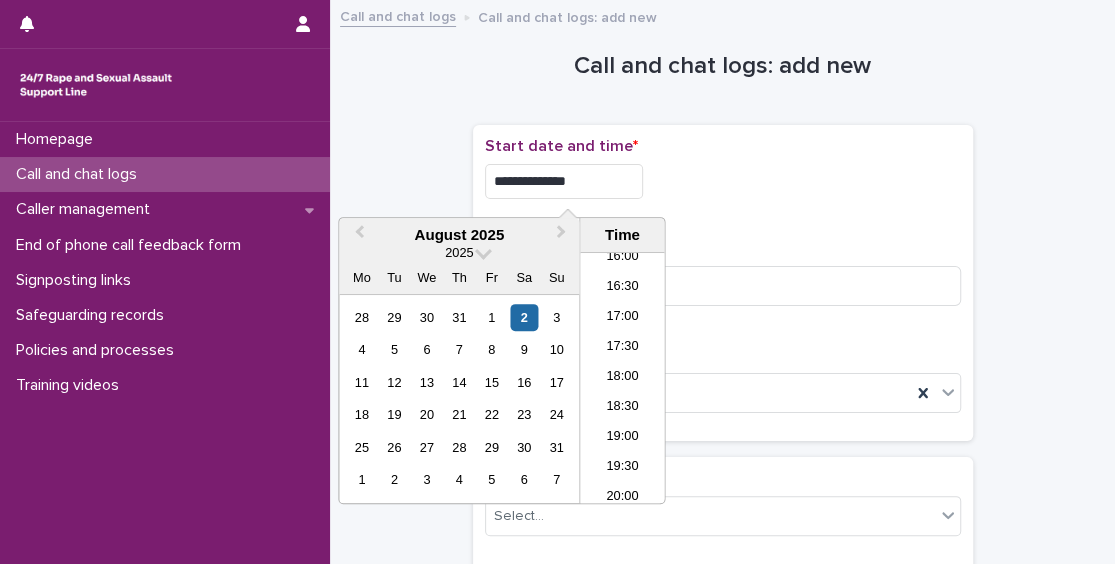 type on "**********" 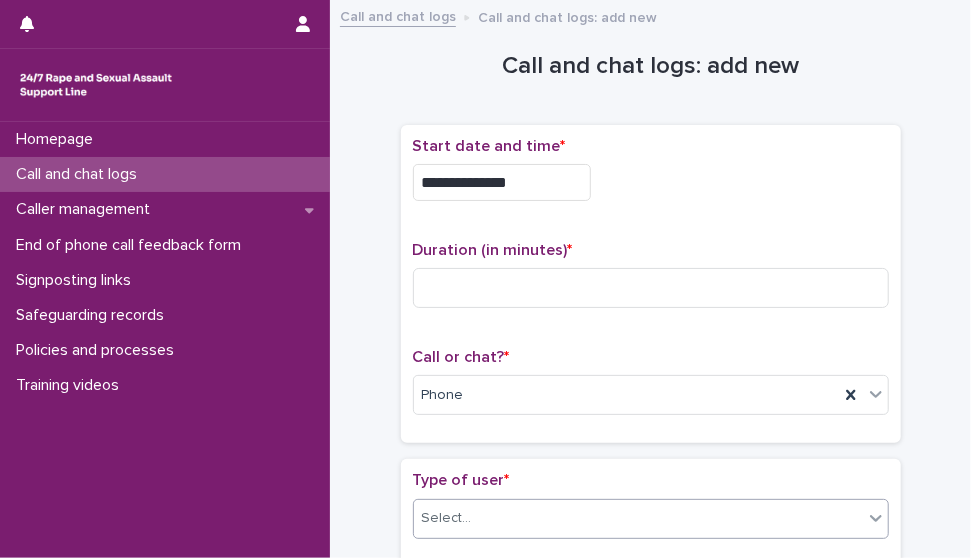 click on "Select..." at bounding box center (638, 518) 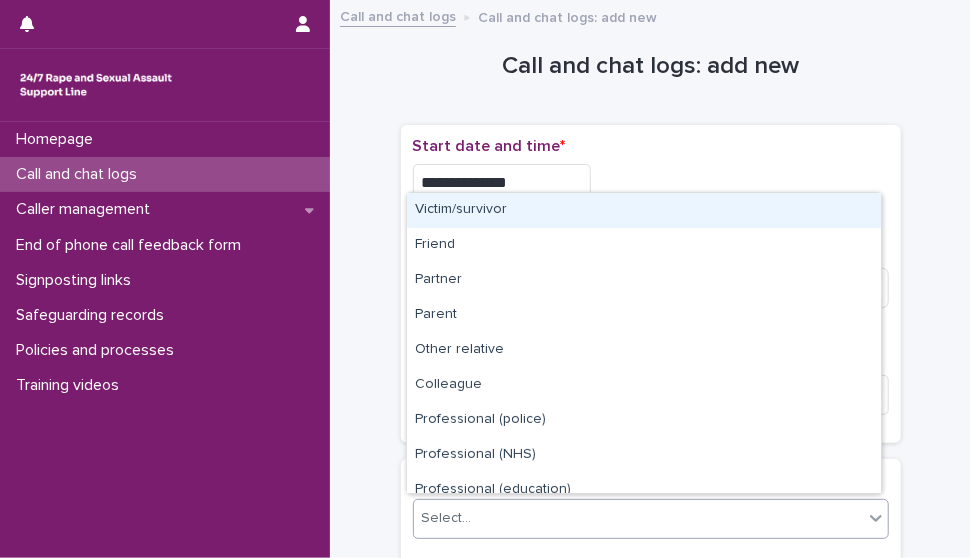 click on "Victim/survivor" at bounding box center [644, 210] 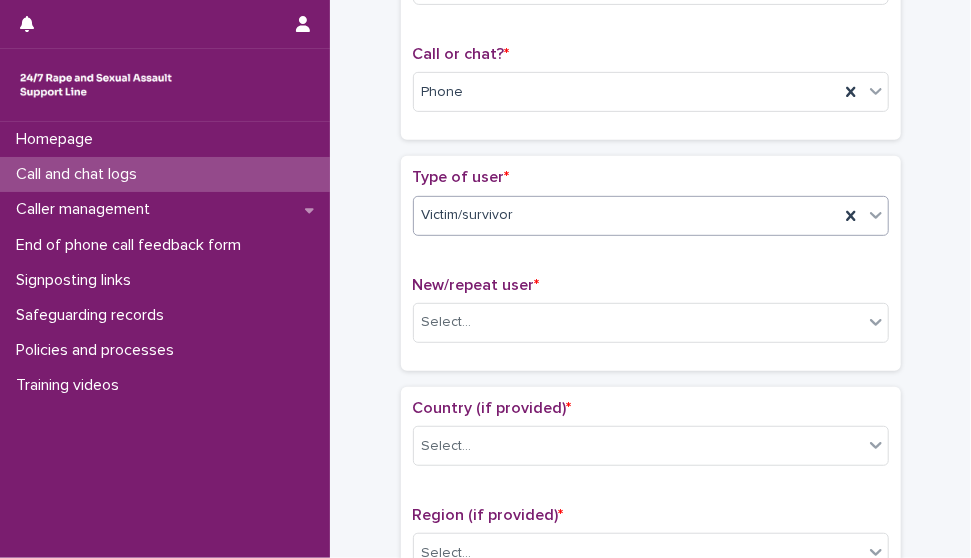scroll, scrollTop: 305, scrollLeft: 0, axis: vertical 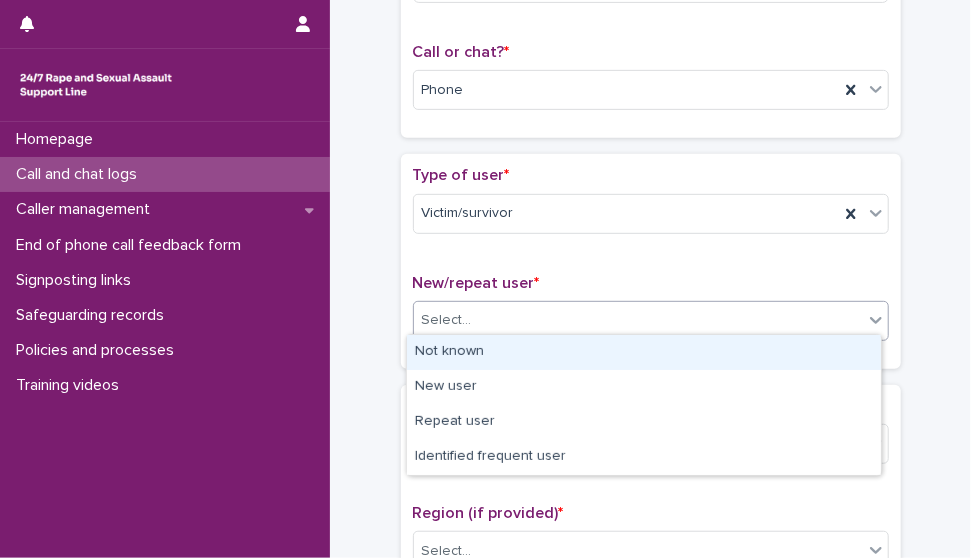 click on "Select..." at bounding box center [638, 320] 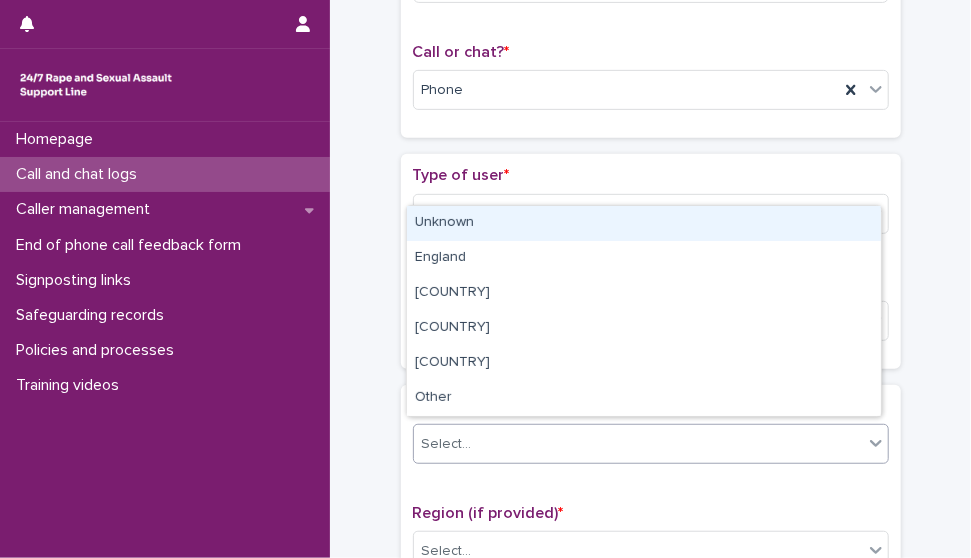 click on "Select..." at bounding box center [651, 444] 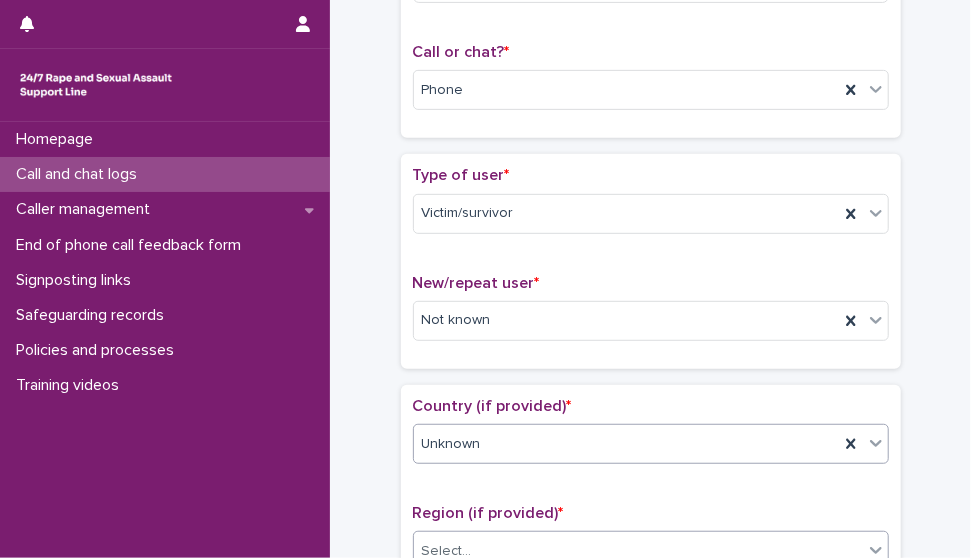 click on "Select..." at bounding box center [638, 551] 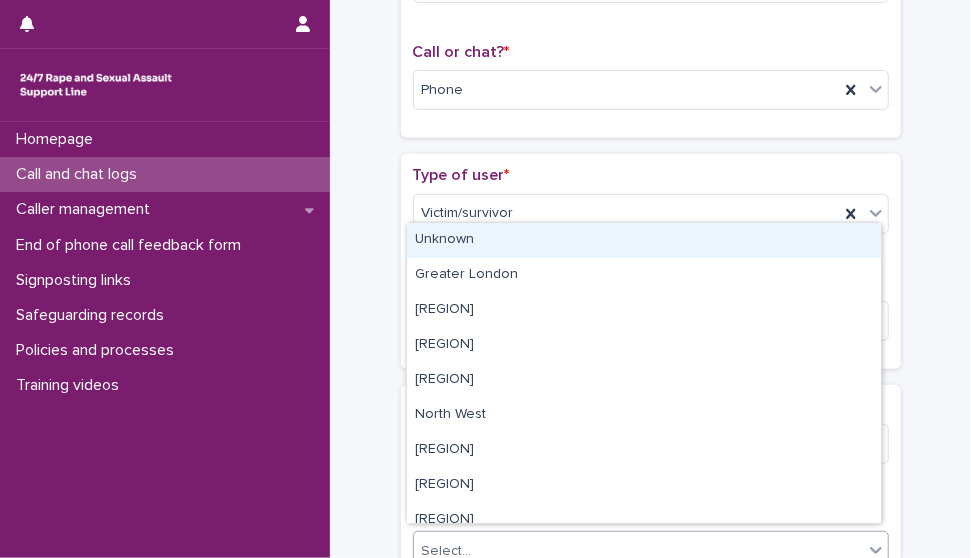 click on "Unknown" at bounding box center [644, 240] 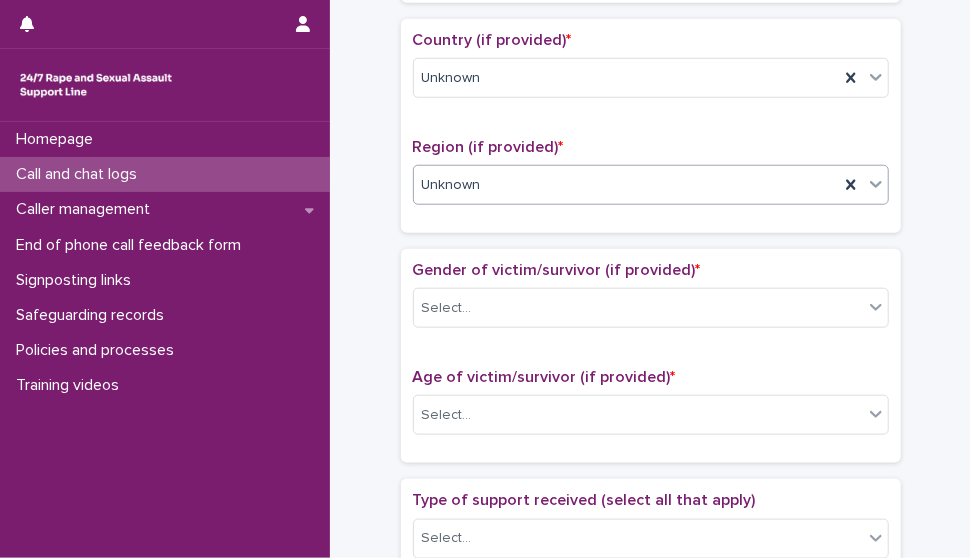 scroll, scrollTop: 666, scrollLeft: 0, axis: vertical 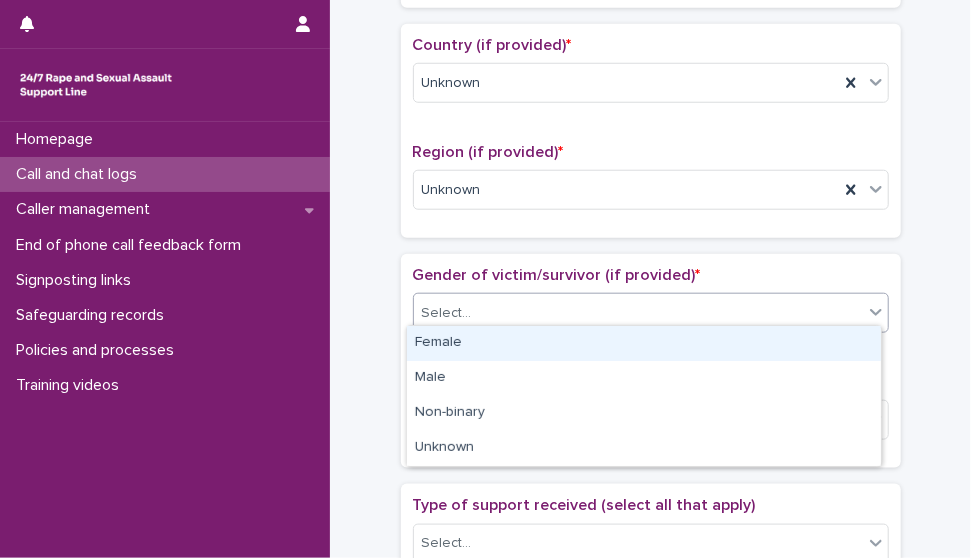 click on "Select..." at bounding box center [638, 313] 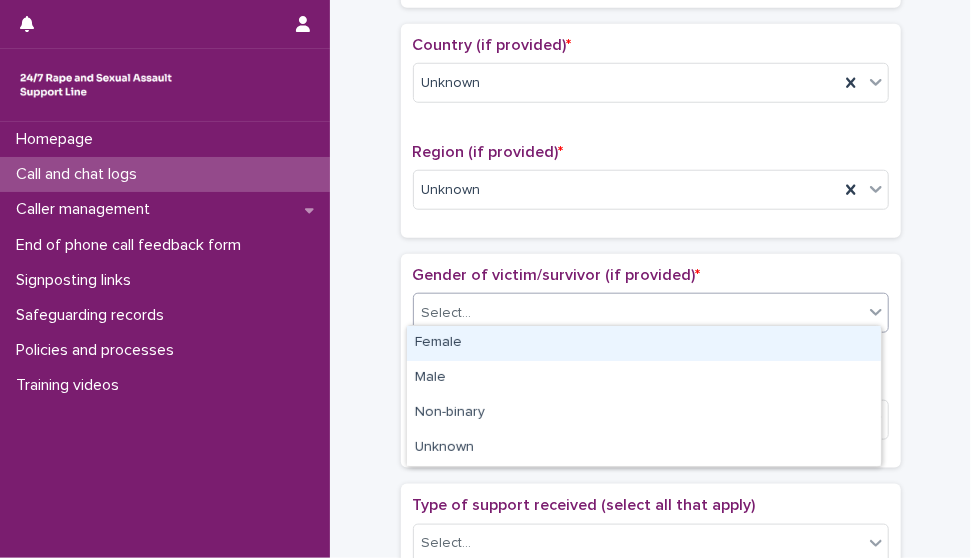 click on "Female" at bounding box center (644, 343) 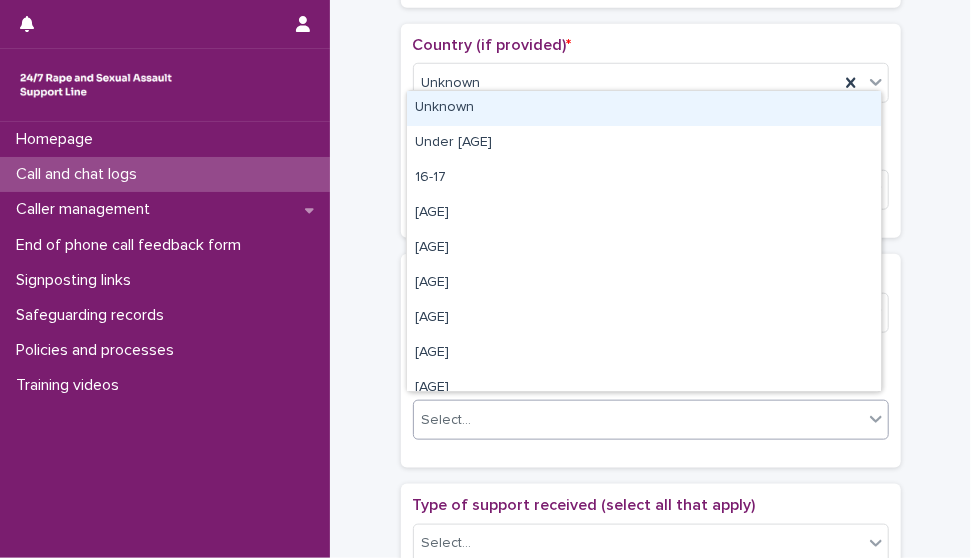 click on "Select..." at bounding box center [638, 420] 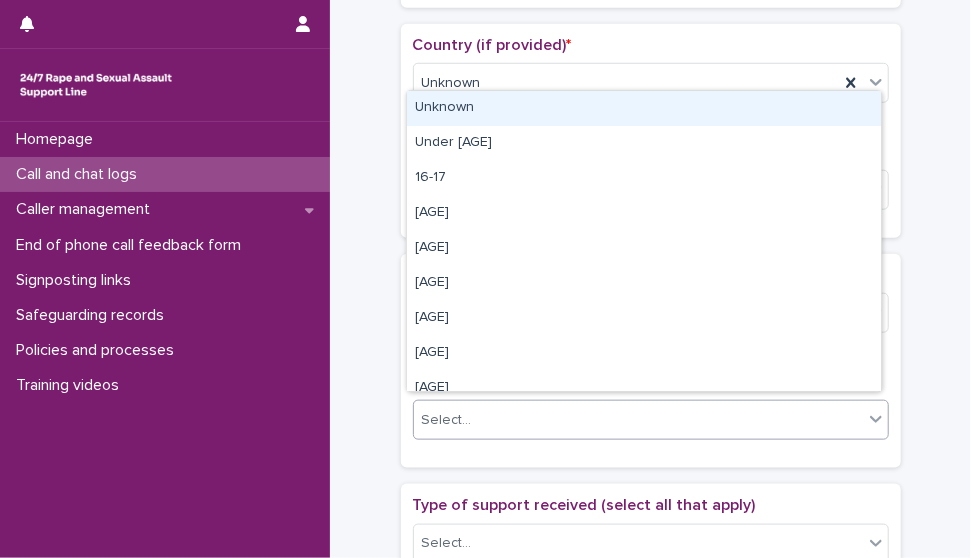 click on "Unknown" at bounding box center [644, 108] 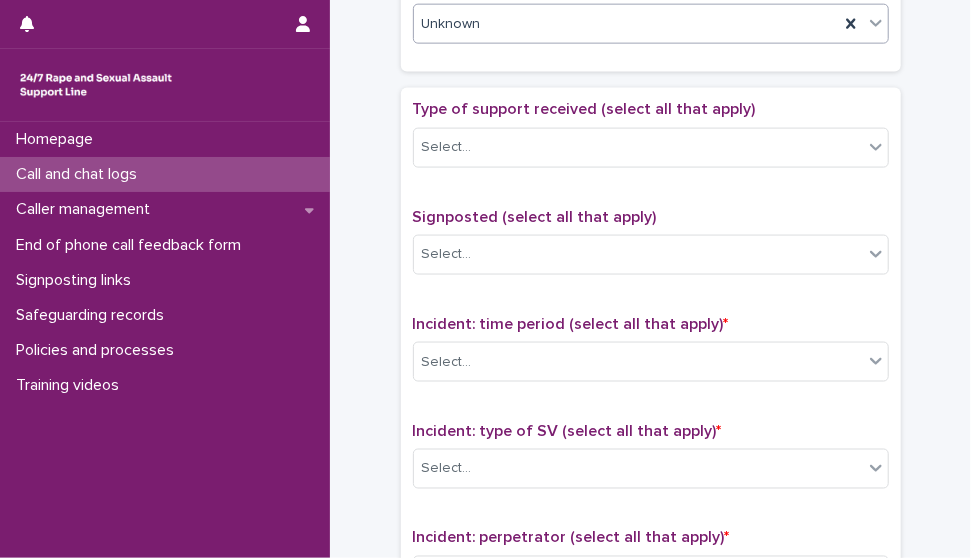 scroll, scrollTop: 1073, scrollLeft: 0, axis: vertical 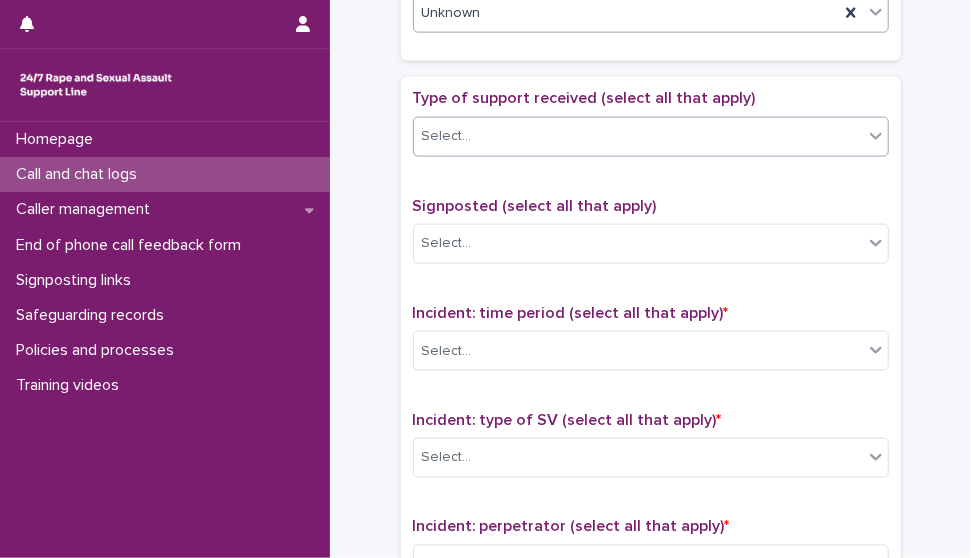 click on "Select..." at bounding box center (638, 136) 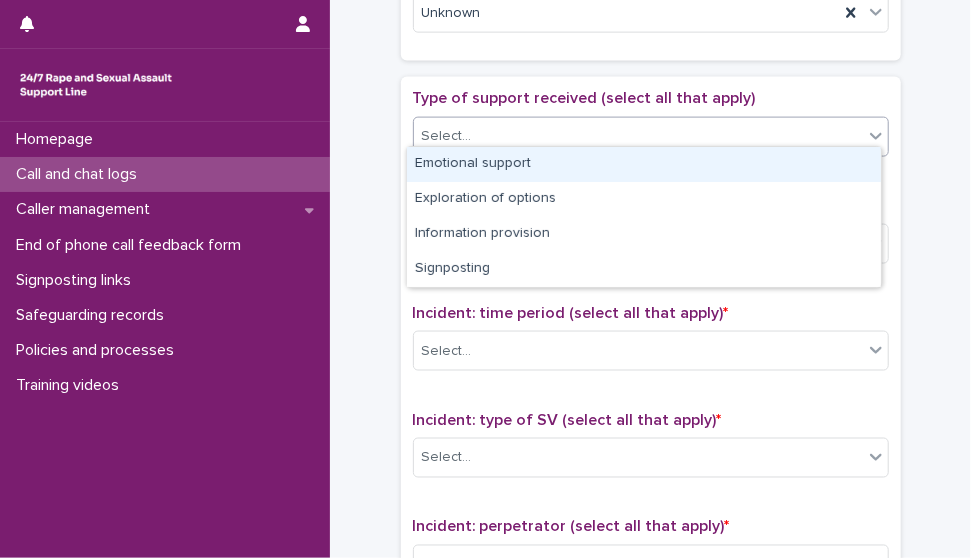 click on "Emotional support" at bounding box center (644, 164) 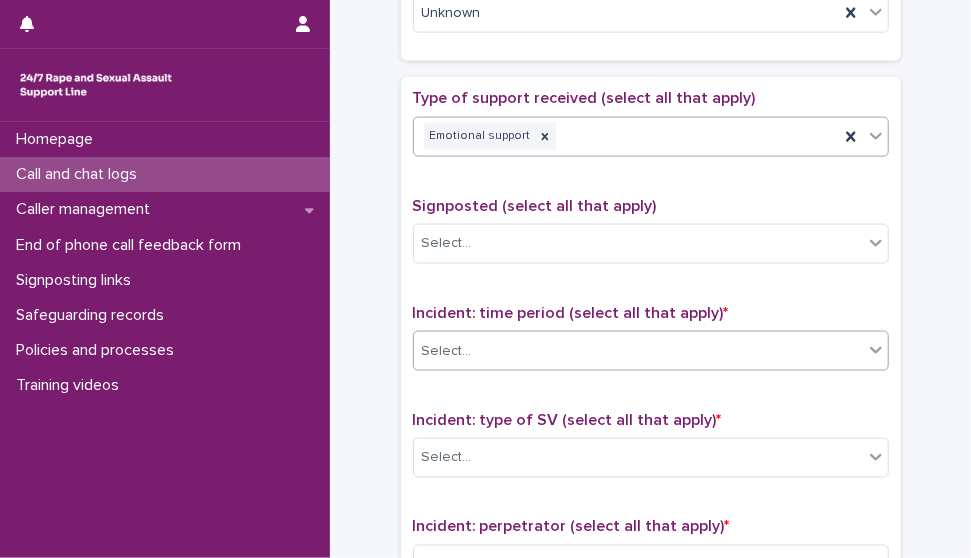 click on "Select..." at bounding box center [638, 351] 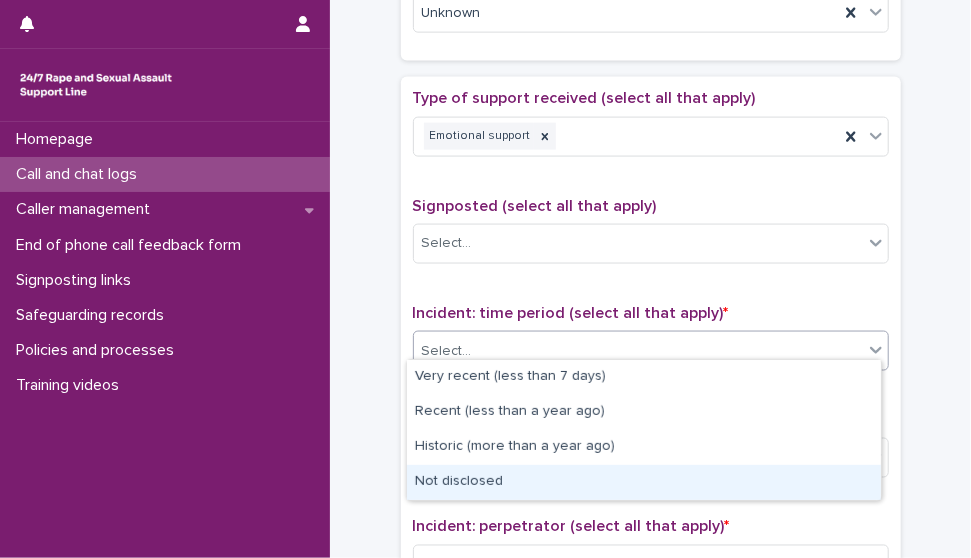 click on "Not disclosed" at bounding box center (644, 482) 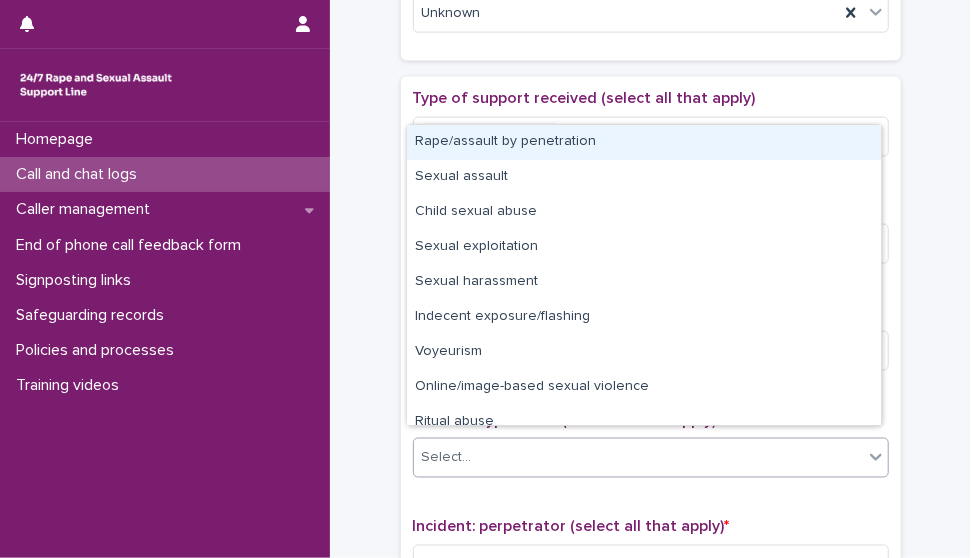 click on "Select..." at bounding box center [638, 458] 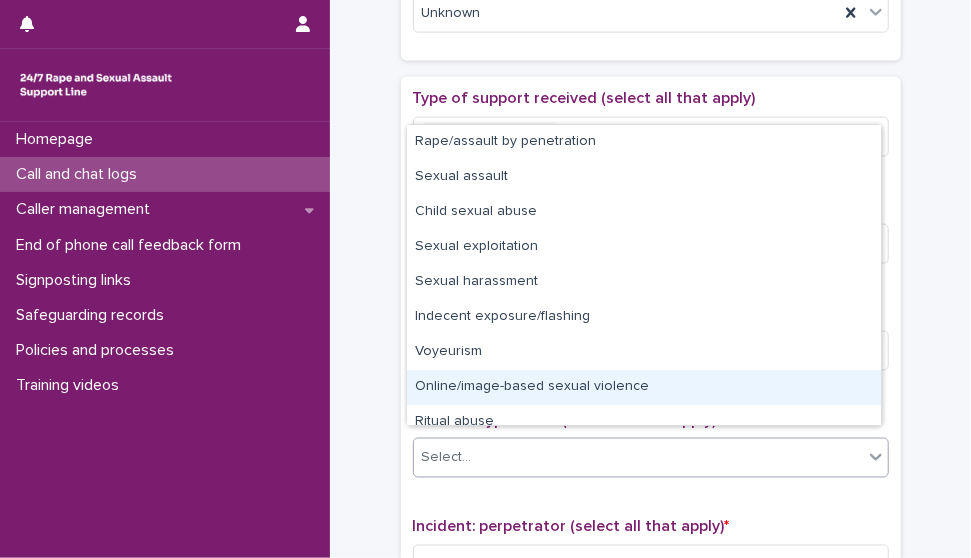 scroll, scrollTop: 50, scrollLeft: 0, axis: vertical 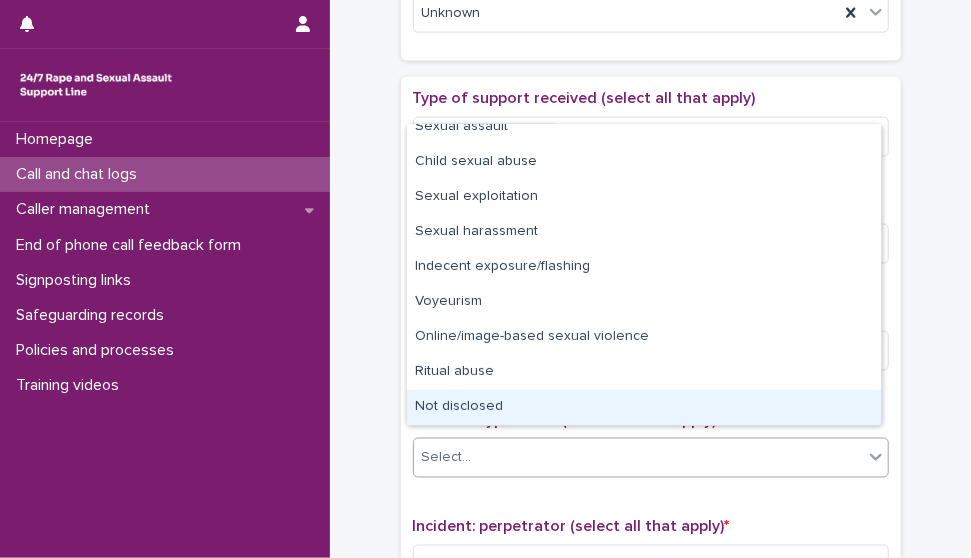click on "Not disclosed" at bounding box center [644, 407] 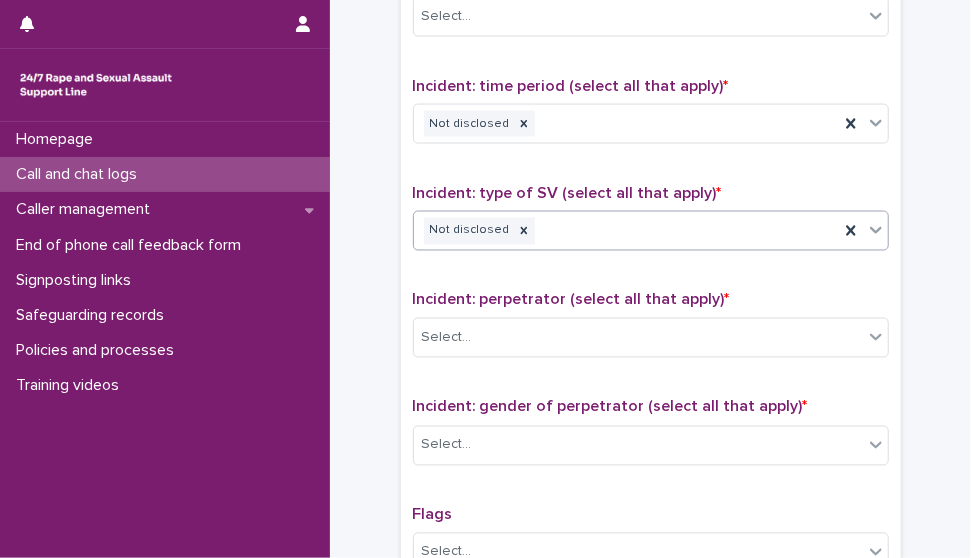 scroll, scrollTop: 1394, scrollLeft: 0, axis: vertical 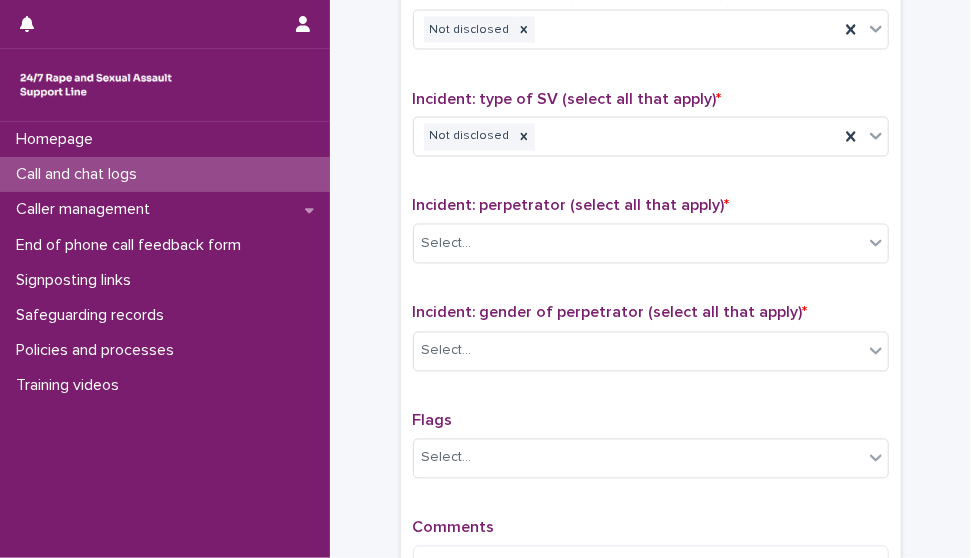 click on "Incident: gender of perpetrator (select all that apply) *" at bounding box center (651, 313) 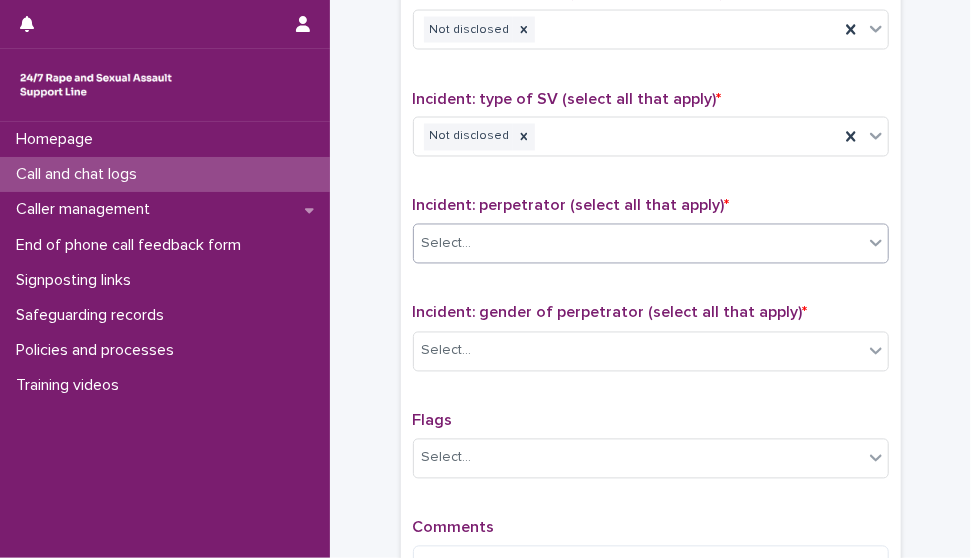click on "Select..." at bounding box center [638, 244] 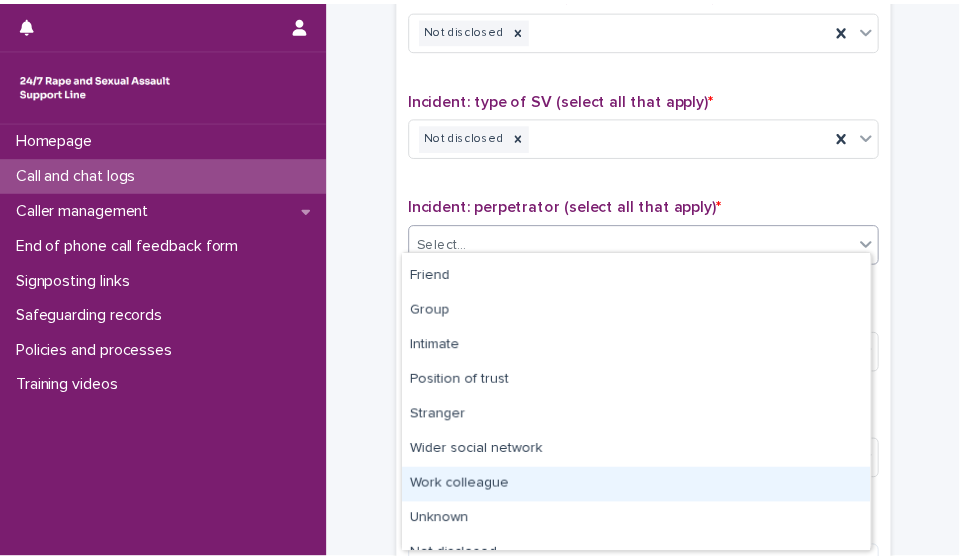 scroll, scrollTop: 84, scrollLeft: 0, axis: vertical 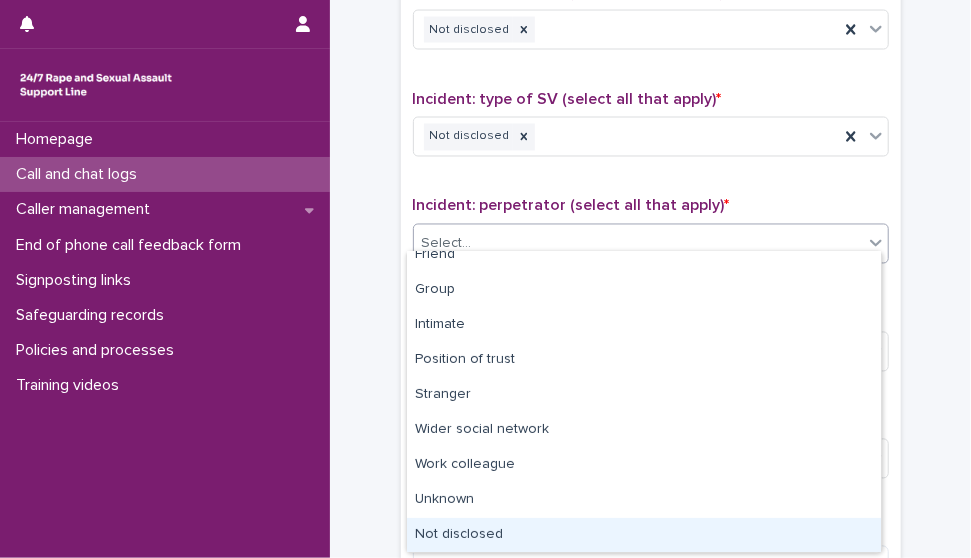 click on "Not disclosed" at bounding box center [644, 535] 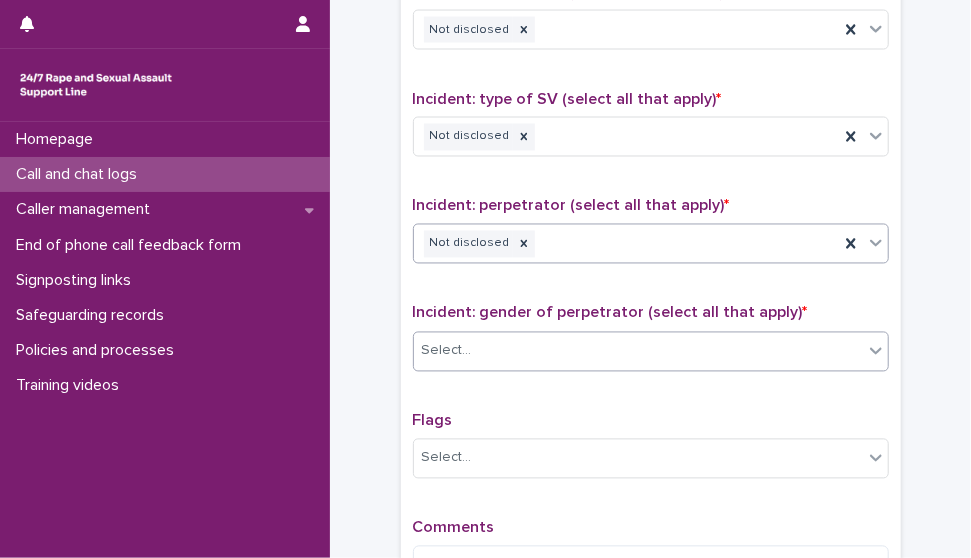 click on "Select..." at bounding box center [638, 351] 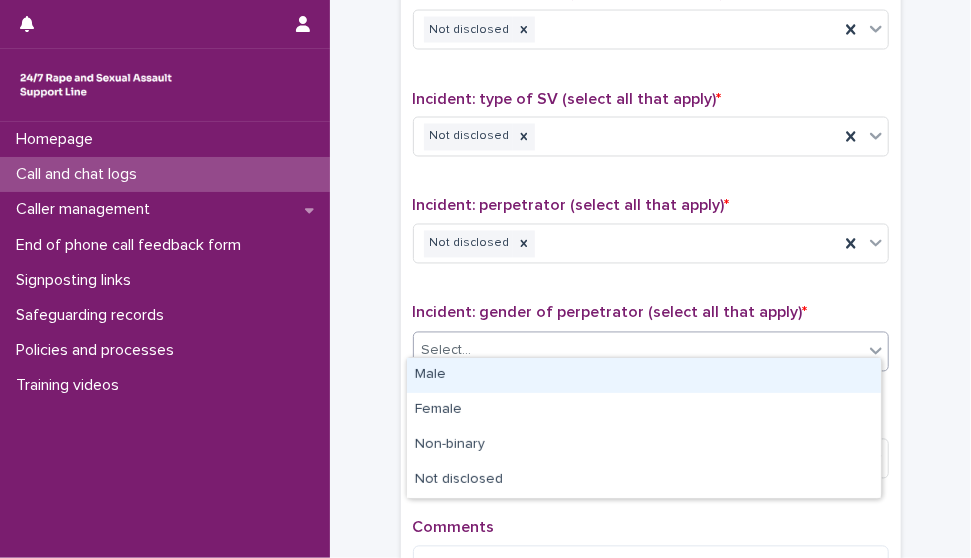 drag, startPoint x: 683, startPoint y: 393, endPoint x: 676, endPoint y: 378, distance: 16.552946 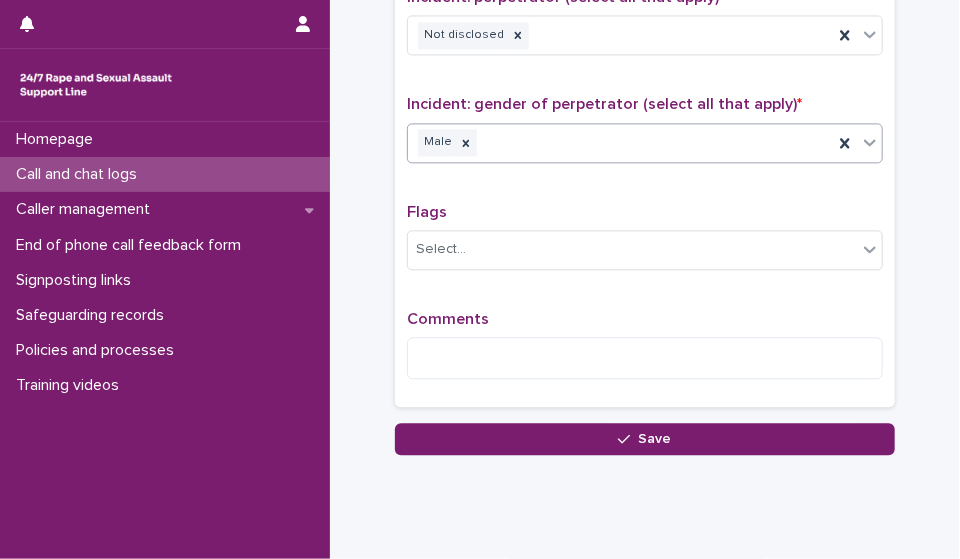 scroll, scrollTop: 1624, scrollLeft: 0, axis: vertical 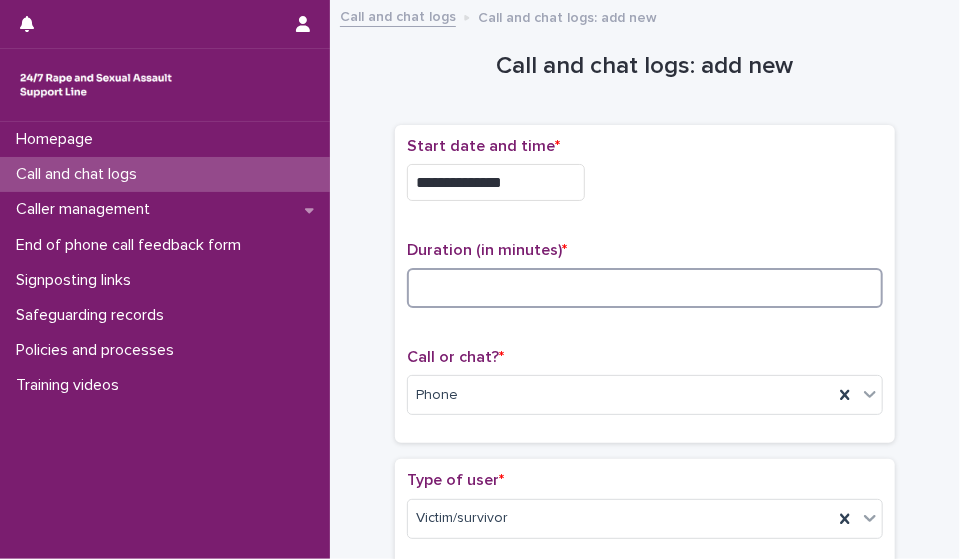 click at bounding box center (645, 288) 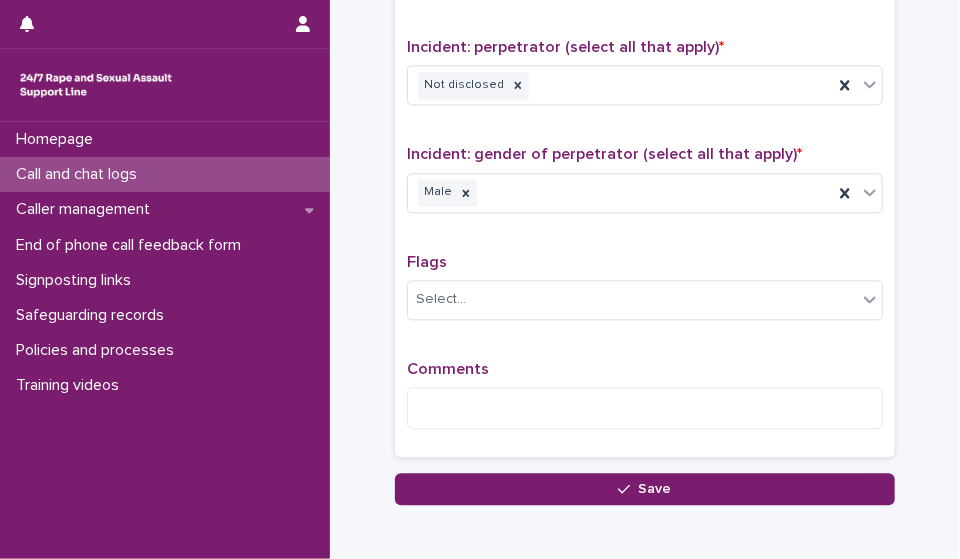 scroll, scrollTop: 1626, scrollLeft: 0, axis: vertical 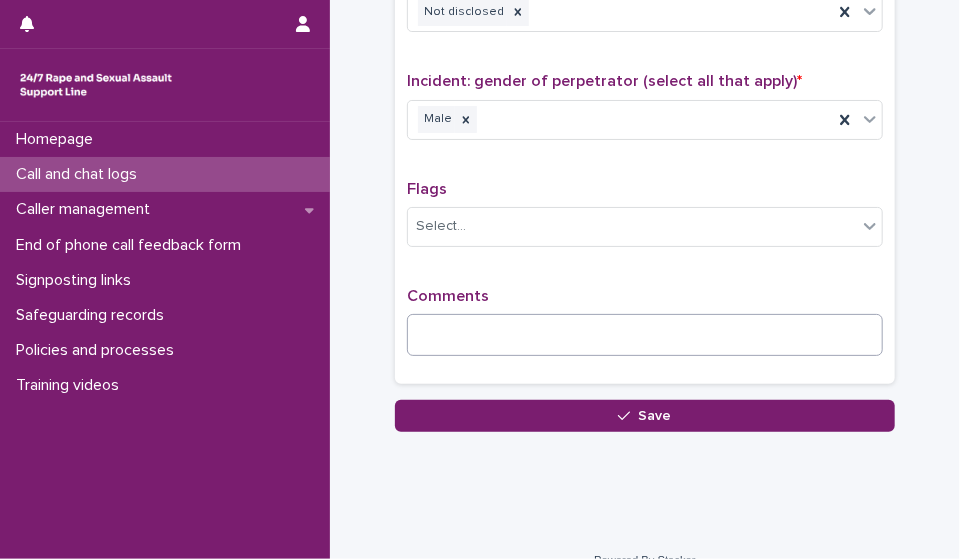 type on "**" 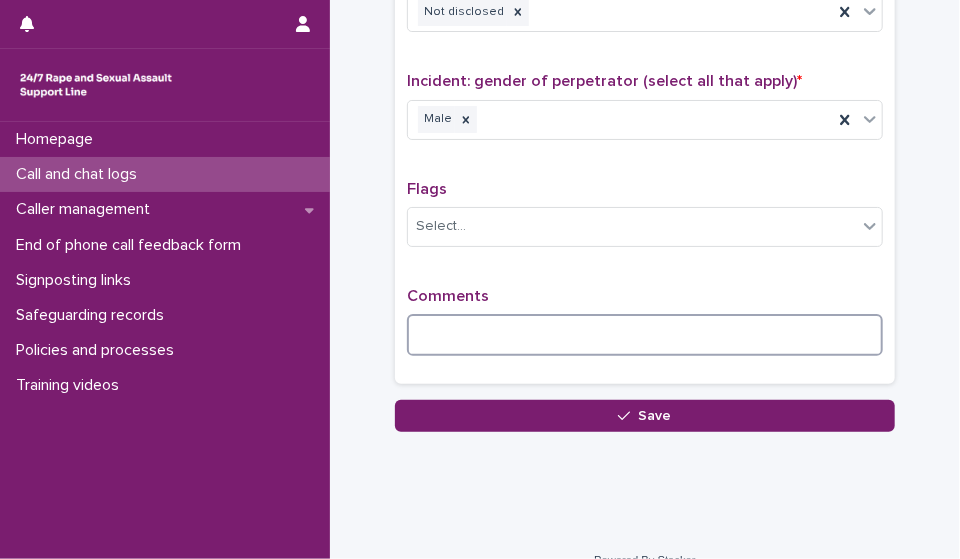 click at bounding box center (645, 335) 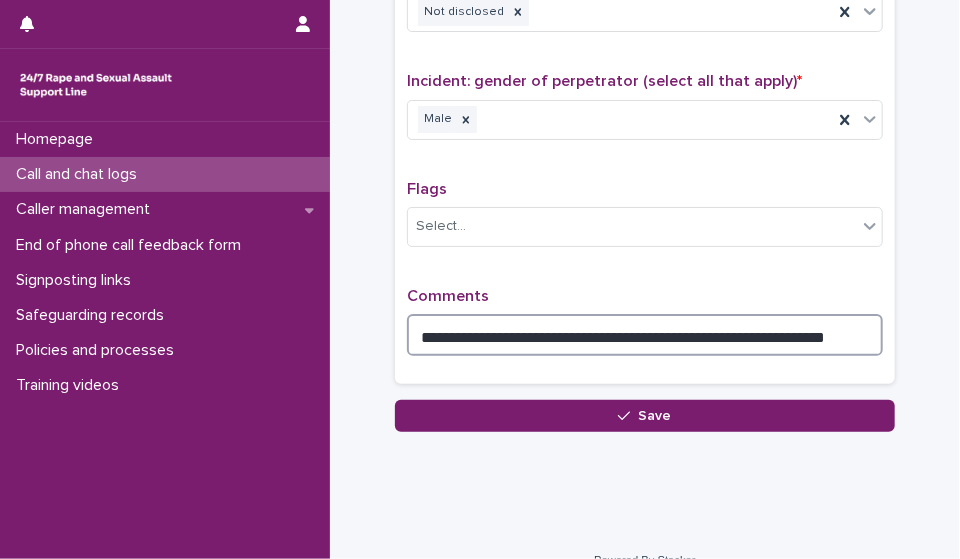 type on "**********" 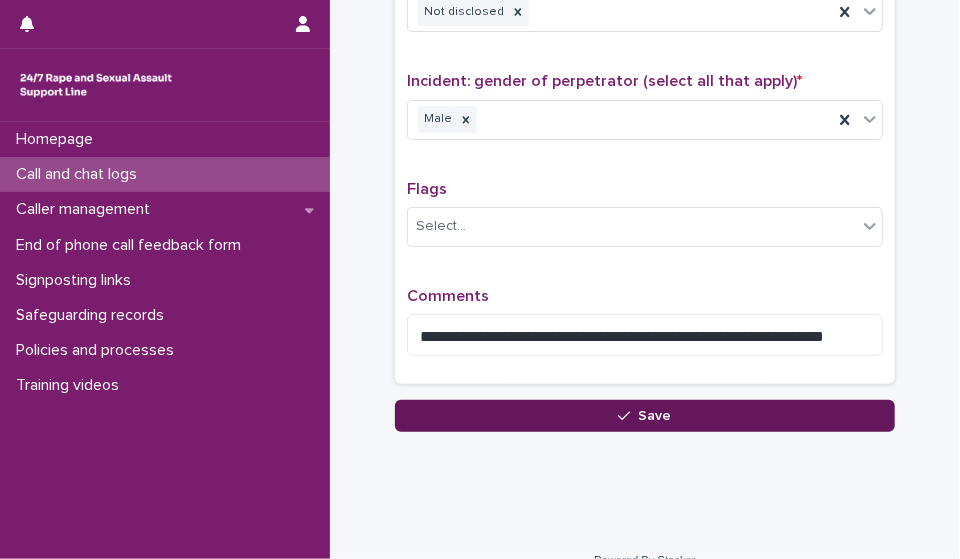 click on "Save" at bounding box center [645, 416] 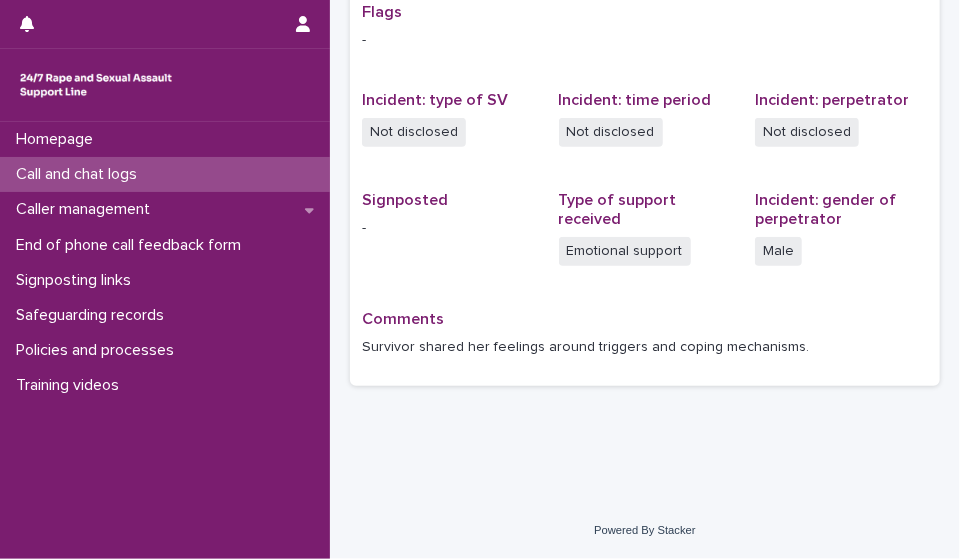 scroll, scrollTop: 0, scrollLeft: 0, axis: both 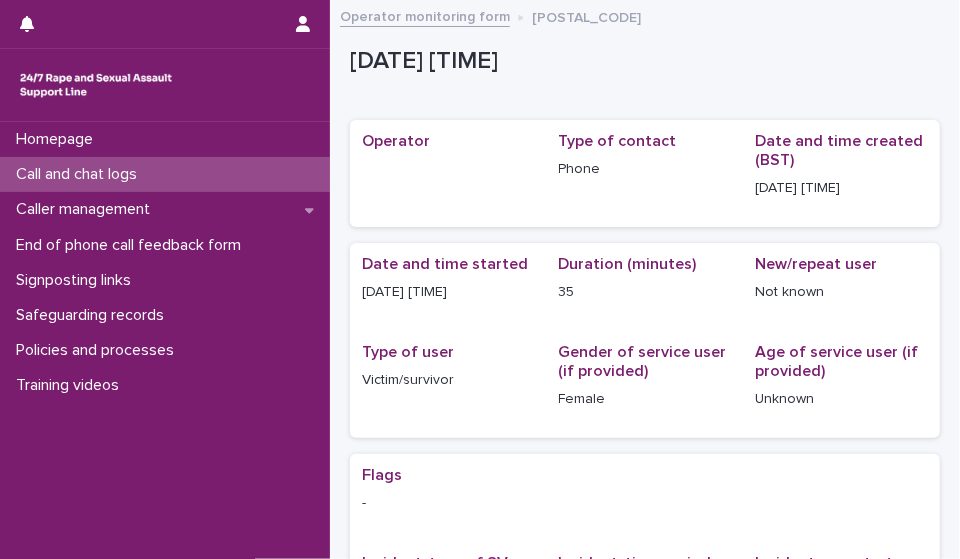 click on "Call and chat logs" at bounding box center [165, 174] 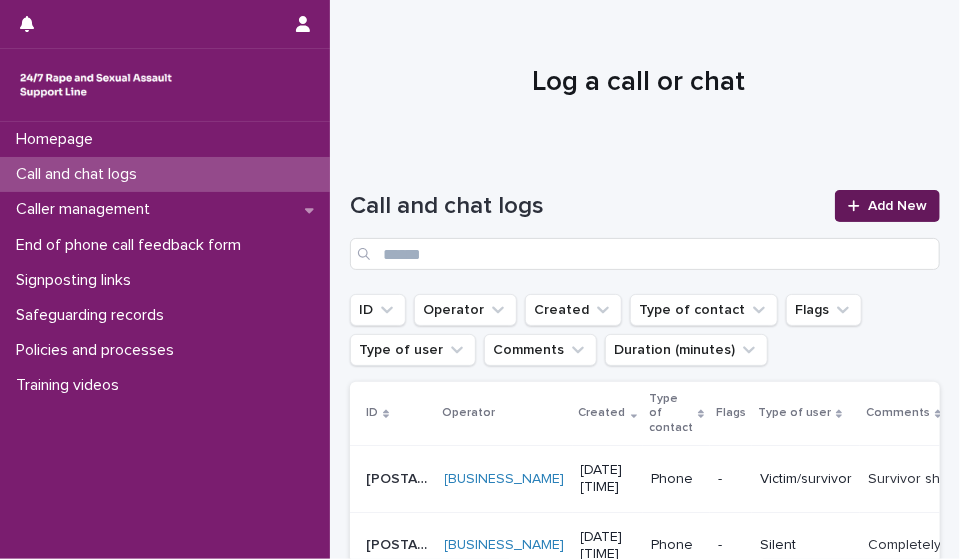 click on "Add New" at bounding box center (887, 206) 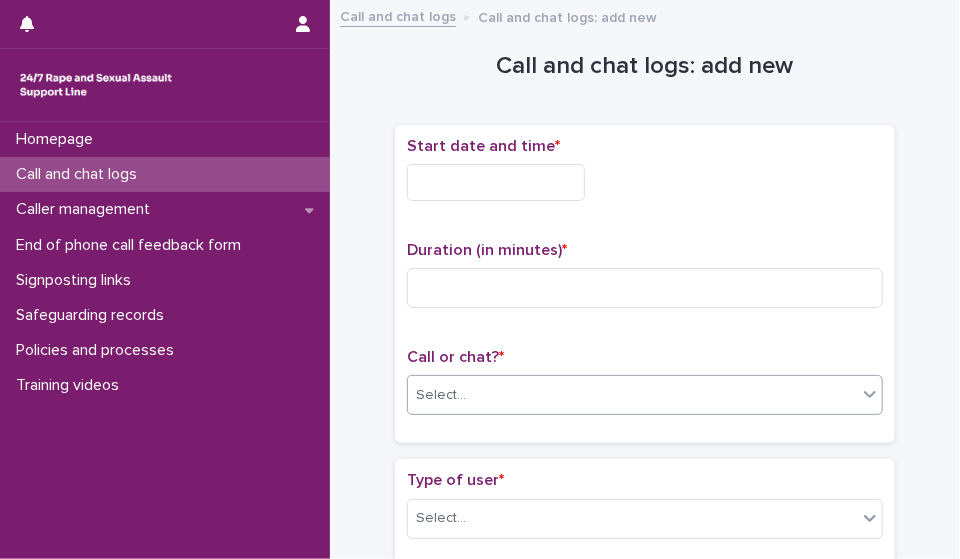 click on "Select..." at bounding box center [632, 395] 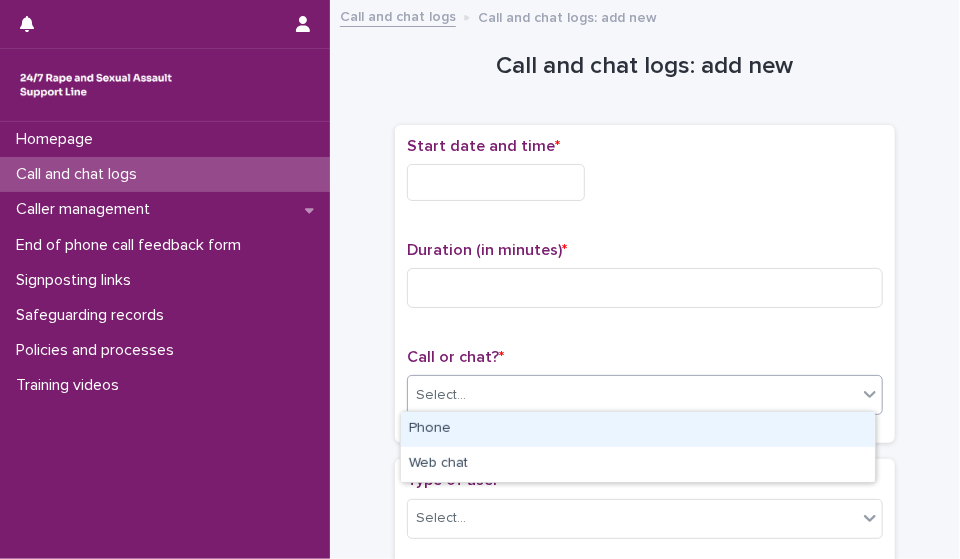 click on "Phone" at bounding box center (638, 429) 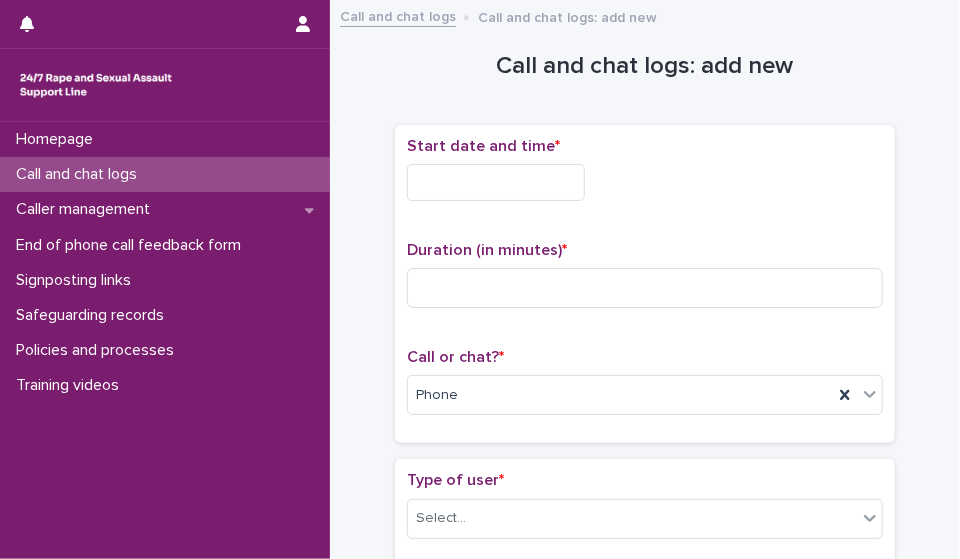 click on "Start date and time *" at bounding box center [645, 177] 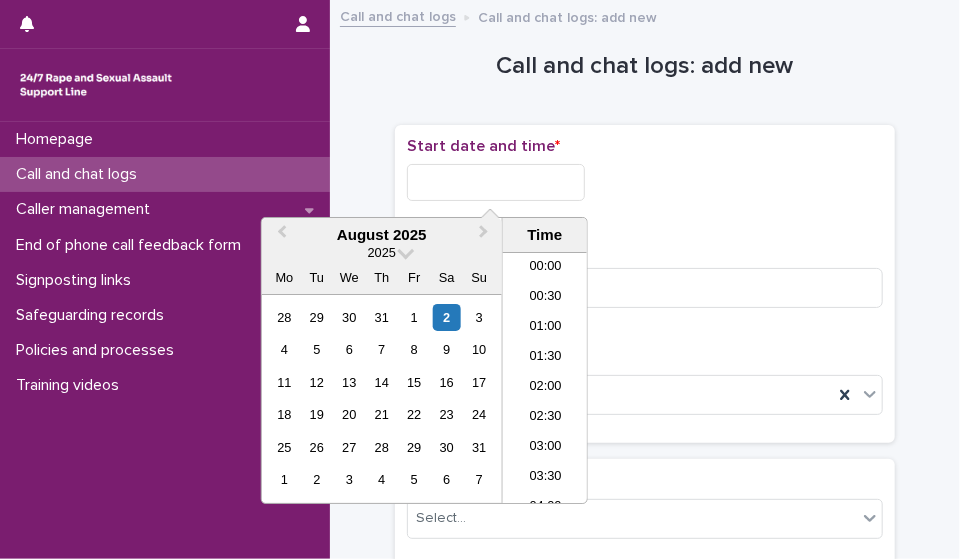 click at bounding box center (496, 182) 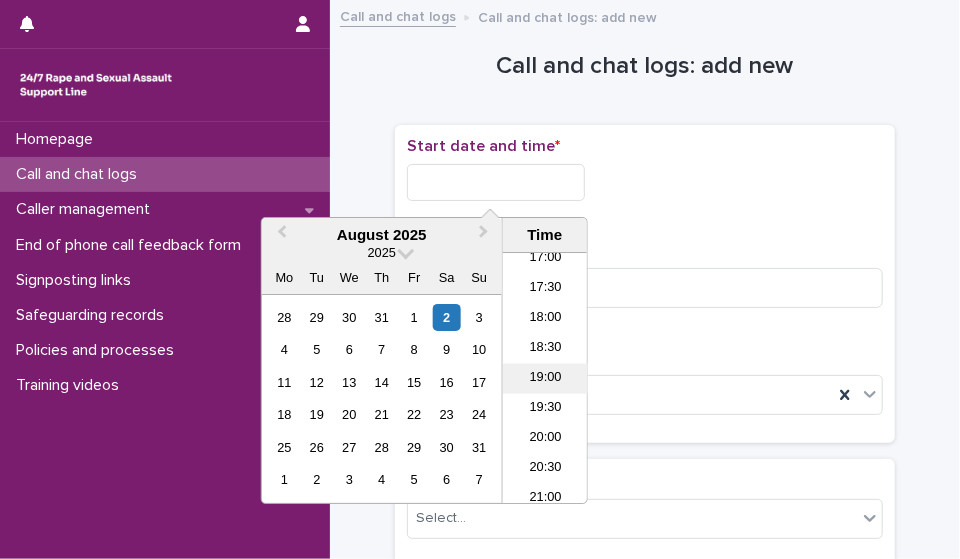 click on "19:00" at bounding box center [545, 379] 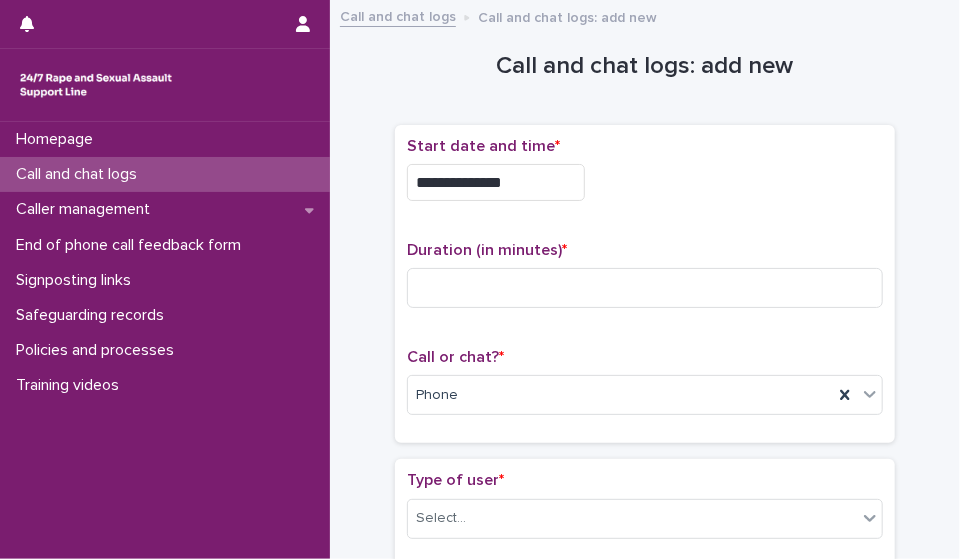 click on "**********" at bounding box center [496, 182] 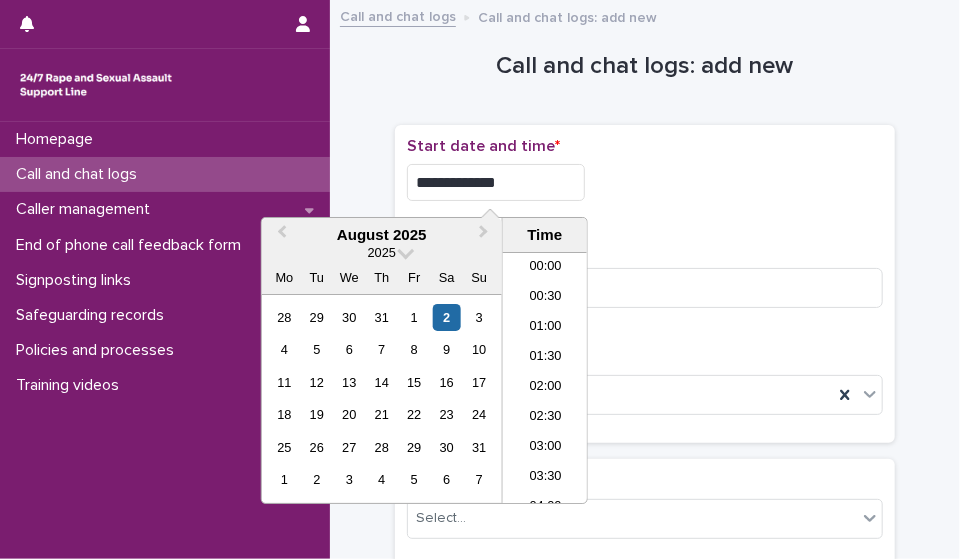 scroll, scrollTop: 1029, scrollLeft: 0, axis: vertical 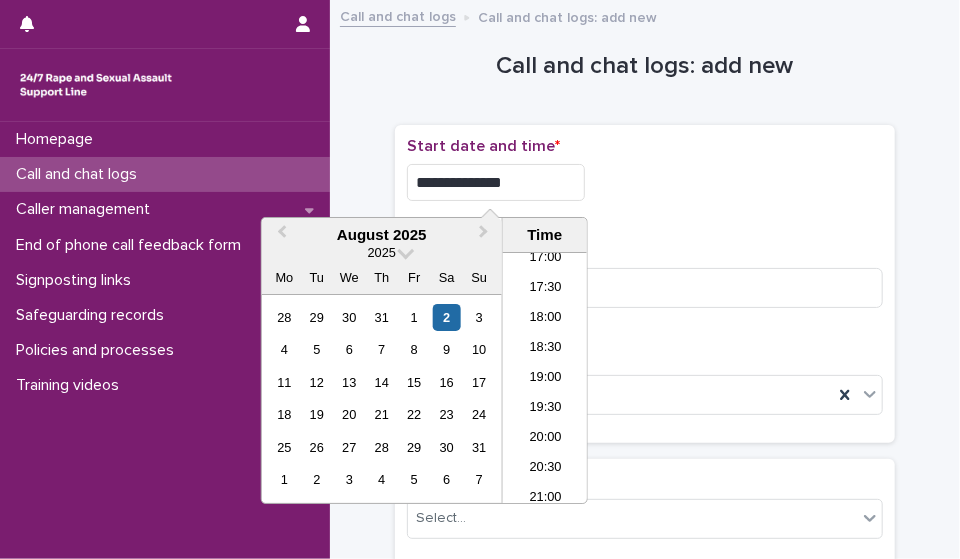 type on "**********" 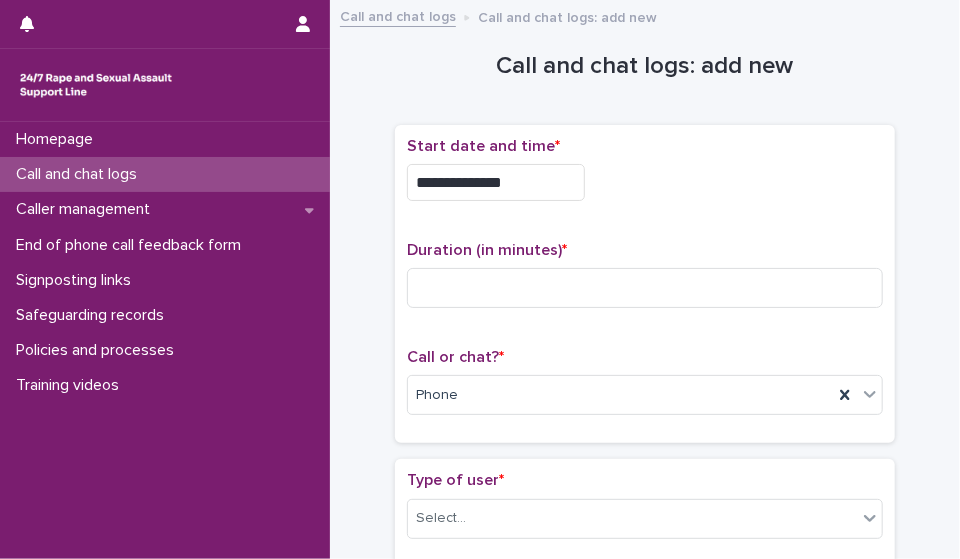 click on "**********" at bounding box center (645, 1035) 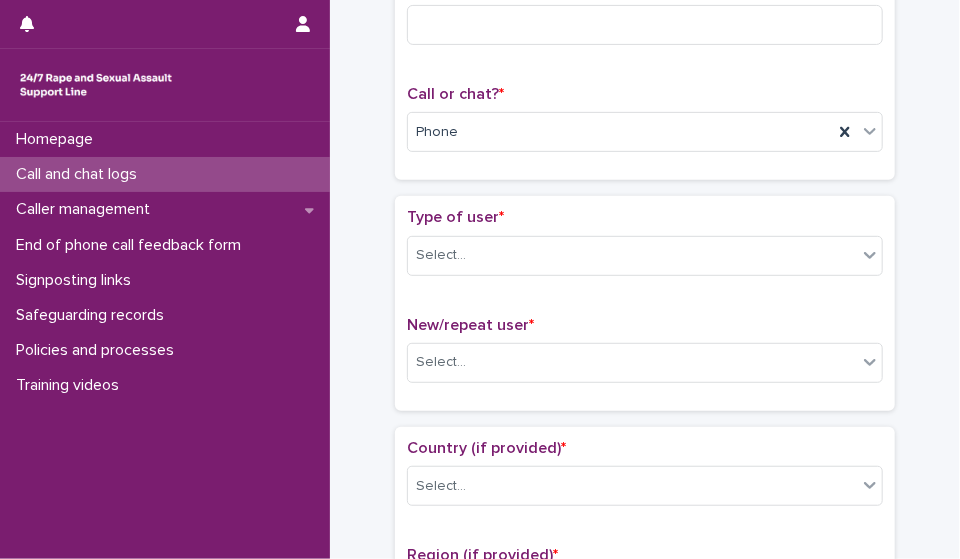 scroll, scrollTop: 309, scrollLeft: 0, axis: vertical 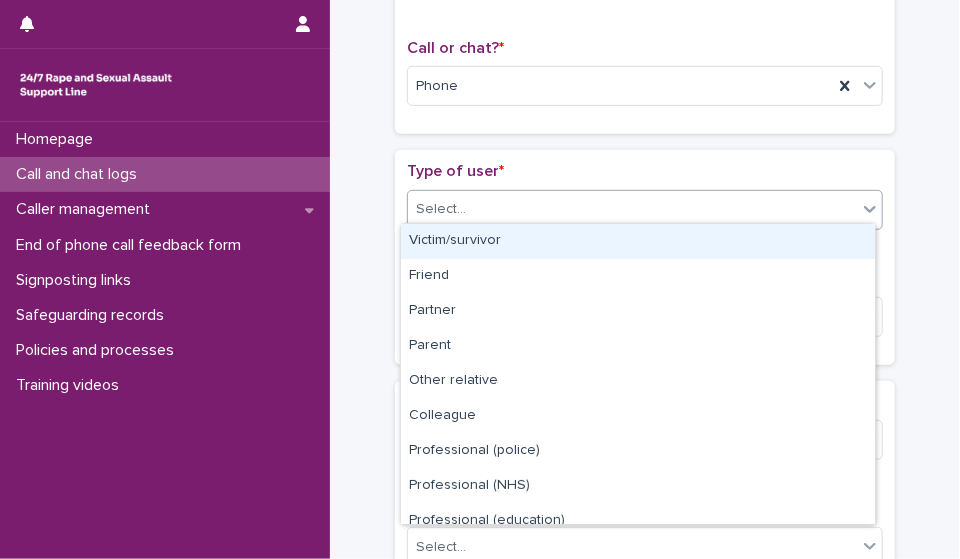click on "Select..." at bounding box center (632, 209) 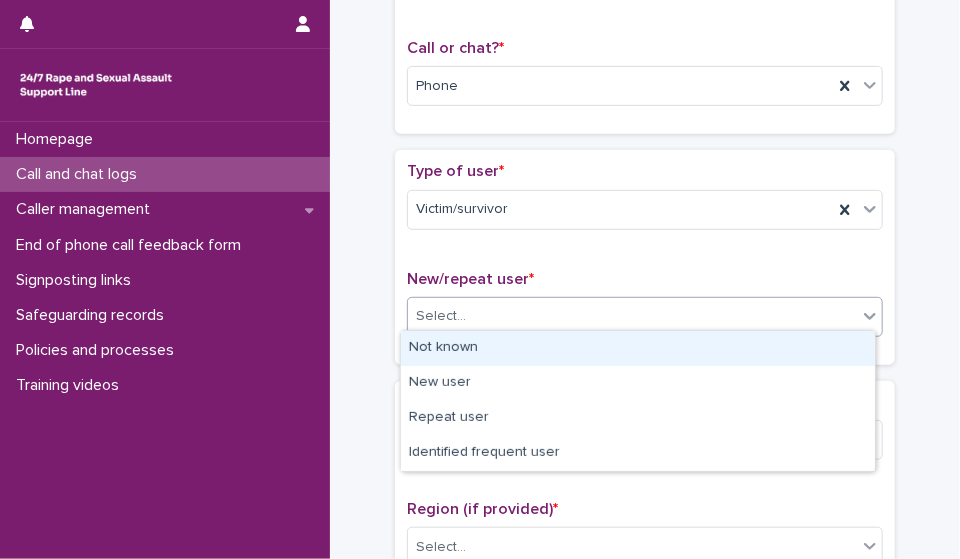 click on "Select..." at bounding box center (632, 316) 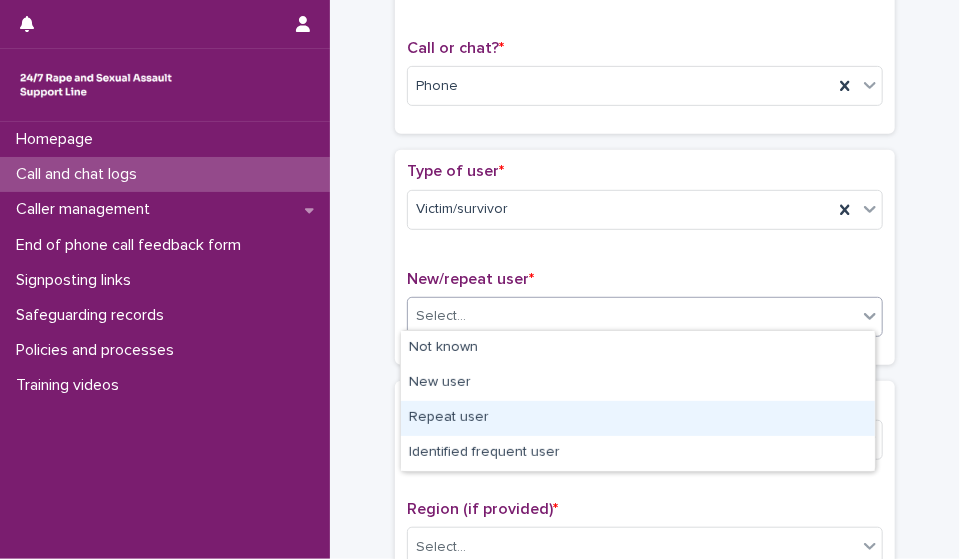 click on "Repeat user" at bounding box center (638, 418) 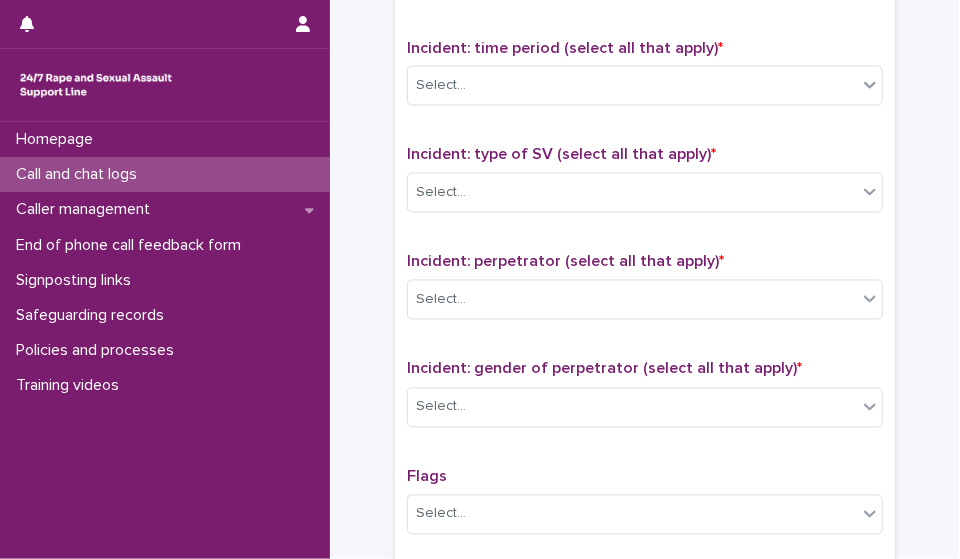 scroll, scrollTop: 1307, scrollLeft: 0, axis: vertical 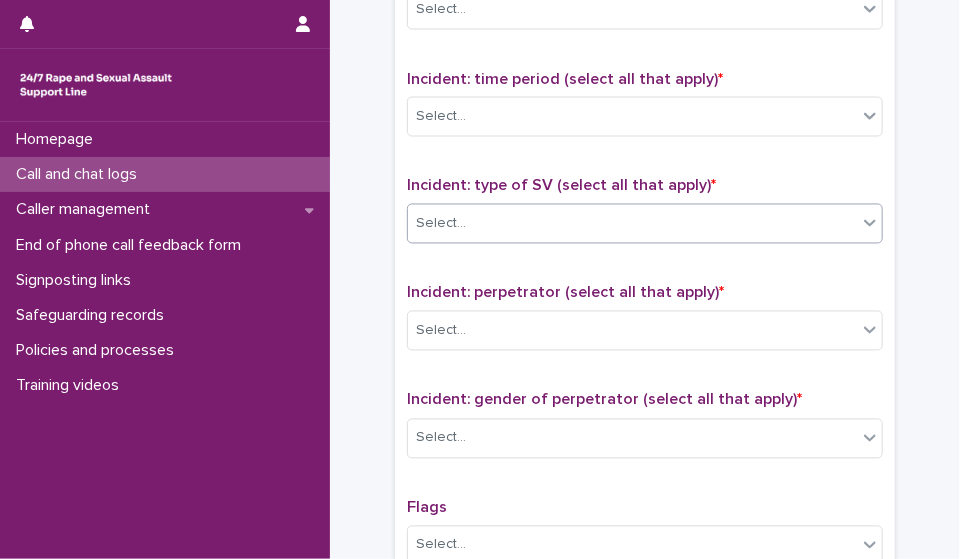 click on "Select..." at bounding box center [632, 224] 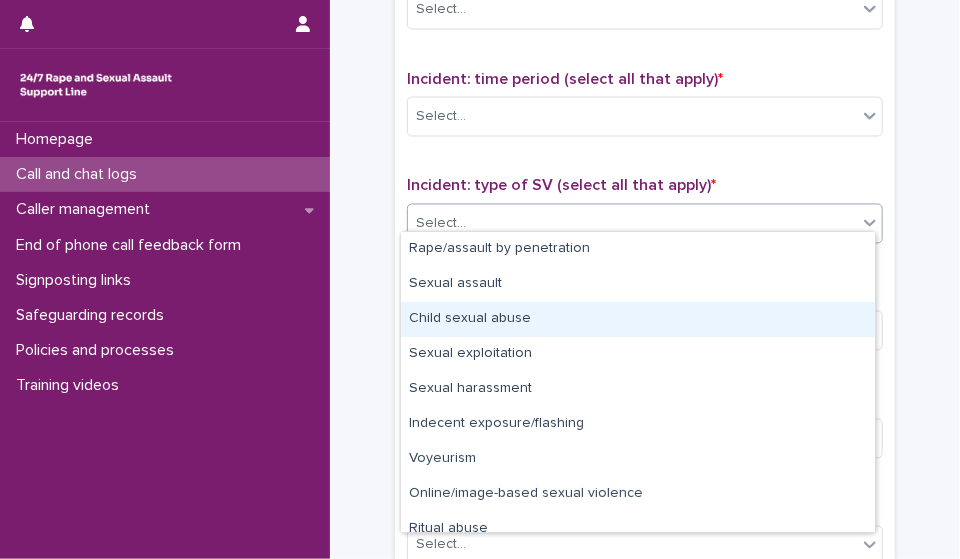 click on "Child sexual abuse" at bounding box center (638, 319) 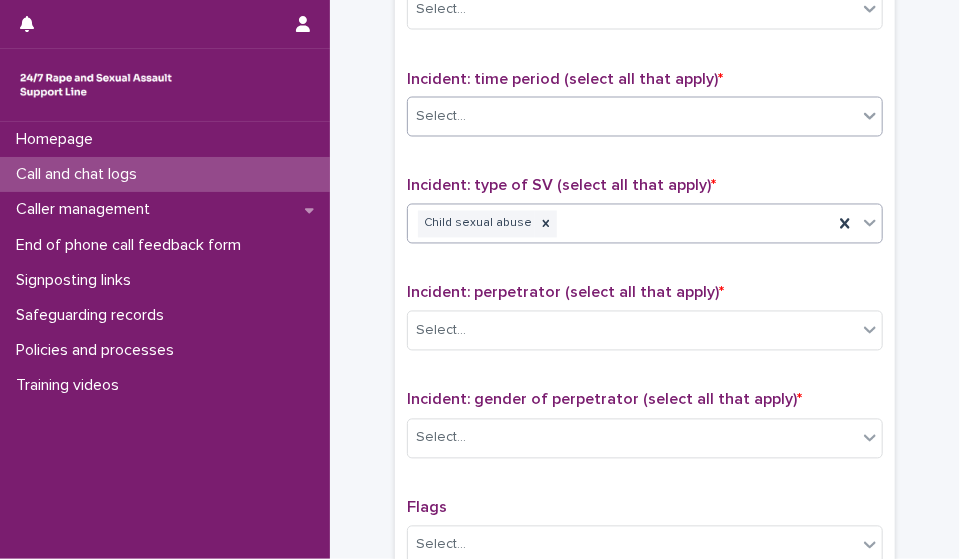 click on "Select..." at bounding box center [632, 117] 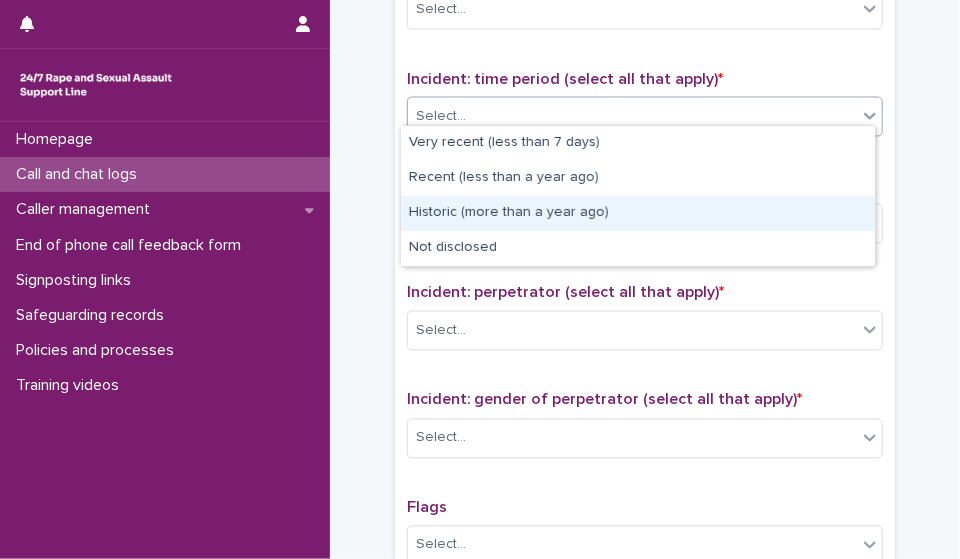 click on "Historic (more than a year ago)" at bounding box center [638, 213] 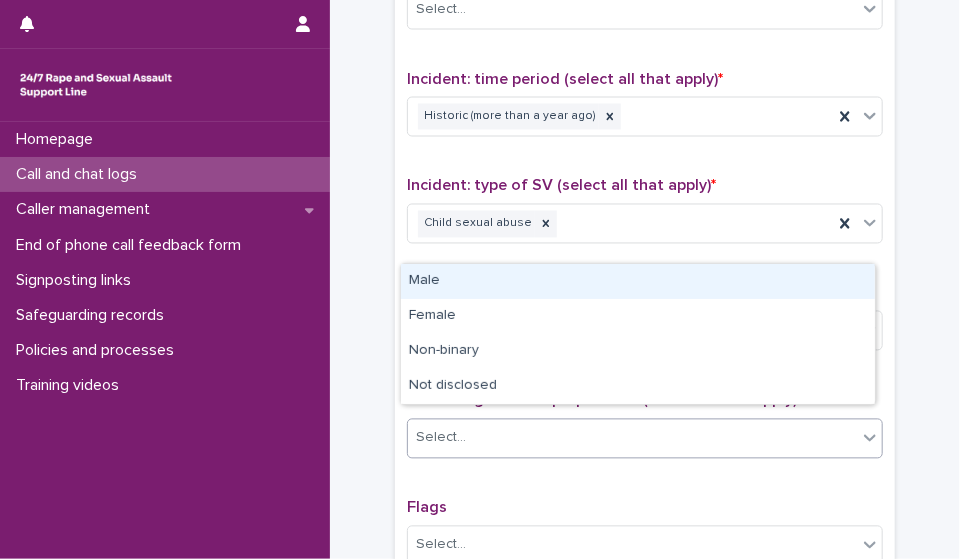 click on "Select..." at bounding box center (632, 438) 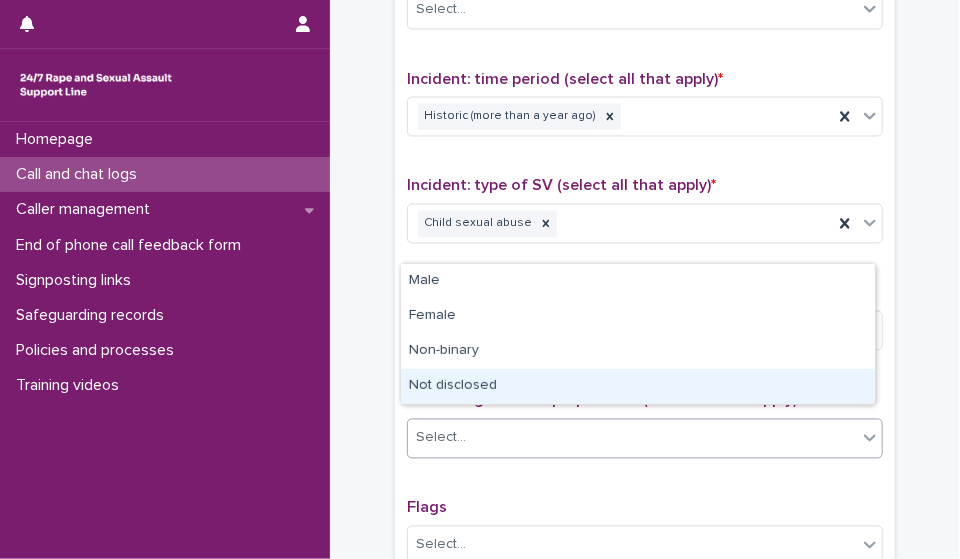 drag, startPoint x: 572, startPoint y: 318, endPoint x: 557, endPoint y: 391, distance: 74.52516 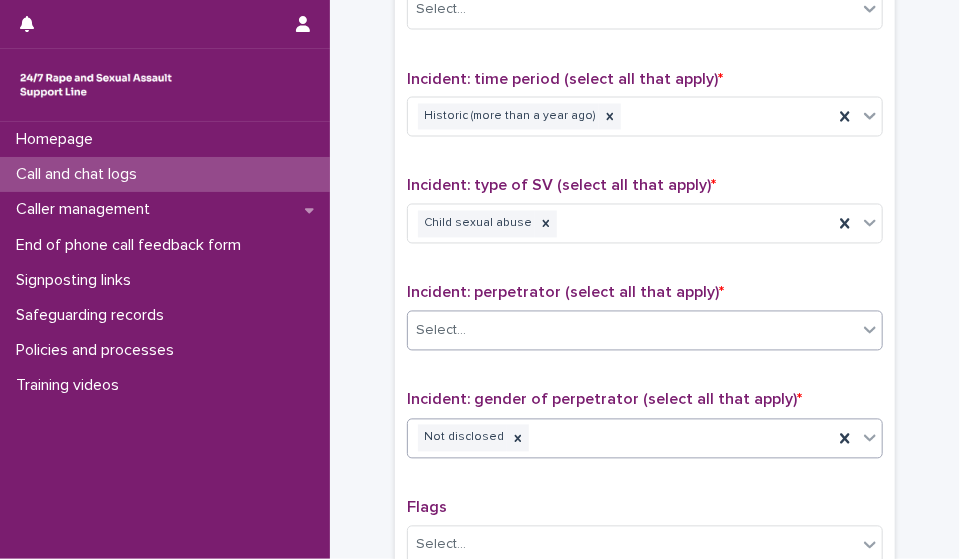 click on "Select..." at bounding box center [632, 331] 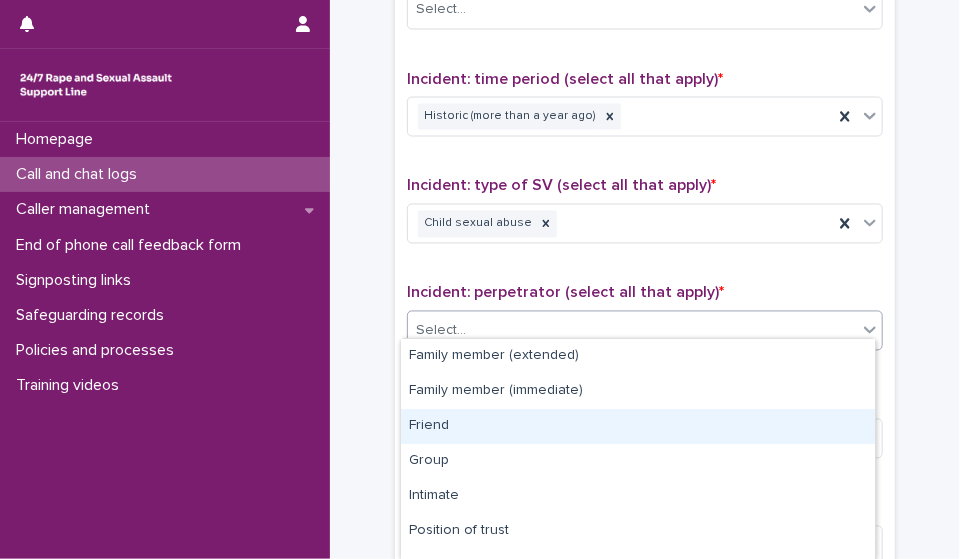scroll, scrollTop: 162, scrollLeft: 0, axis: vertical 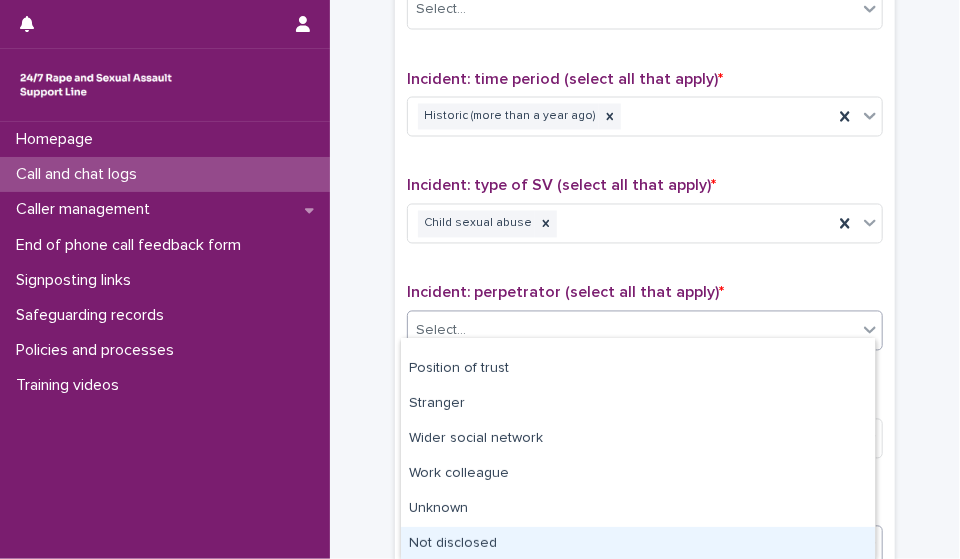 click on "Not disclosed" at bounding box center (638, 544) 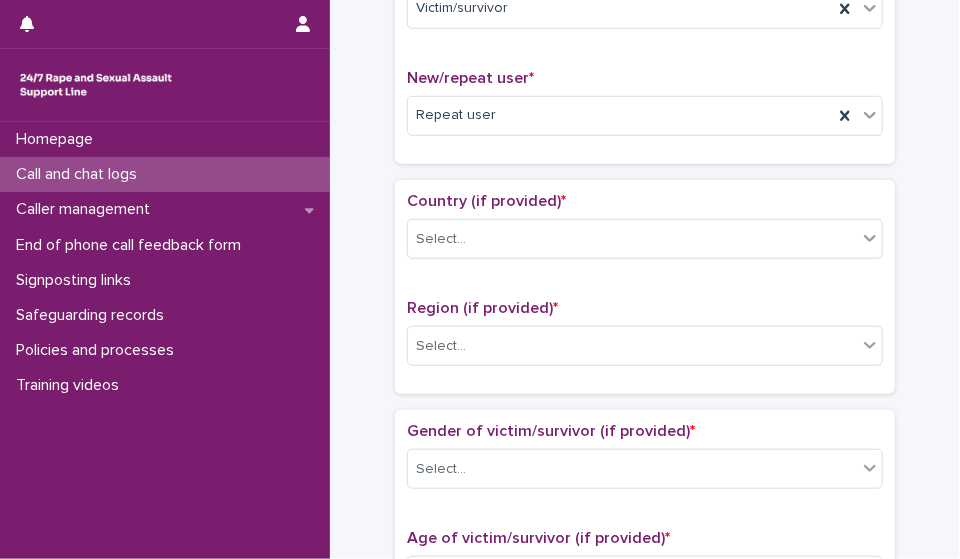 scroll, scrollTop: 516, scrollLeft: 0, axis: vertical 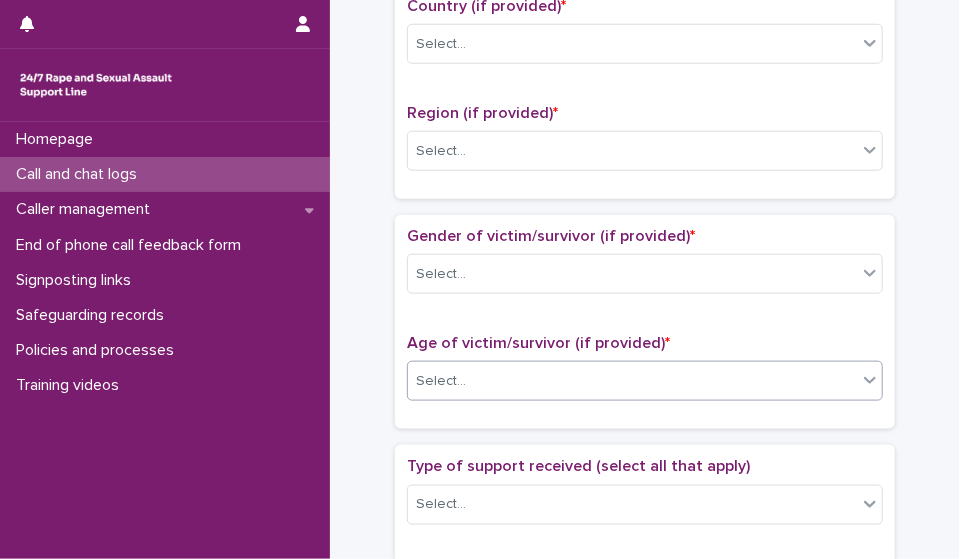 click on "Select..." at bounding box center [632, 381] 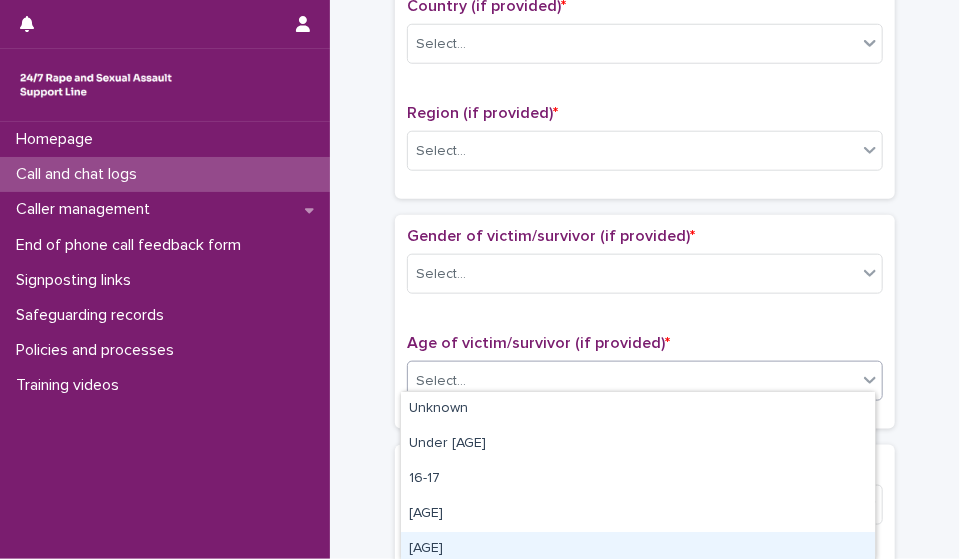 click on "[AGE]" at bounding box center [638, 549] 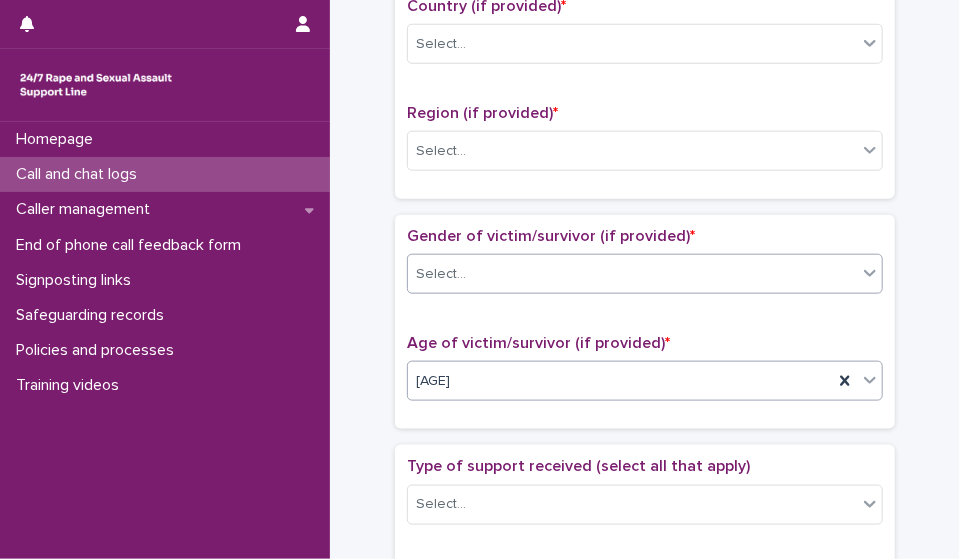 click on "Select..." at bounding box center [632, 274] 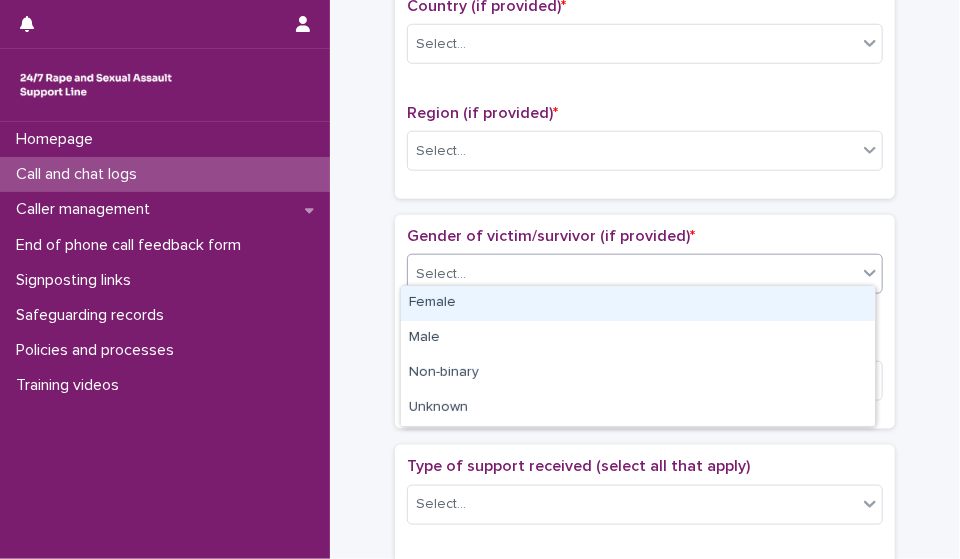 click on "Female" at bounding box center (638, 303) 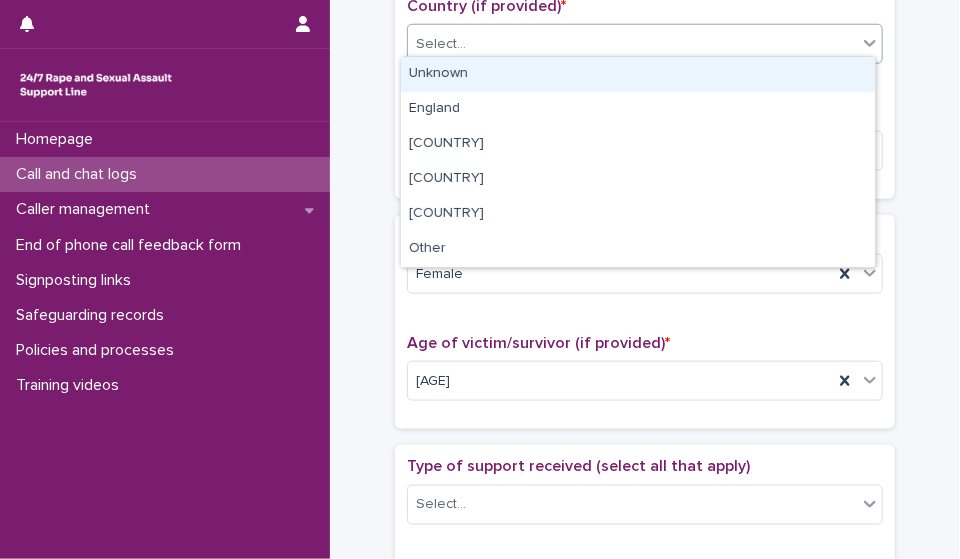 click on "Select..." at bounding box center (632, 44) 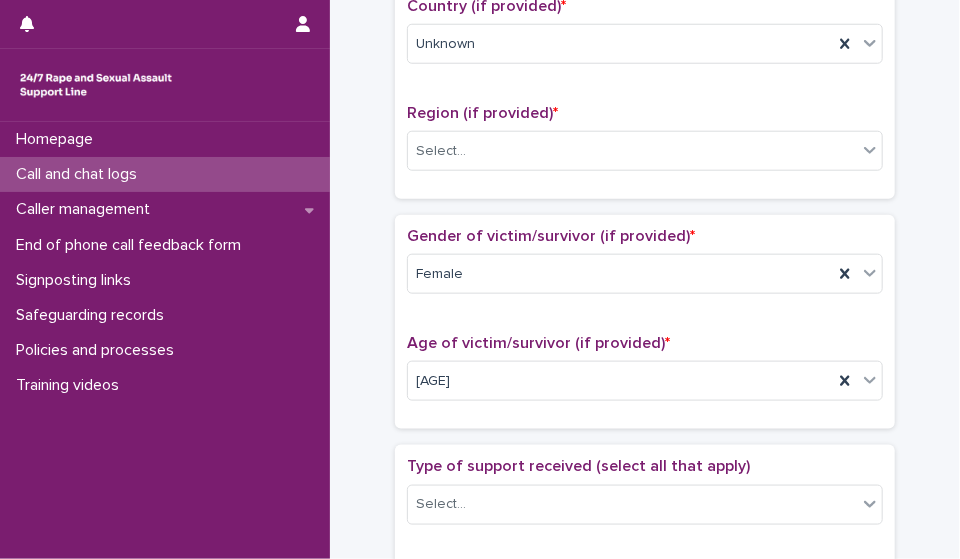 click on "Region (if provided) * Select..." at bounding box center [645, 145] 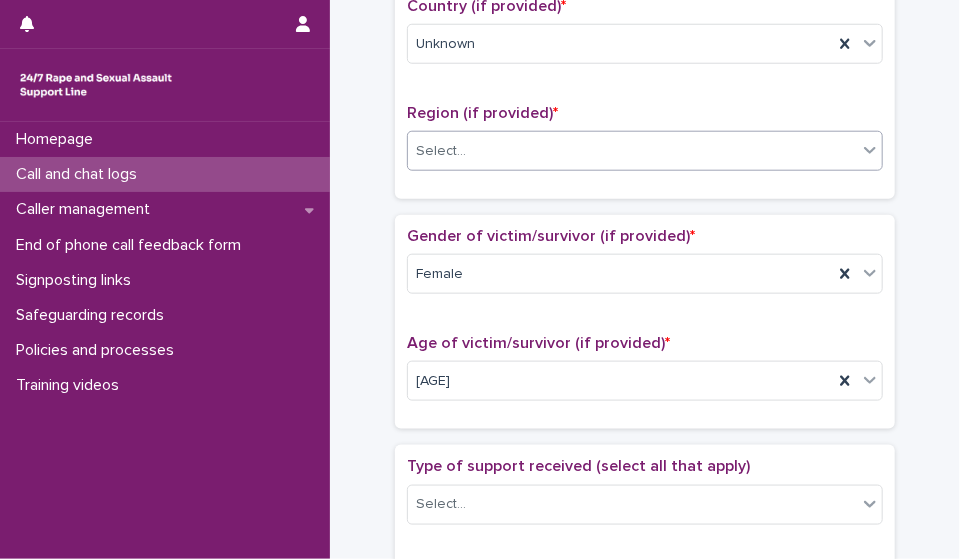 click on "Select..." at bounding box center [632, 151] 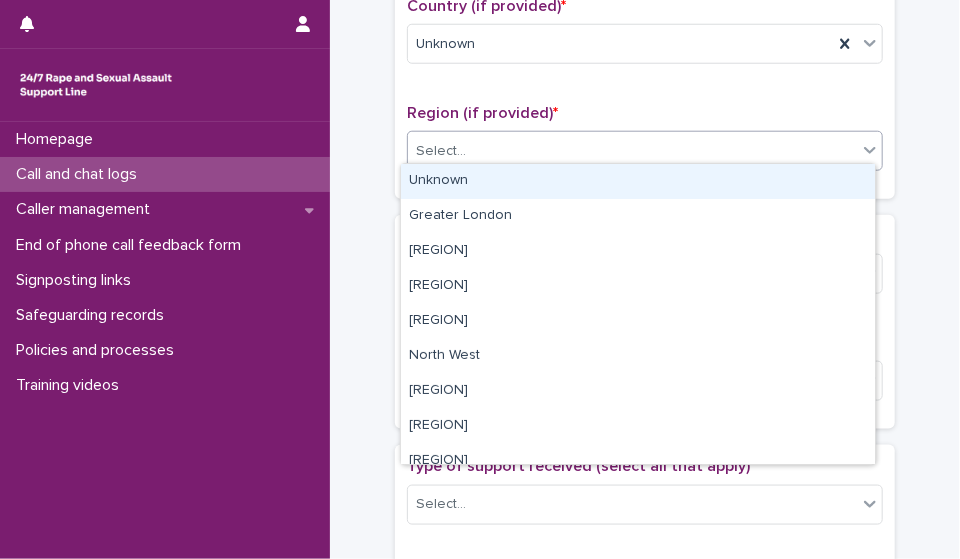 click on "Unknown" at bounding box center (638, 181) 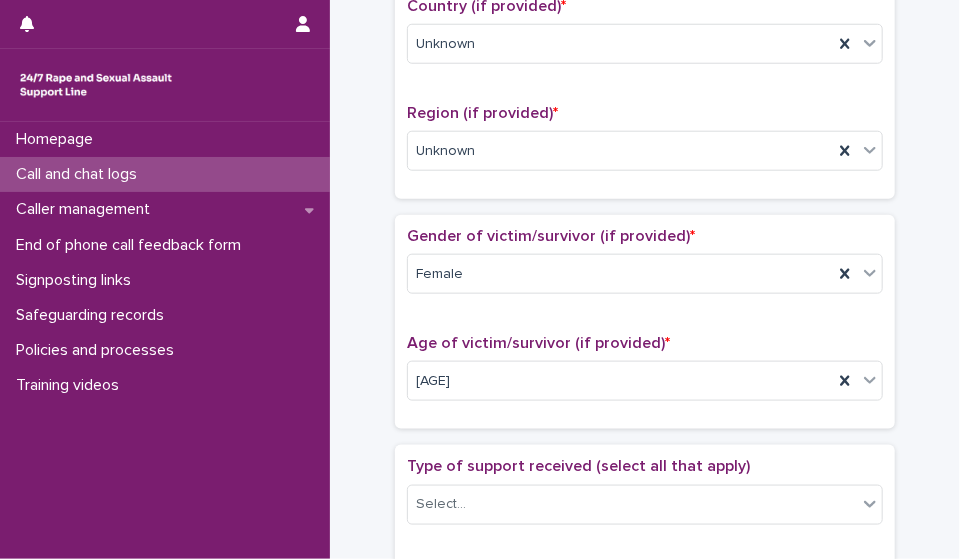 click on "**********" at bounding box center [645, 380] 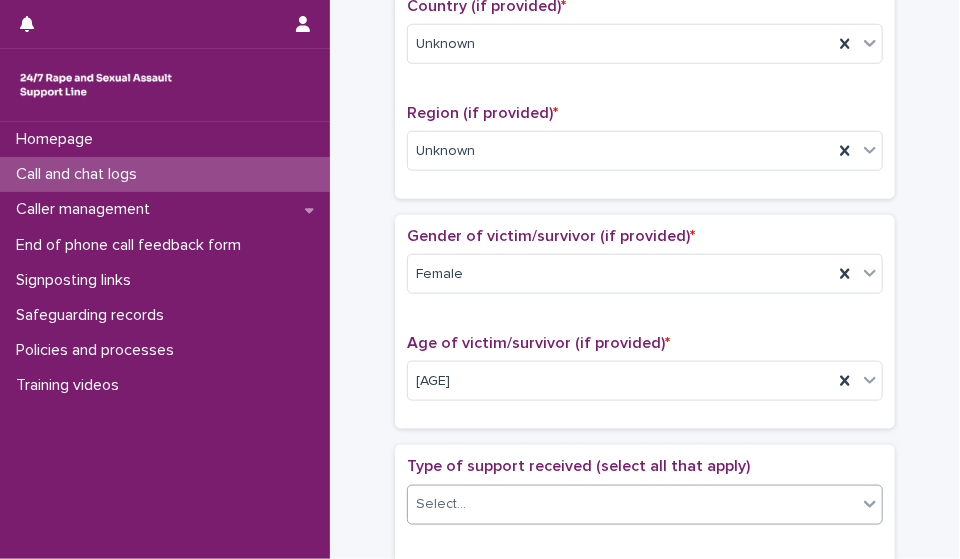 click on "Select..." at bounding box center (632, 504) 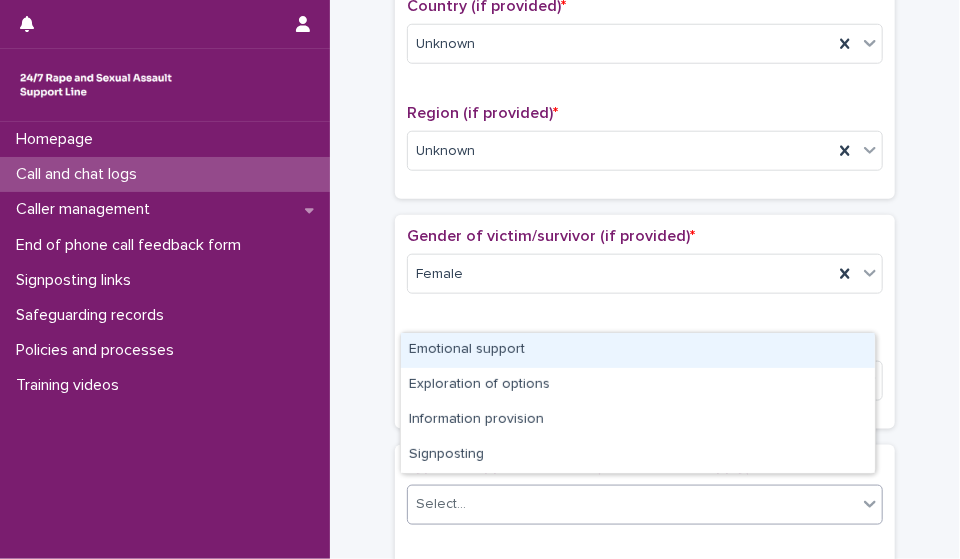 click on "Emotional support" at bounding box center [638, 350] 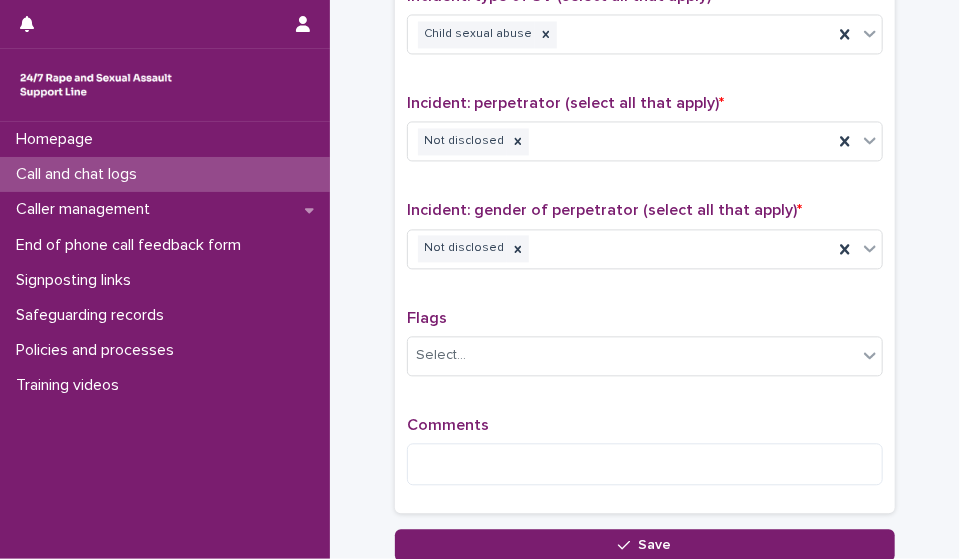 scroll, scrollTop: 1640, scrollLeft: 0, axis: vertical 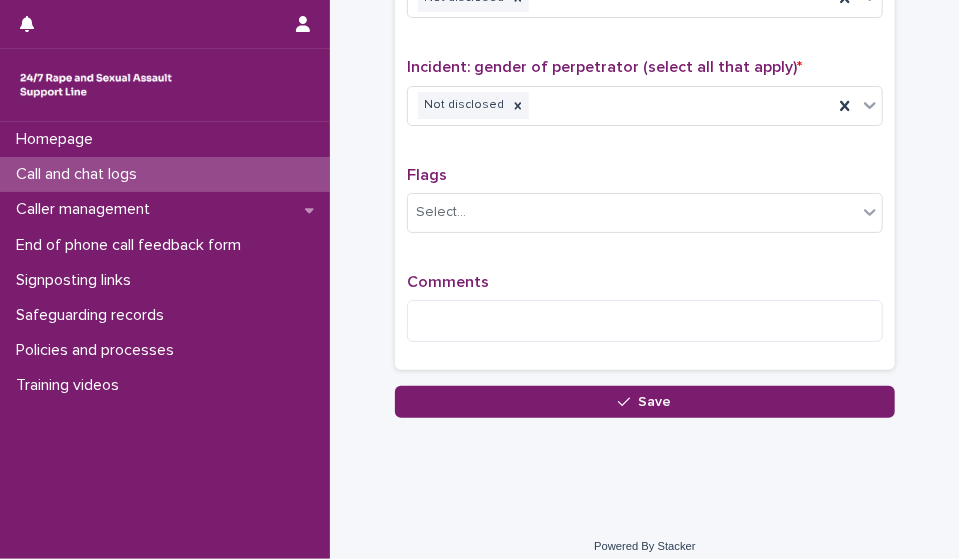 click on "Comments" at bounding box center [645, 315] 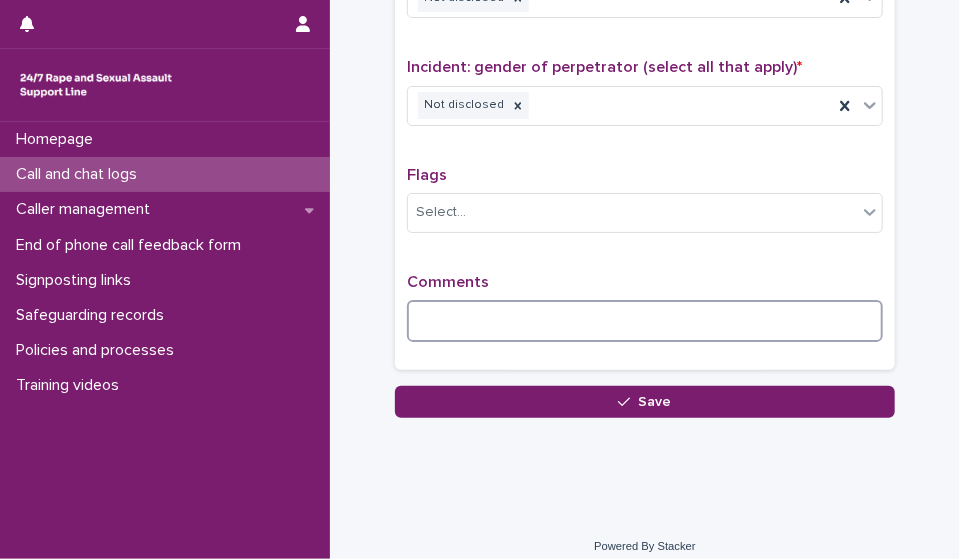 click at bounding box center [645, 321] 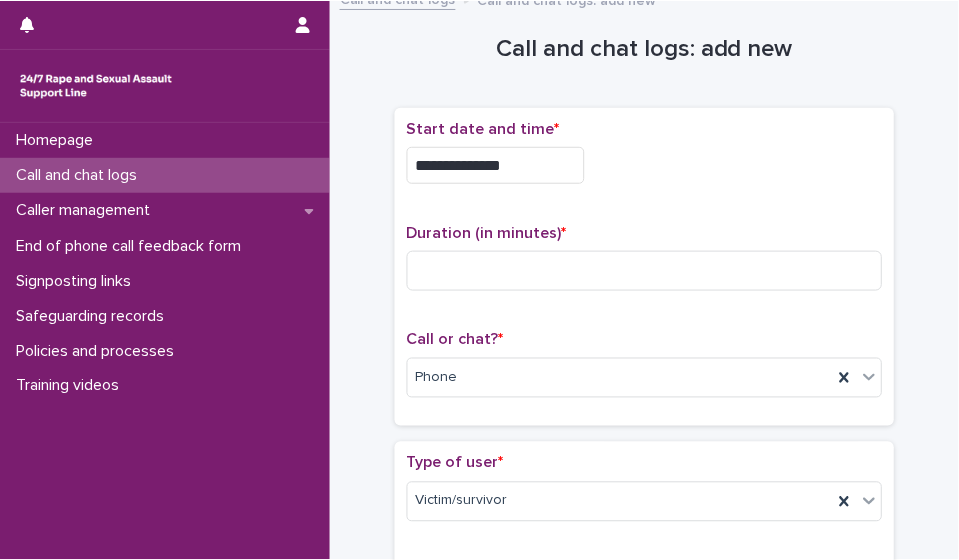 scroll, scrollTop: 0, scrollLeft: 0, axis: both 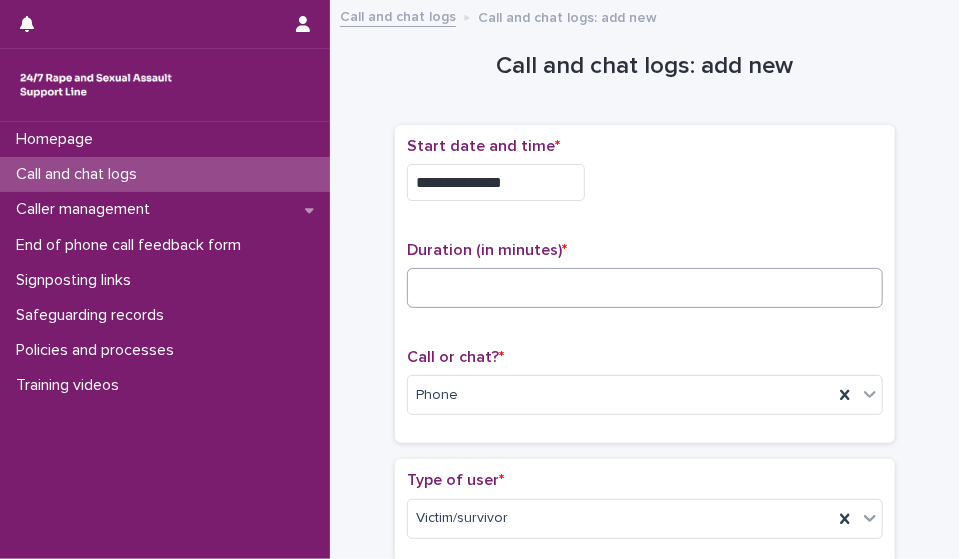type on "**********" 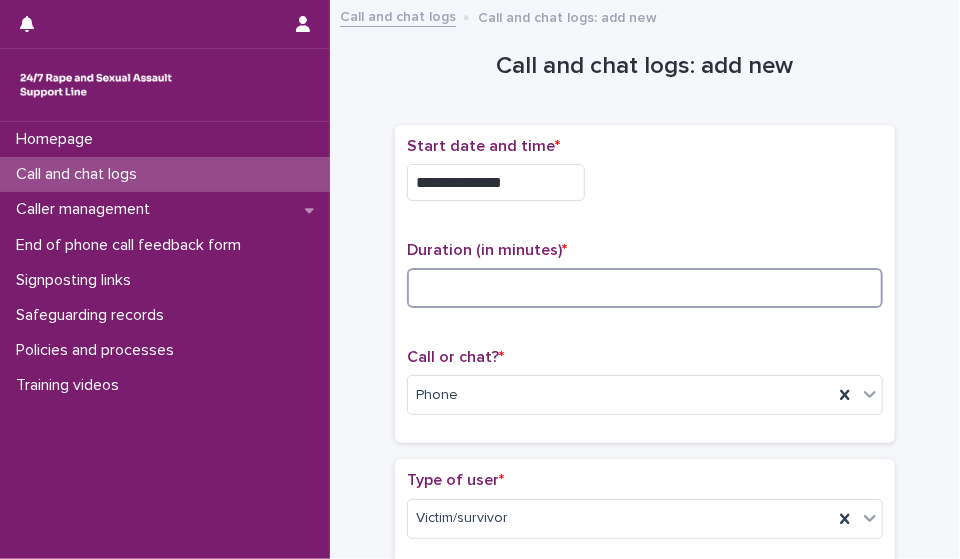 click at bounding box center (645, 288) 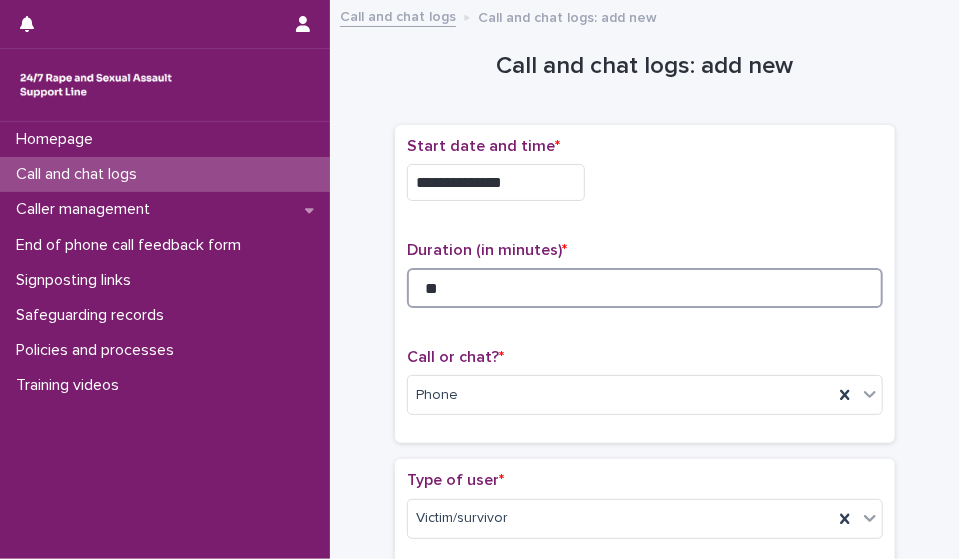 type on "**" 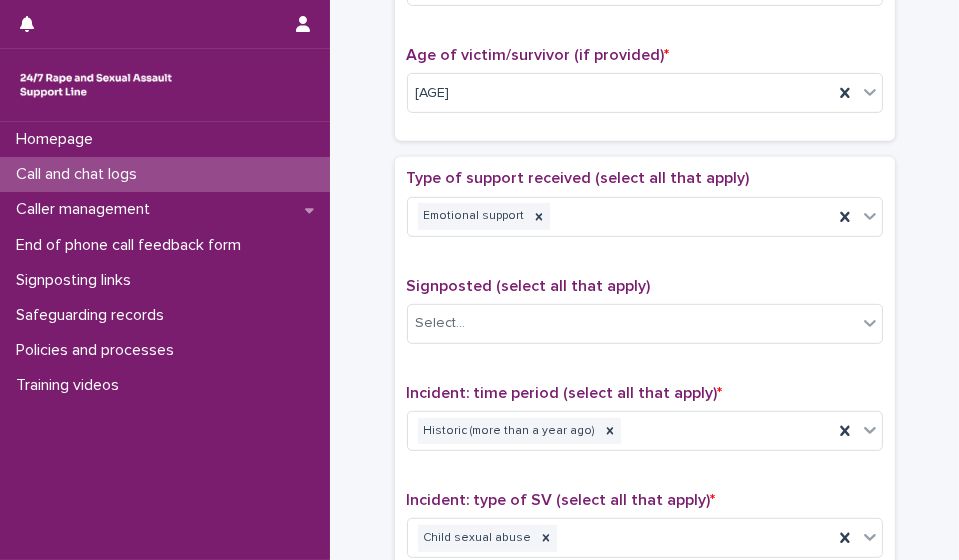 scroll, scrollTop: 1651, scrollLeft: 0, axis: vertical 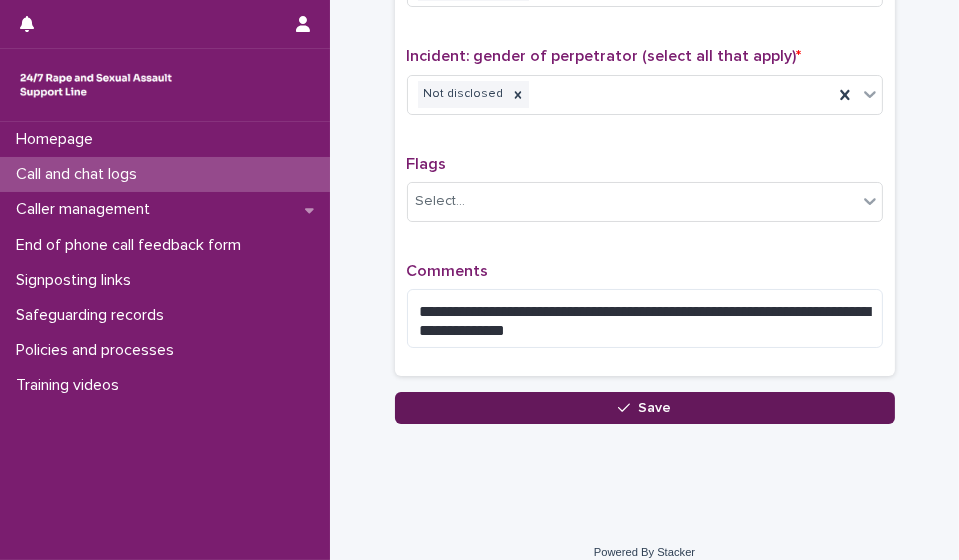 click on "Save" at bounding box center [645, 408] 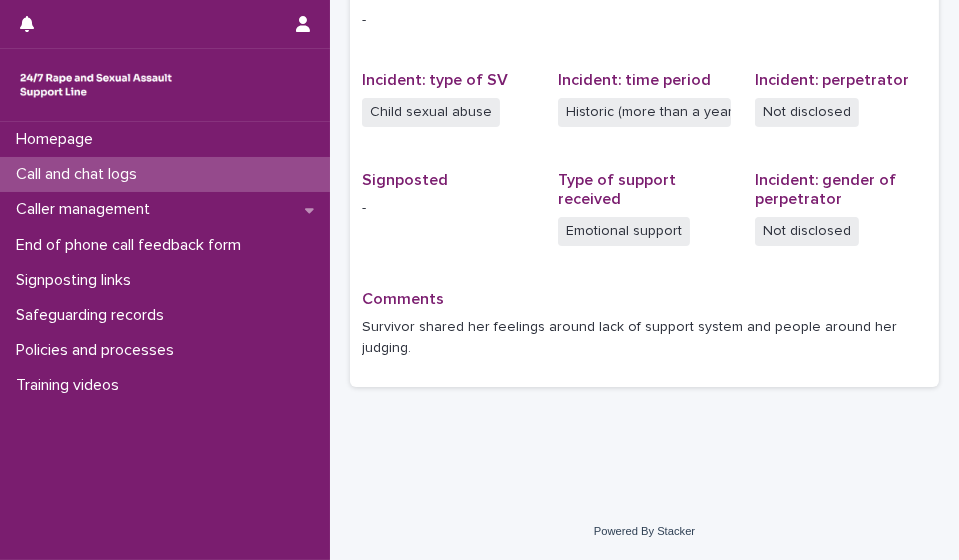 scroll, scrollTop: 0, scrollLeft: 0, axis: both 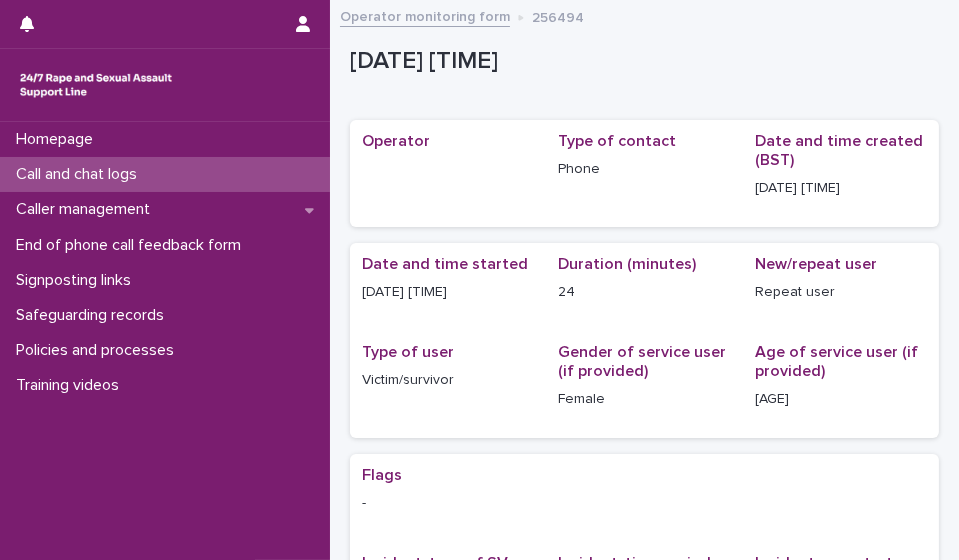 drag, startPoint x: 123, startPoint y: 216, endPoint x: 129, endPoint y: 184, distance: 32.55764 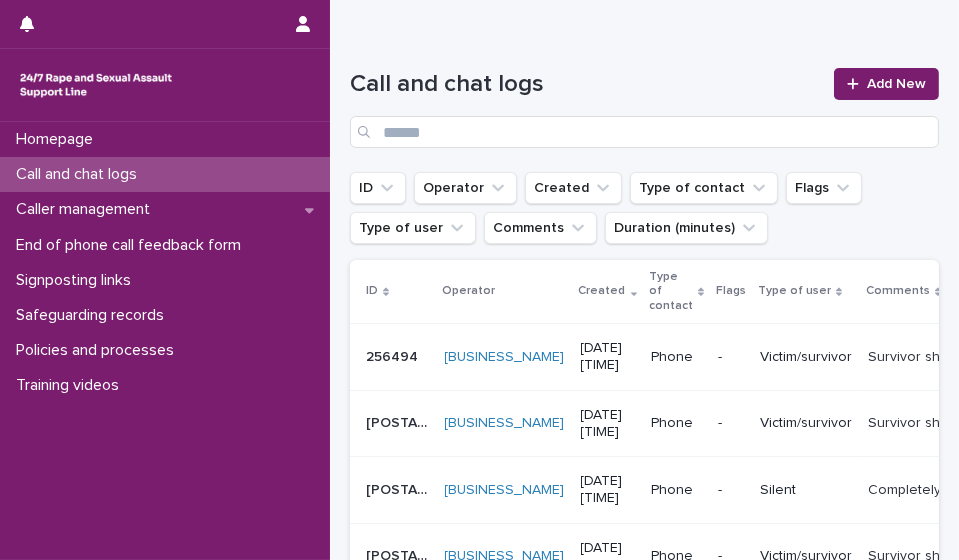 scroll, scrollTop: 0, scrollLeft: 0, axis: both 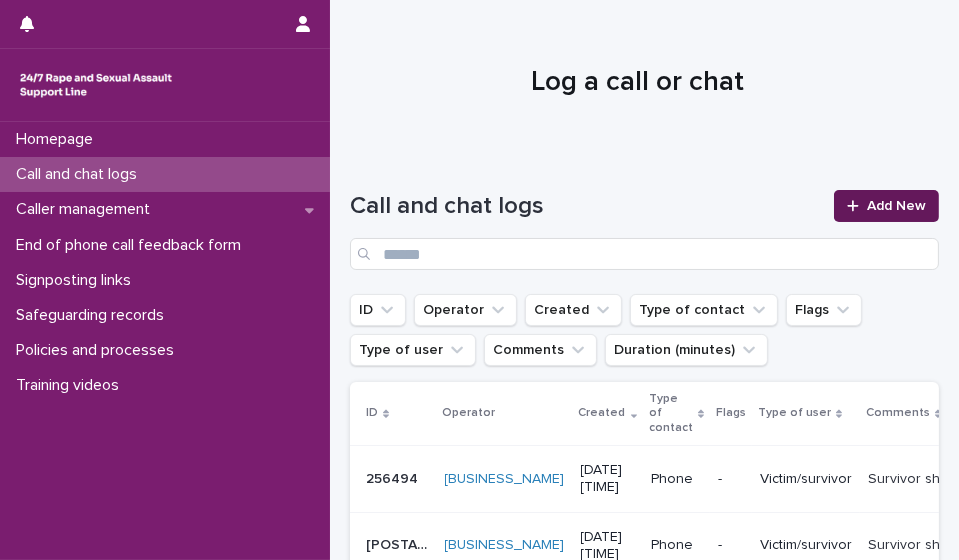click on "Add New" at bounding box center [886, 206] 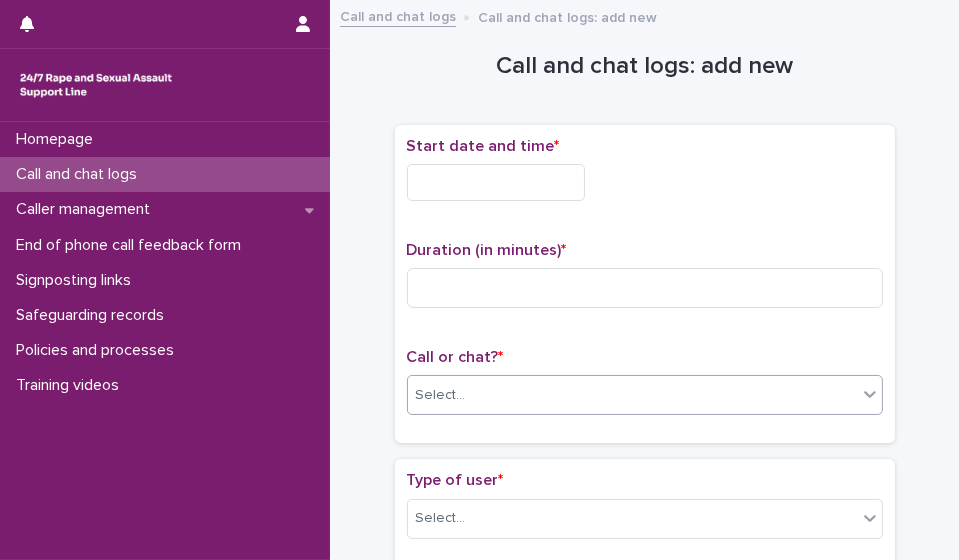 click on "Select..." at bounding box center [632, 395] 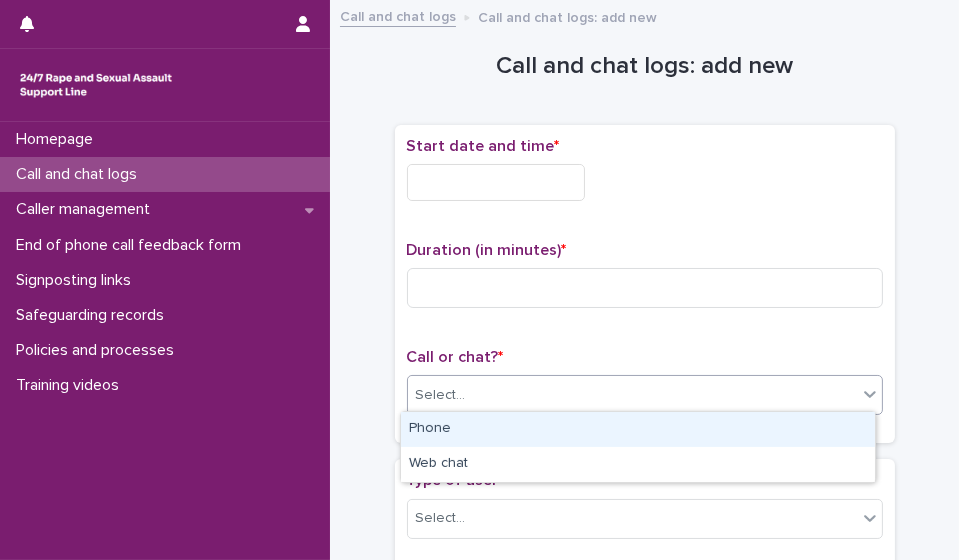 click on "Phone" at bounding box center [638, 429] 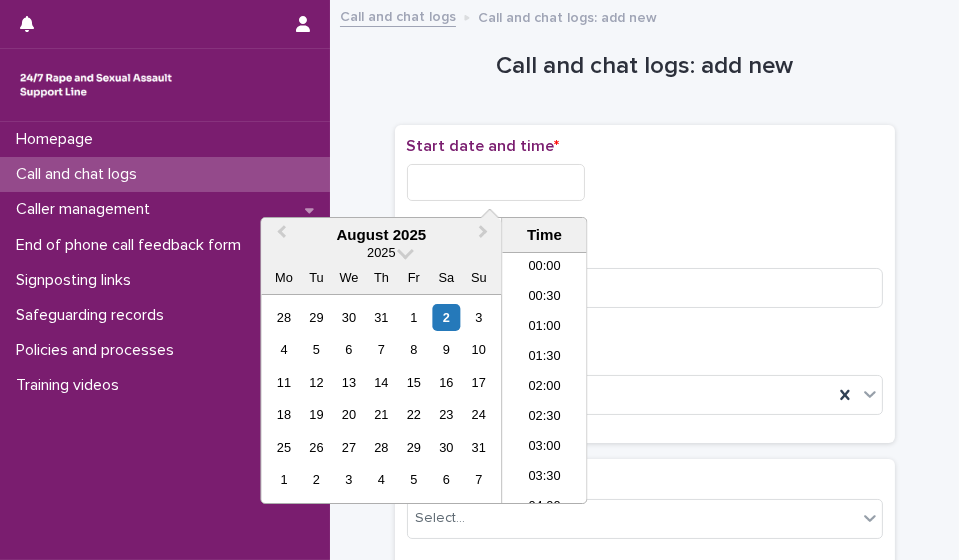 click at bounding box center [496, 182] 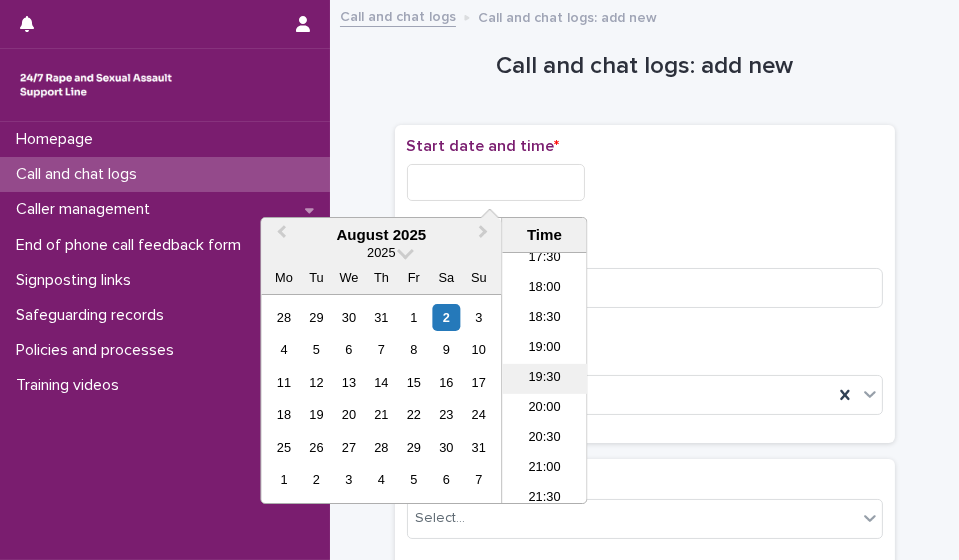 click on "19:30" at bounding box center [544, 379] 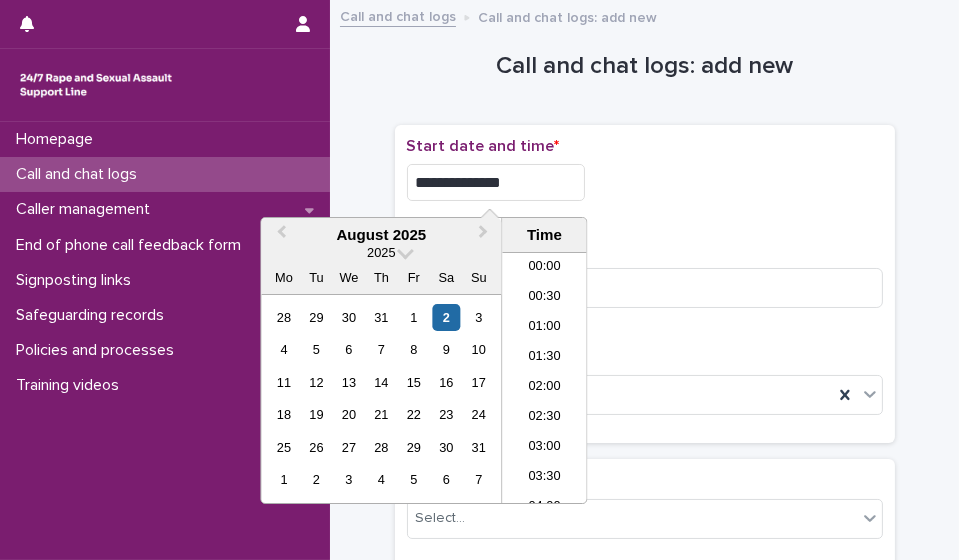 click on "**********" at bounding box center (496, 182) 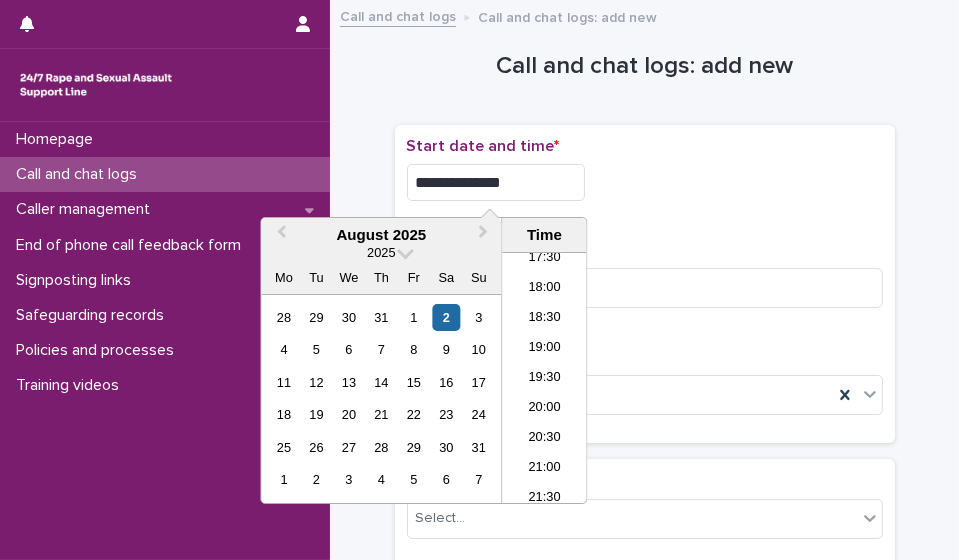 type on "**********" 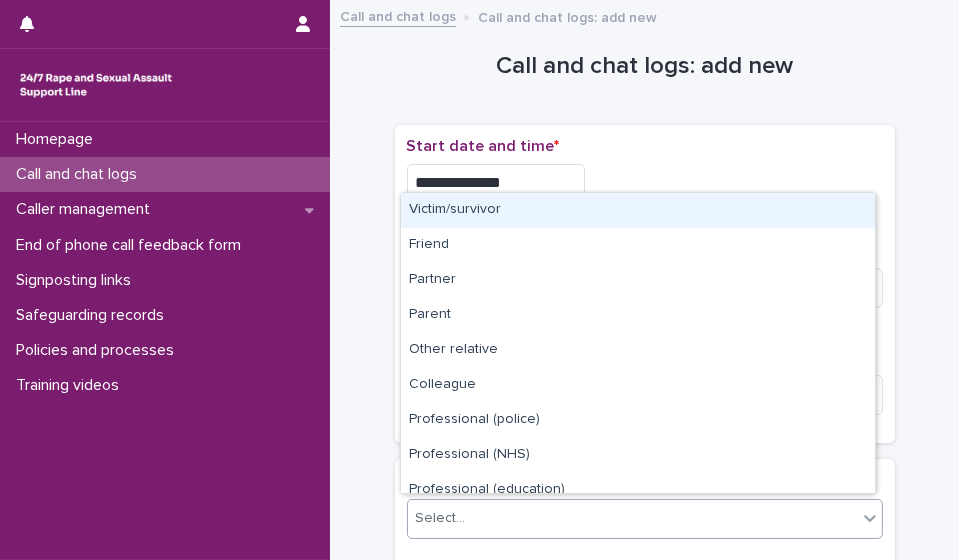 click on "Select..." at bounding box center [632, 518] 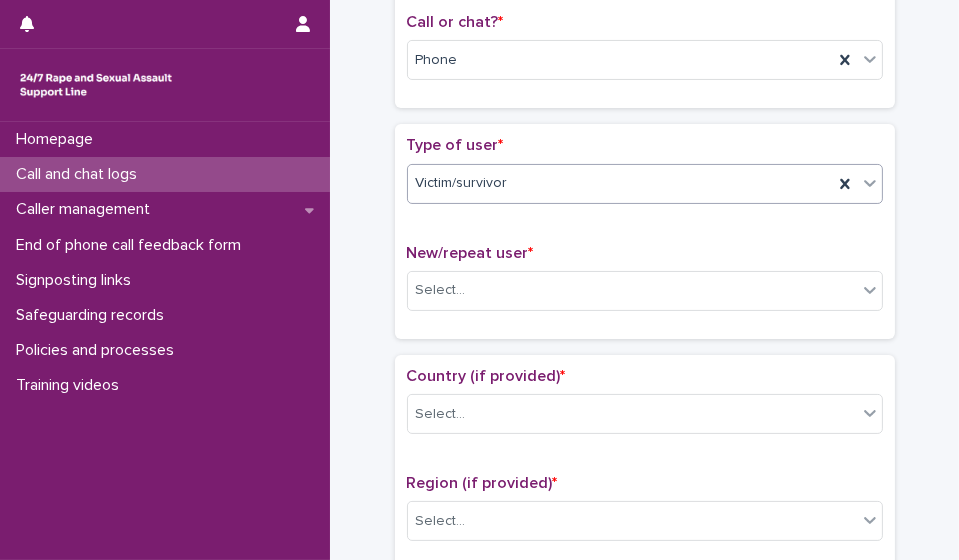 scroll, scrollTop: 338, scrollLeft: 0, axis: vertical 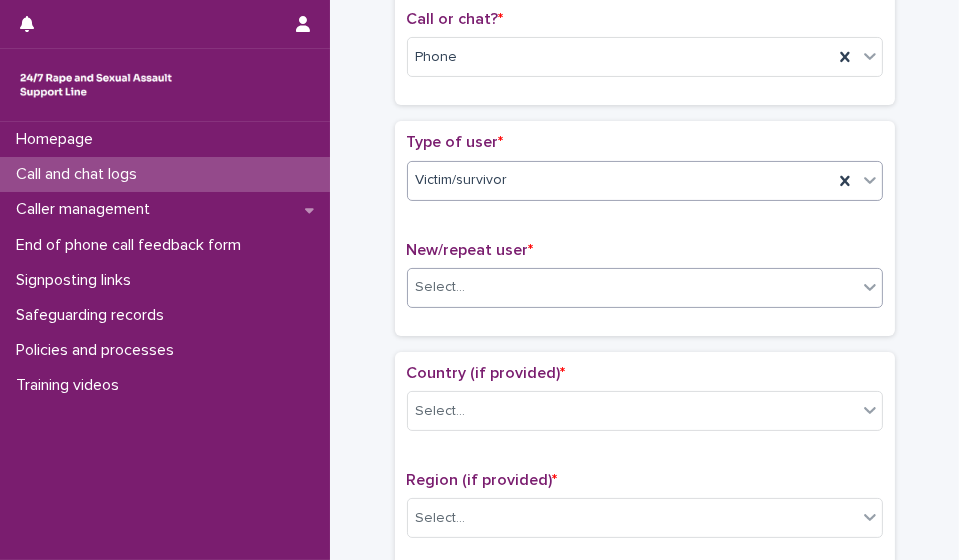 click on "Select..." at bounding box center (632, 287) 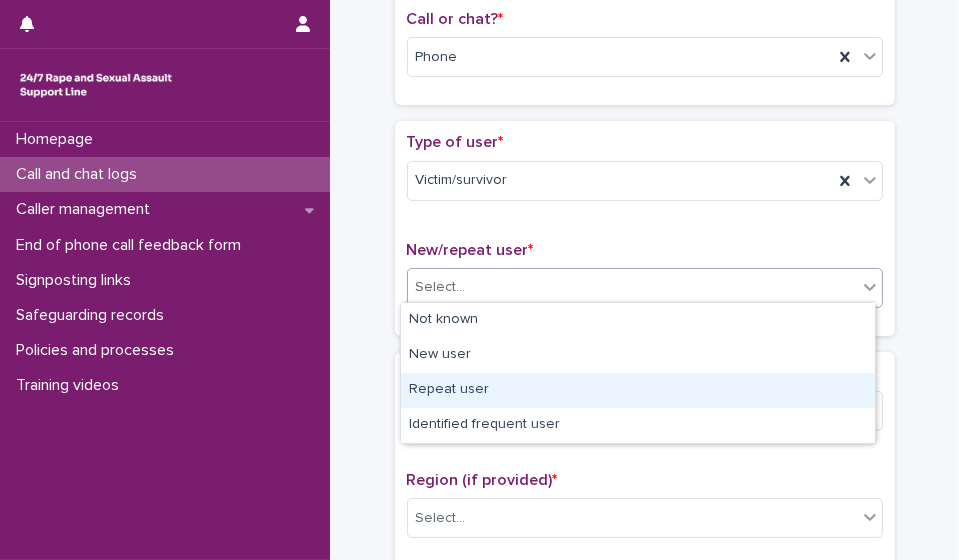 click on "Repeat user" at bounding box center [638, 390] 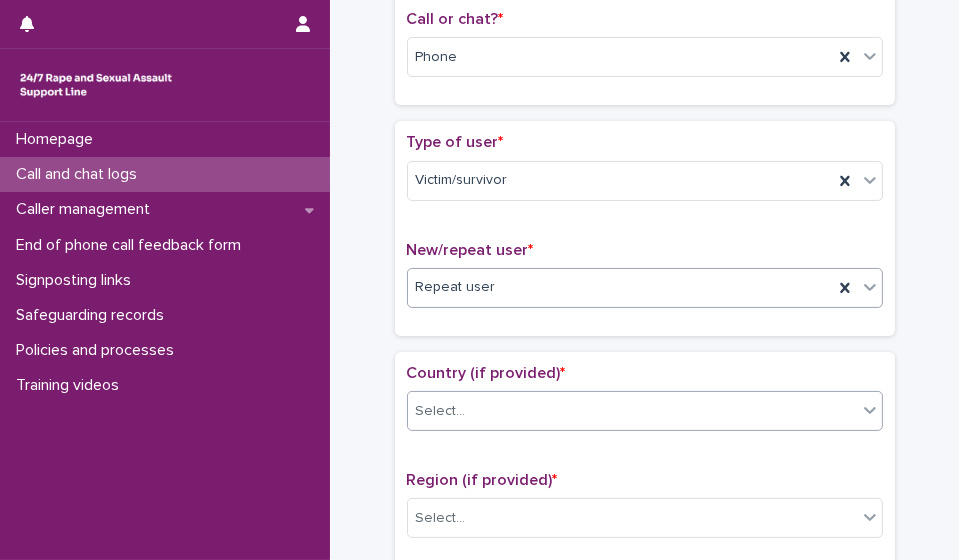 click on "Select..." at bounding box center [632, 411] 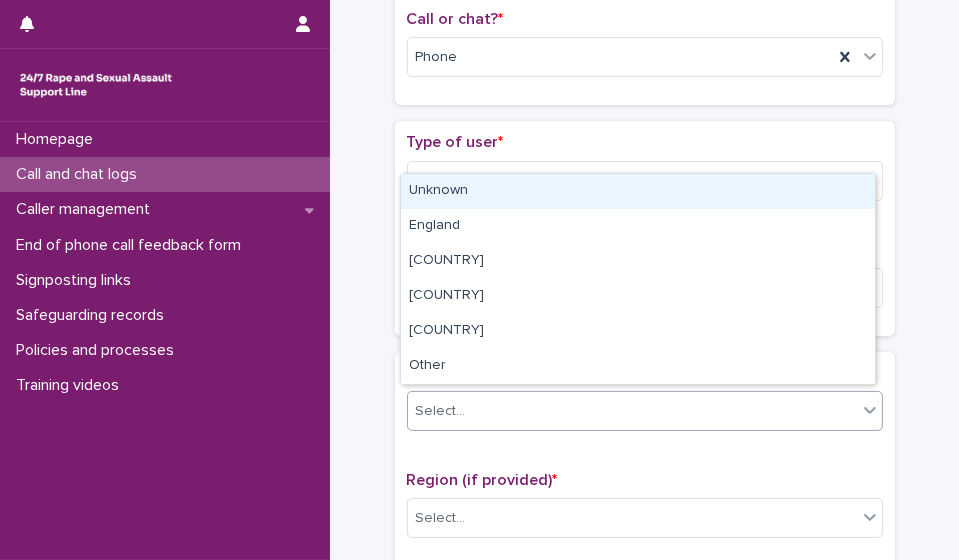 click on "Unknown" at bounding box center [638, 191] 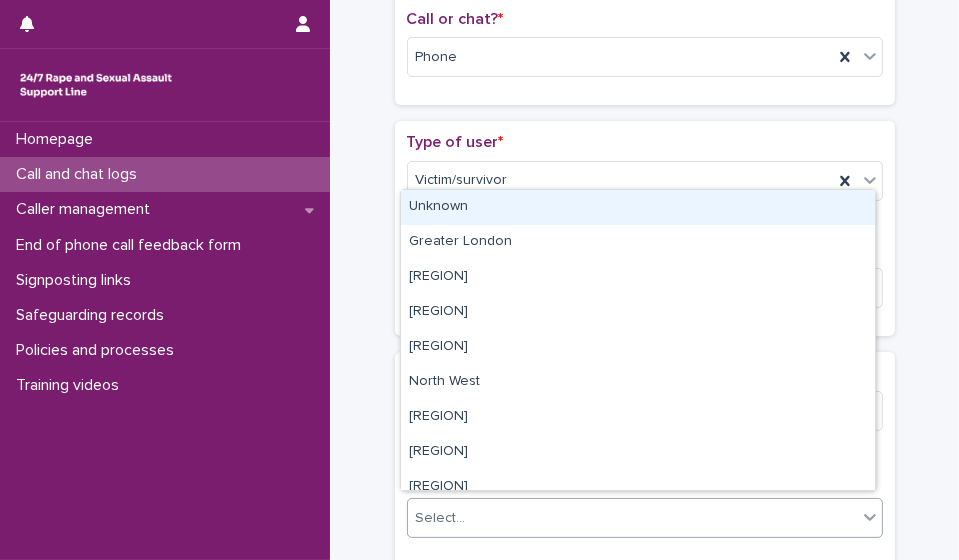 click on "Select..." at bounding box center (632, 518) 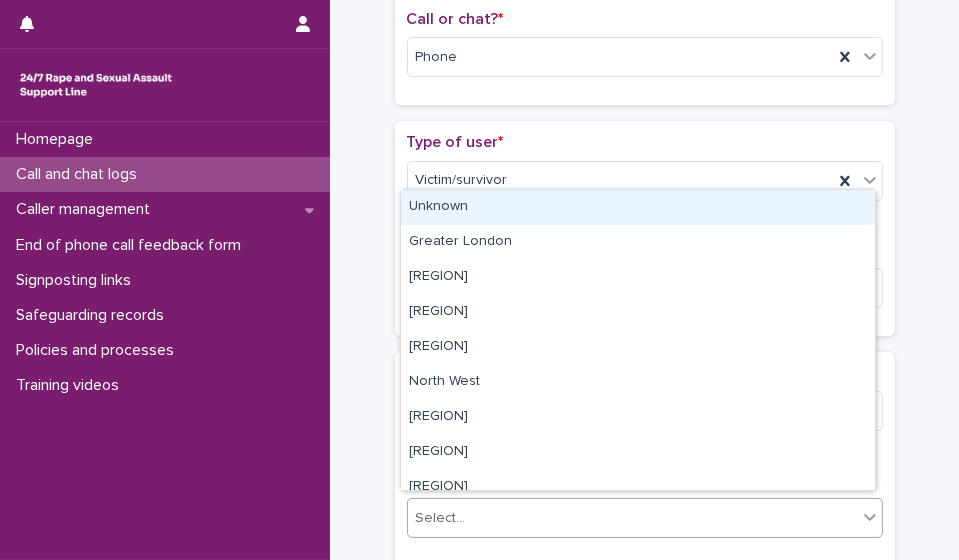 click on "Unknown" at bounding box center [638, 207] 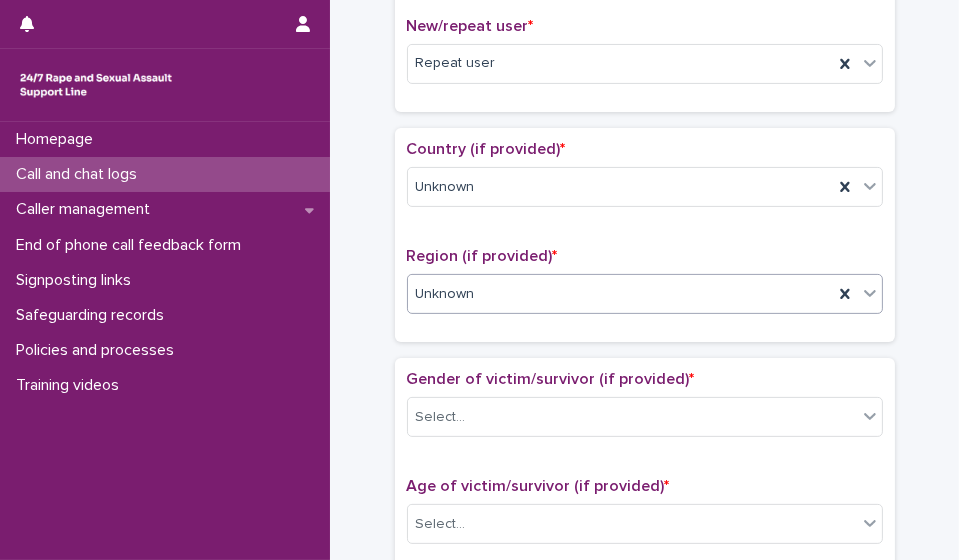 scroll, scrollTop: 608, scrollLeft: 0, axis: vertical 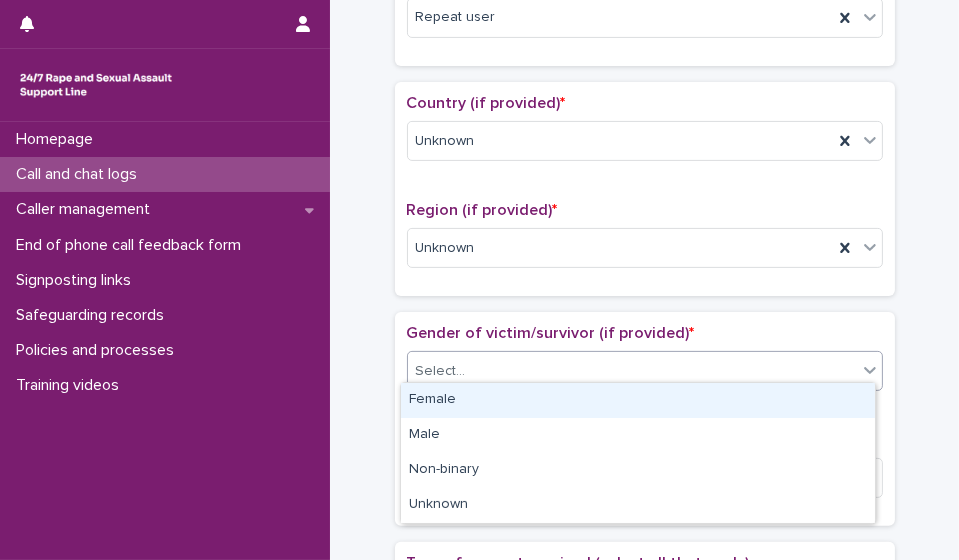 click on "Select..." at bounding box center [632, 371] 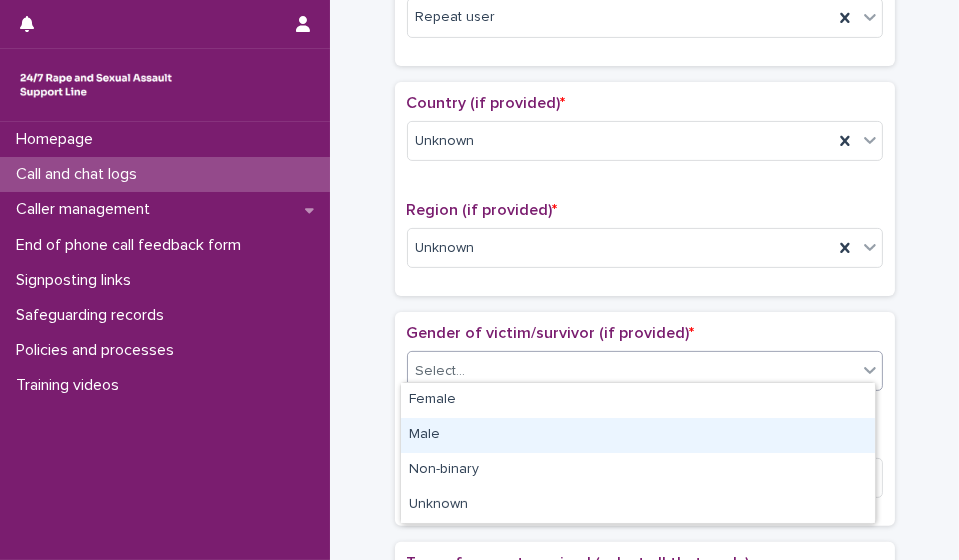 click on "Male" at bounding box center (638, 435) 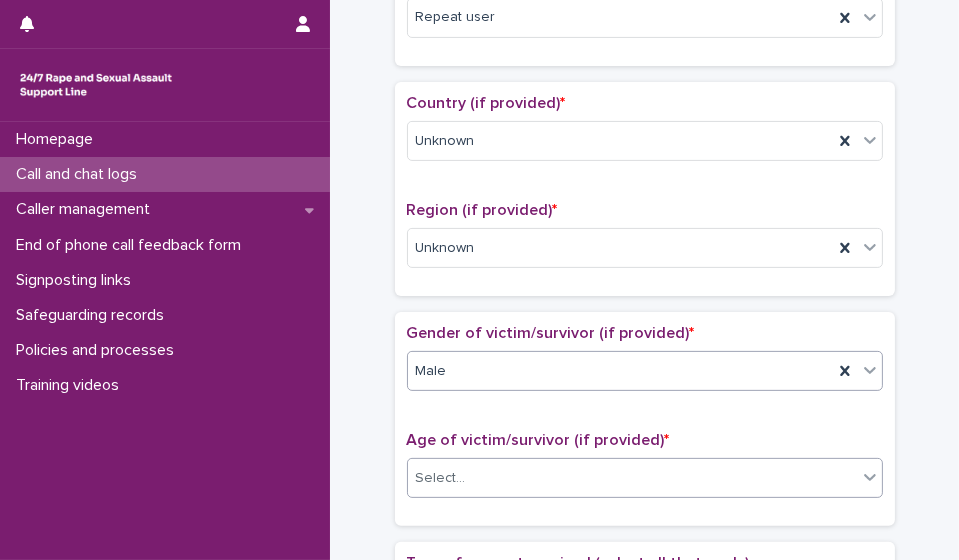 click on "Select..." at bounding box center [632, 478] 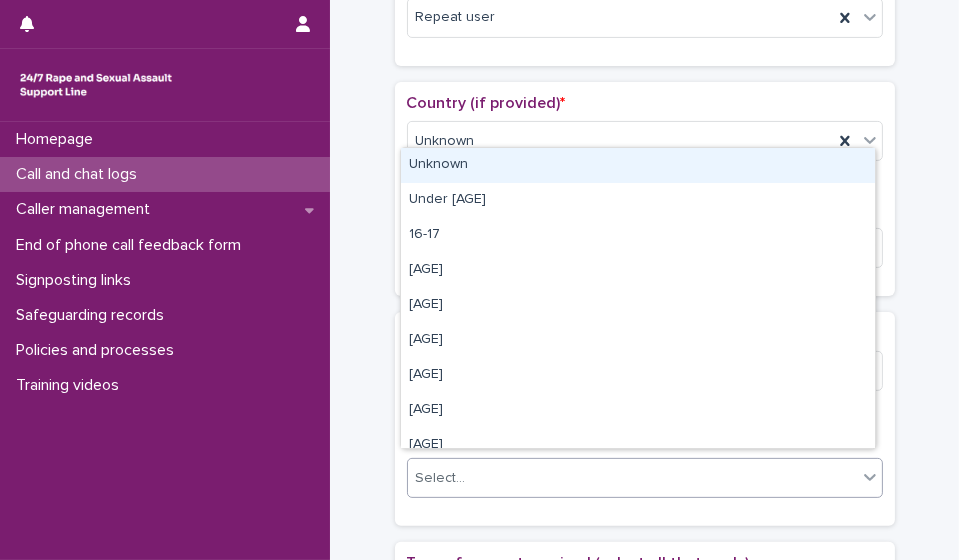 click on "Unknown" at bounding box center (638, 165) 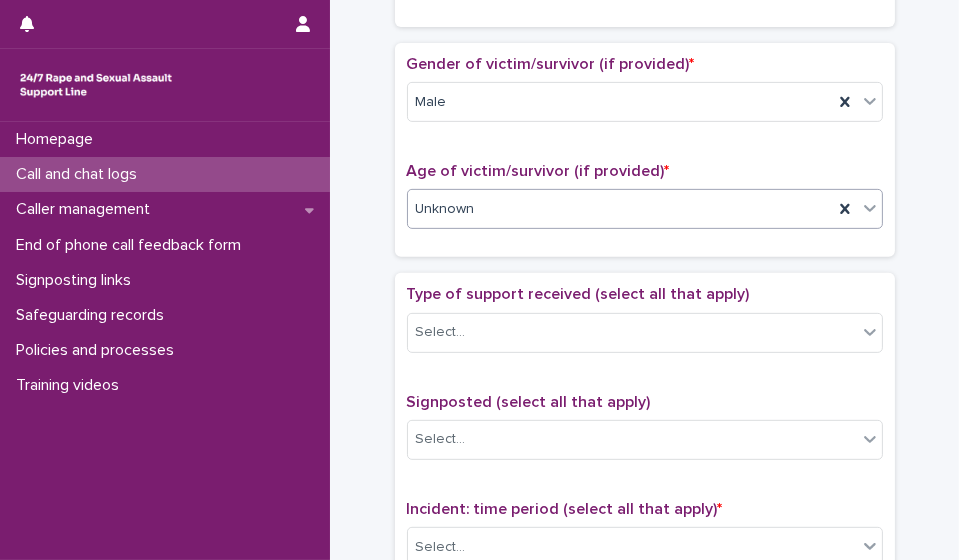 scroll, scrollTop: 884, scrollLeft: 0, axis: vertical 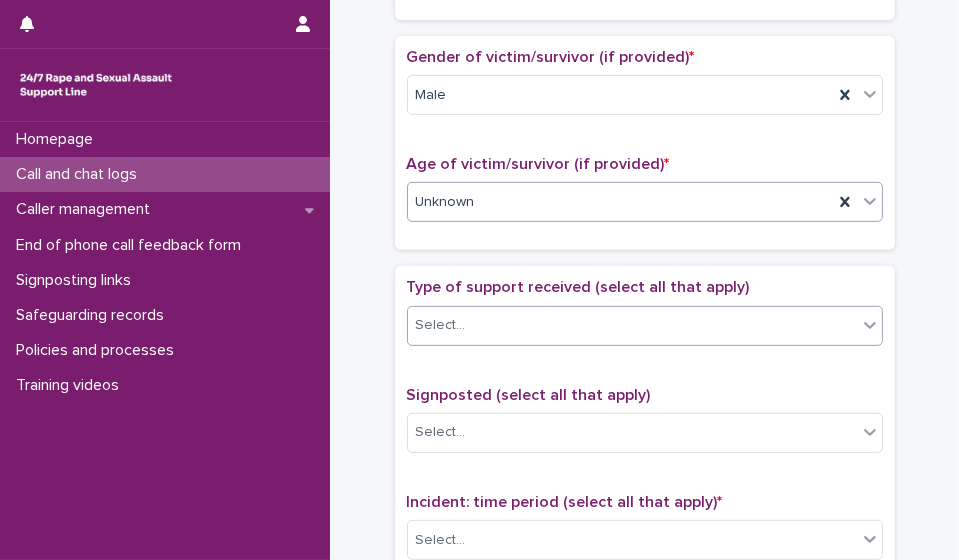 click on "Select..." at bounding box center [632, 325] 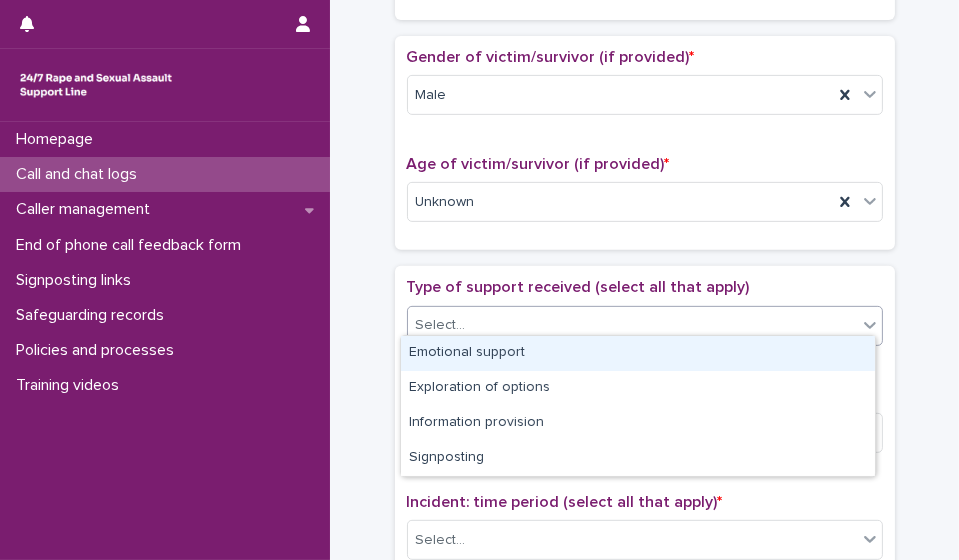 click on "Emotional support" at bounding box center (638, 353) 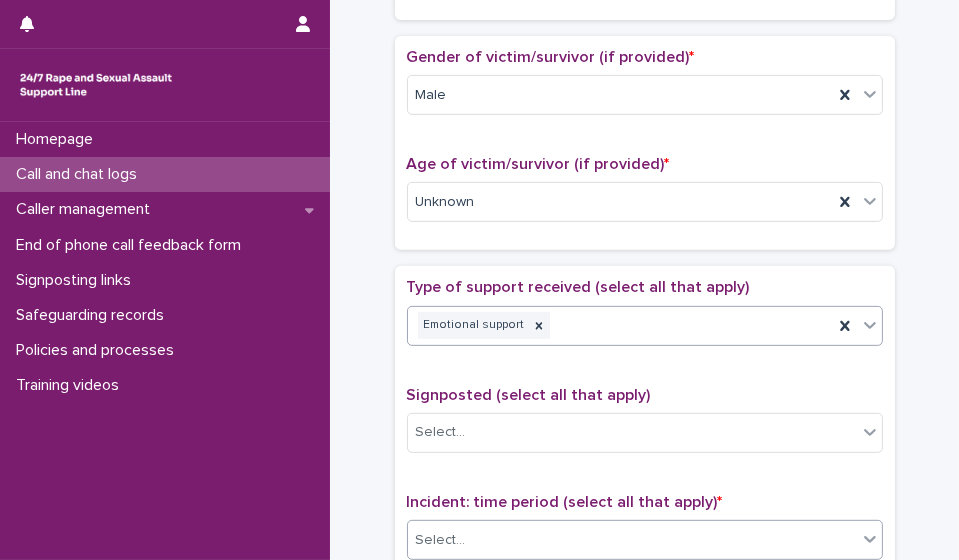 click on "Select..." at bounding box center (632, 540) 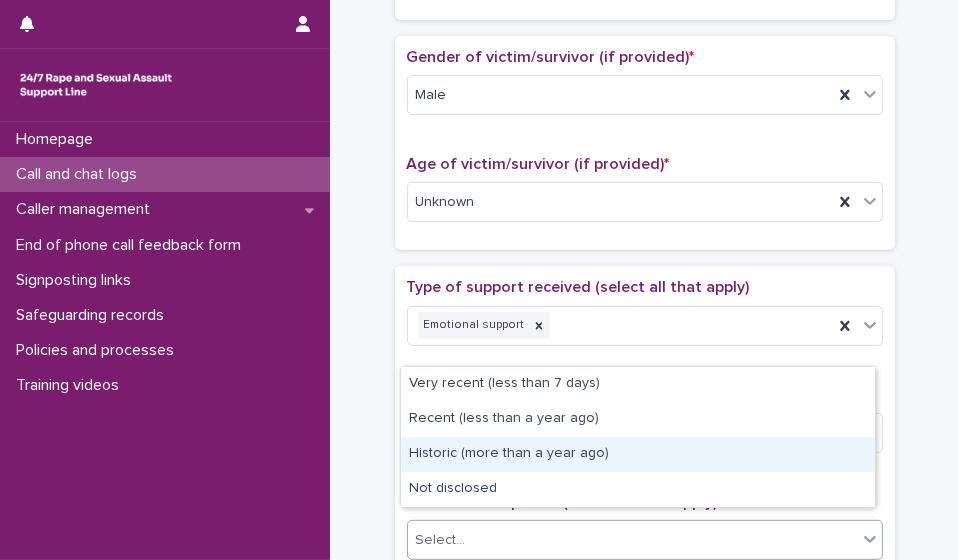 click on "Historic (more than a year ago)" at bounding box center [638, 454] 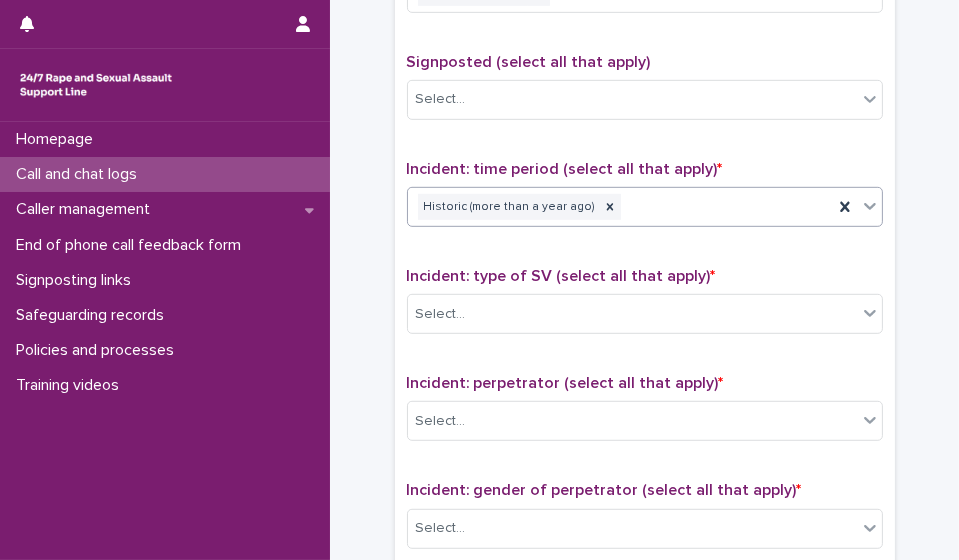 scroll, scrollTop: 1220, scrollLeft: 0, axis: vertical 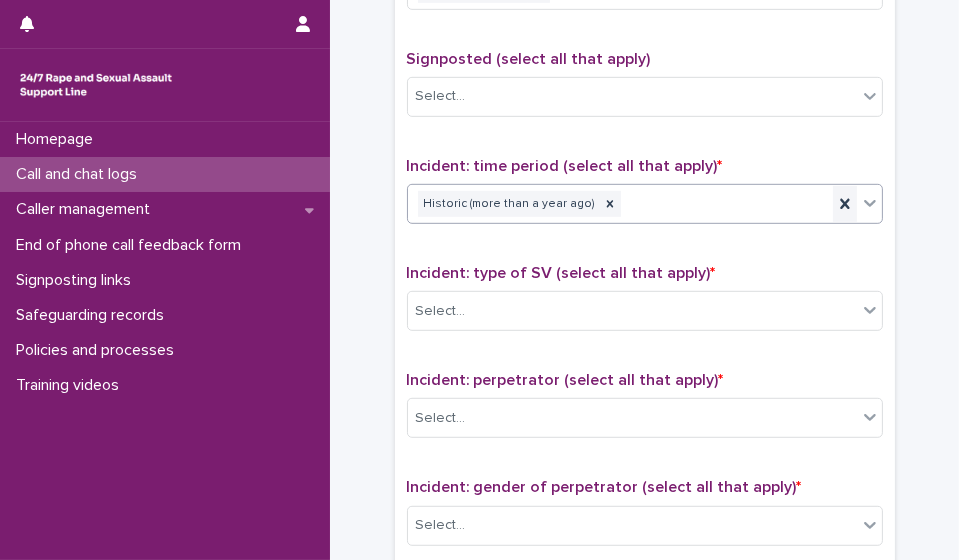 click 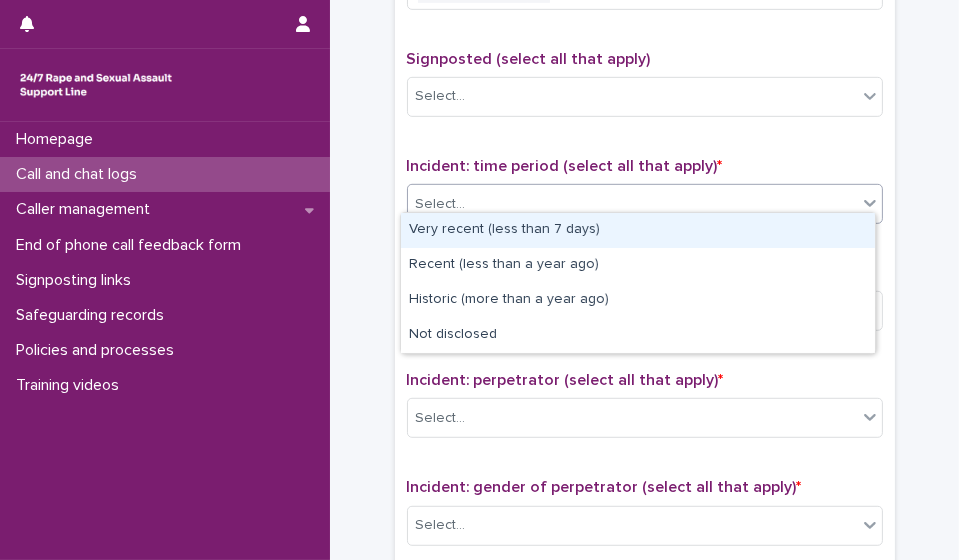 click on "Select..." at bounding box center (632, 204) 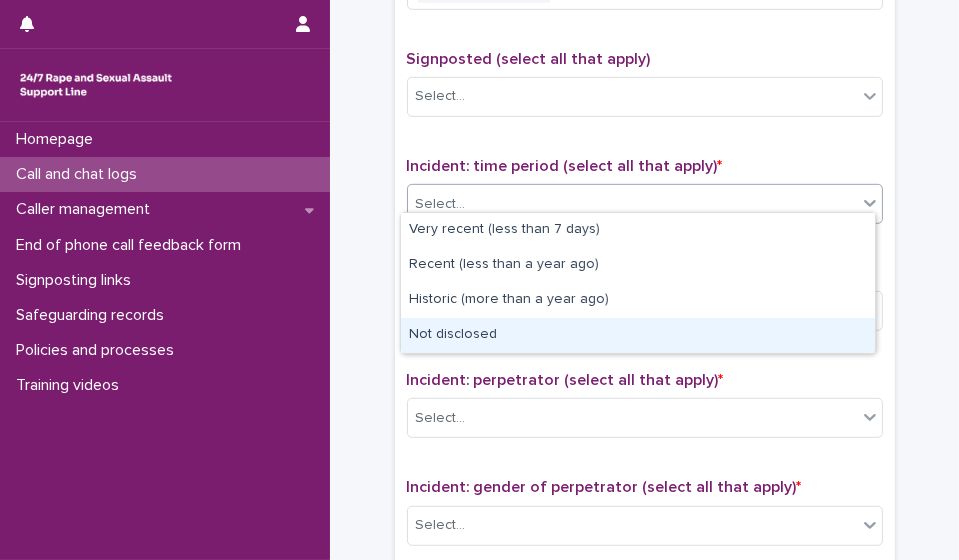 click on "Not disclosed" at bounding box center [638, 335] 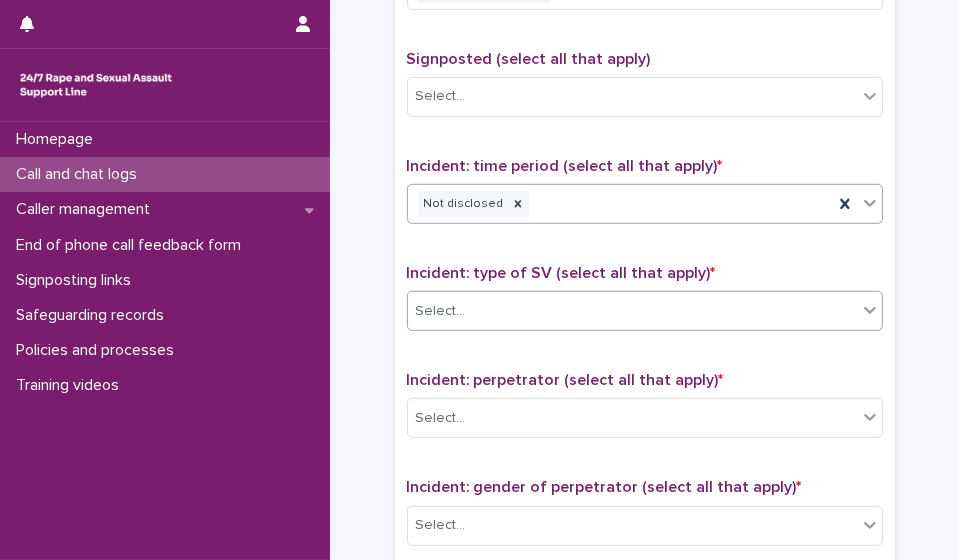 click on "Select..." at bounding box center [632, 311] 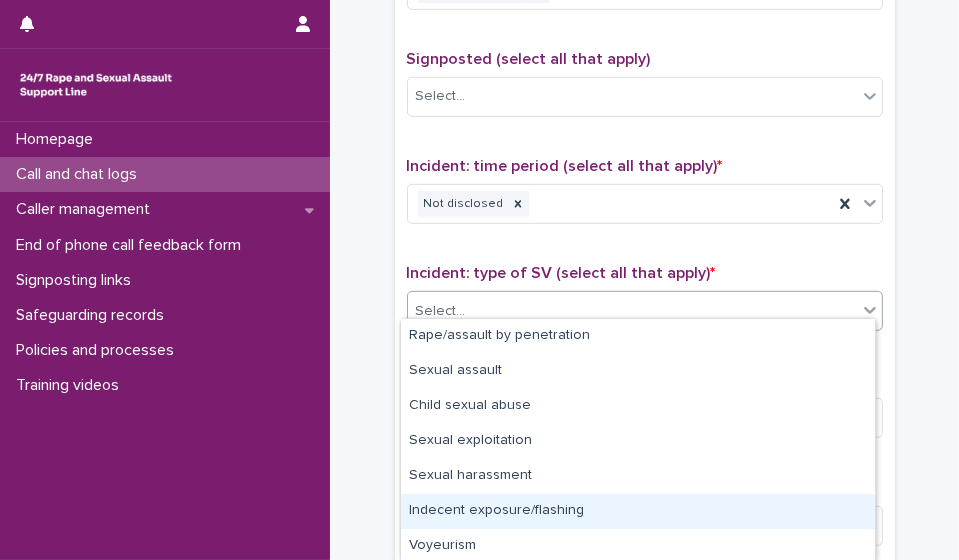 scroll, scrollTop: 108, scrollLeft: 0, axis: vertical 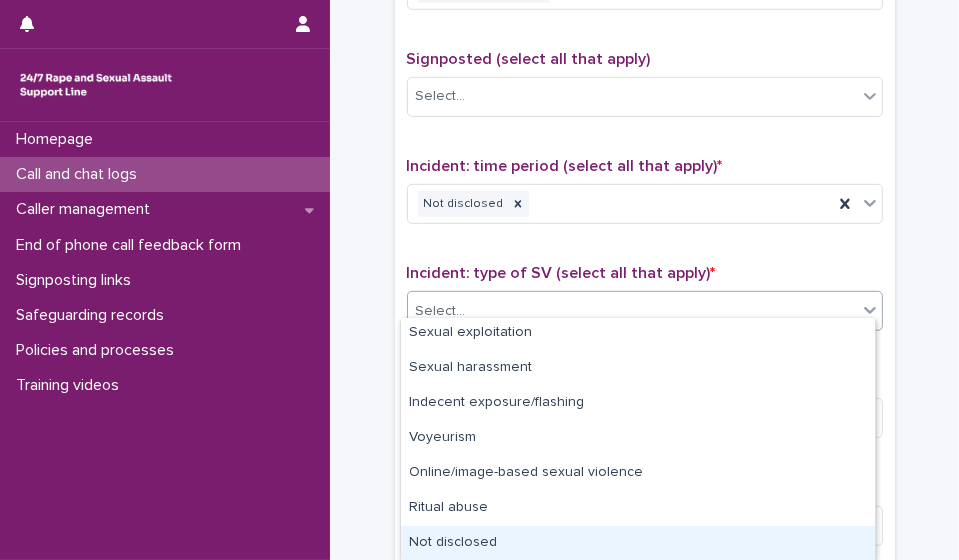 click on "Not disclosed" at bounding box center [638, 543] 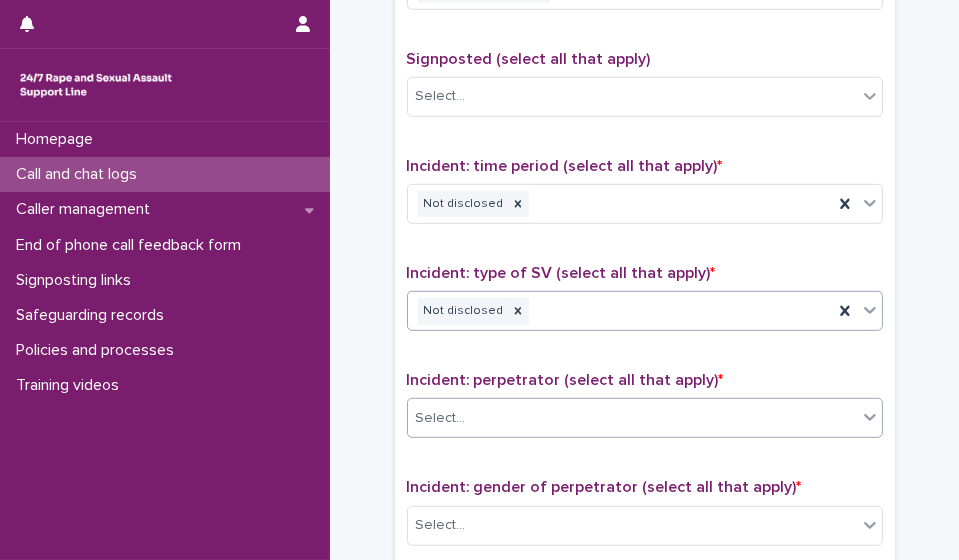 click on "Select..." at bounding box center [632, 418] 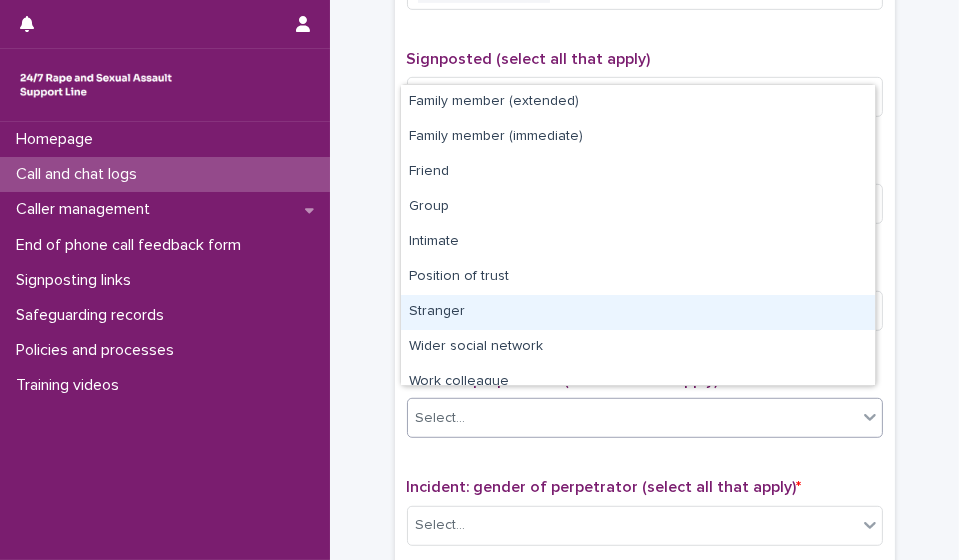 scroll, scrollTop: 84, scrollLeft: 0, axis: vertical 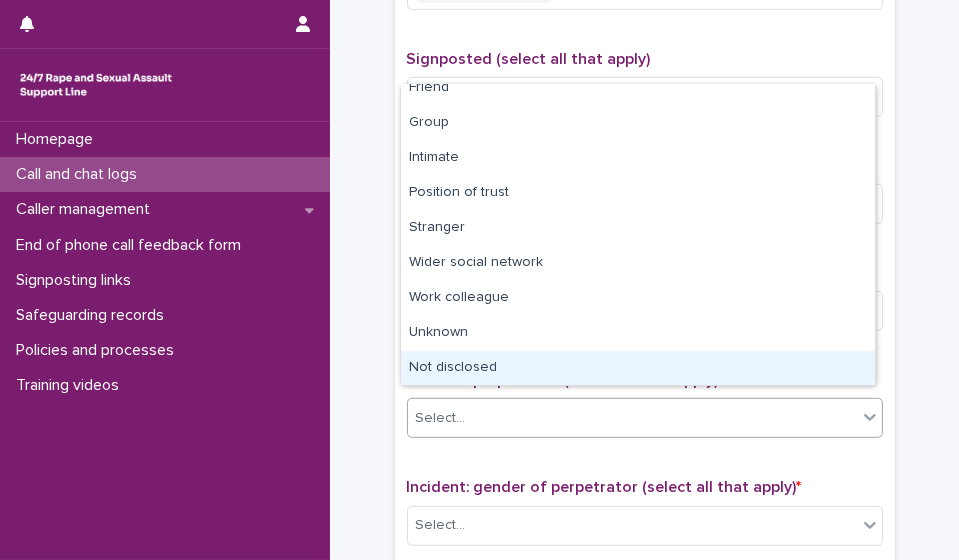click on "Not disclosed" at bounding box center (638, 368) 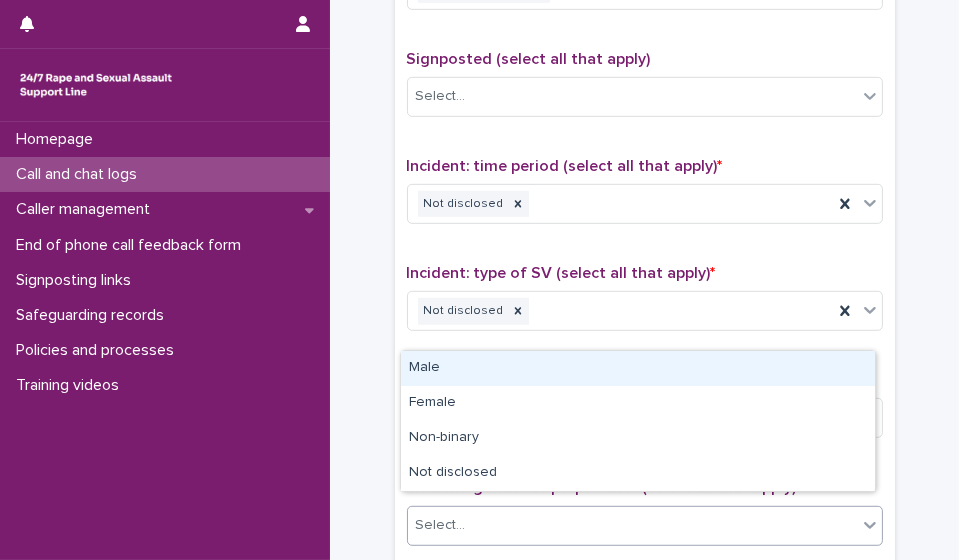 click on "Select..." at bounding box center [632, 525] 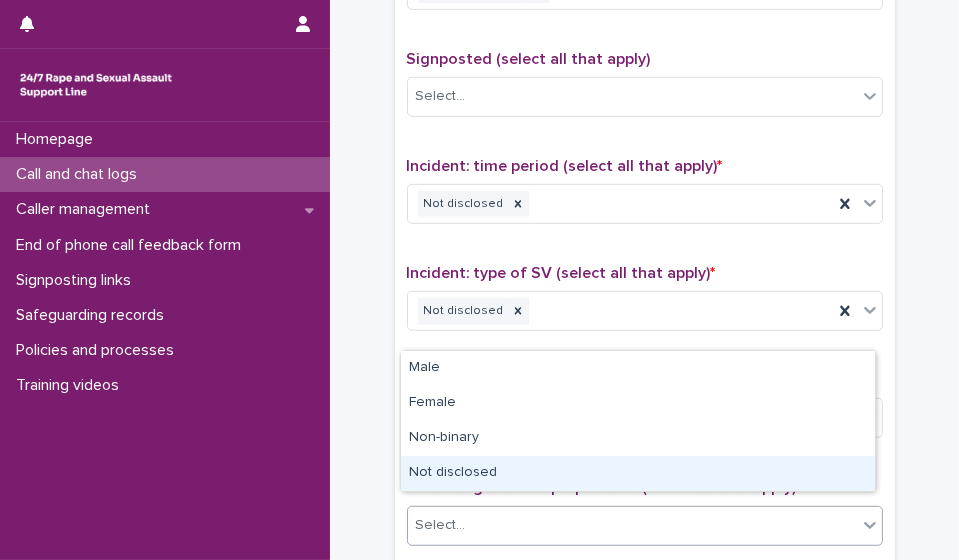 click on "Not disclosed" at bounding box center (638, 473) 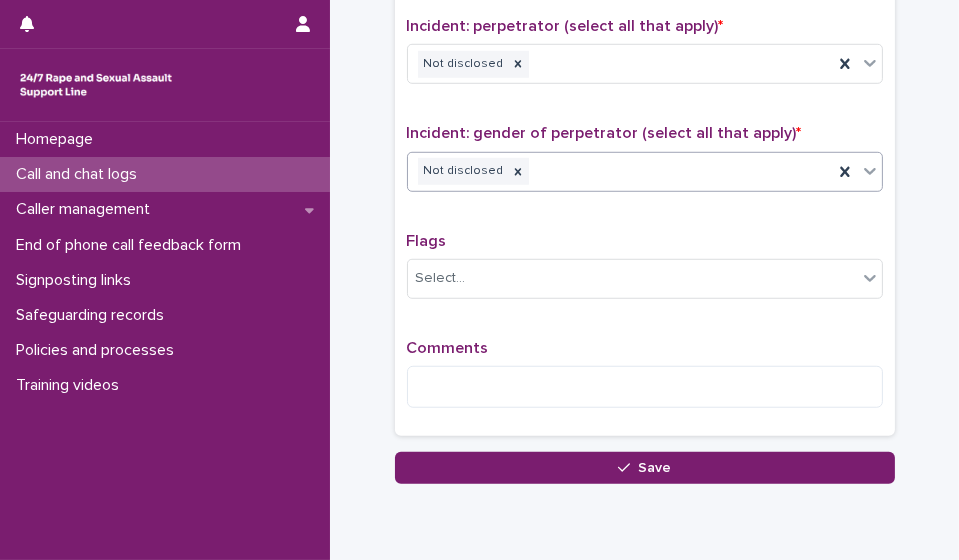 scroll, scrollTop: 1576, scrollLeft: 0, axis: vertical 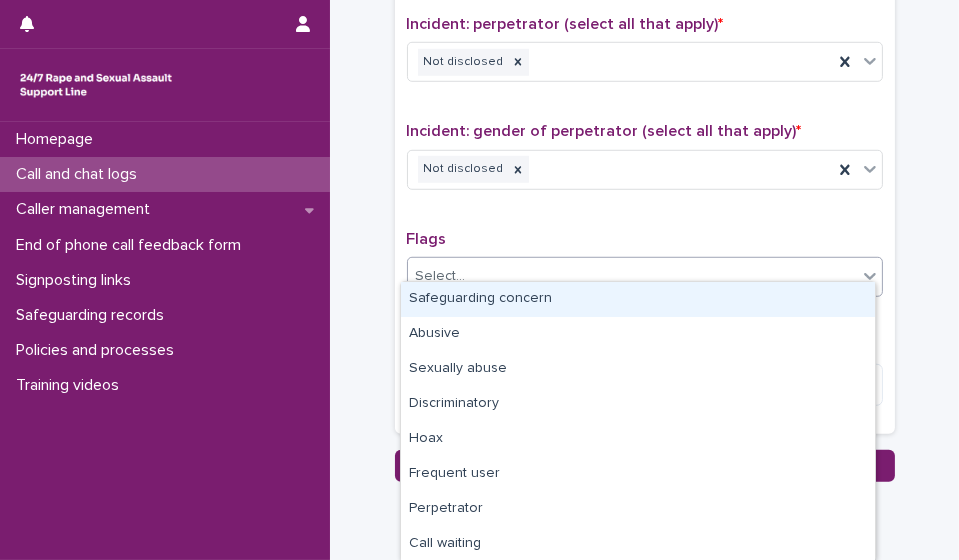 click on "Select..." at bounding box center [632, 276] 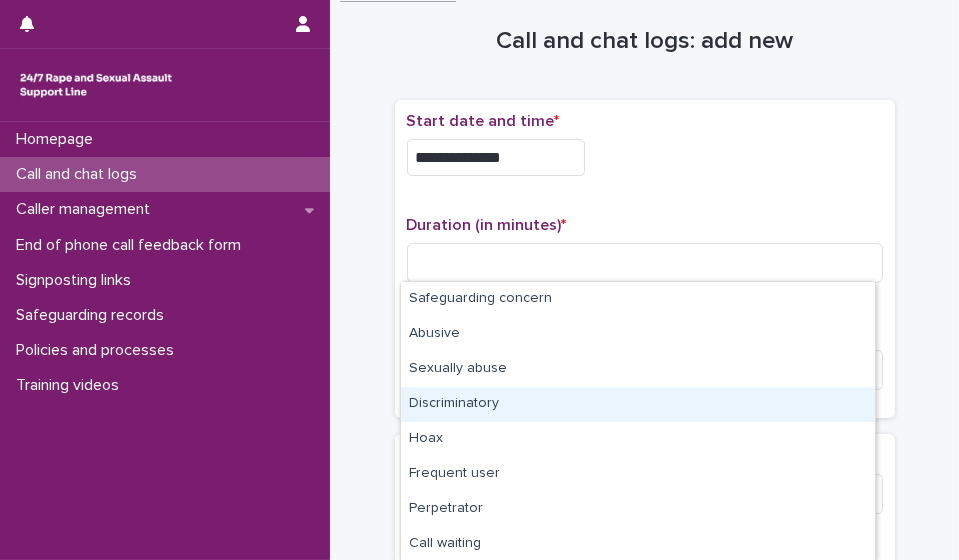 scroll, scrollTop: 0, scrollLeft: 0, axis: both 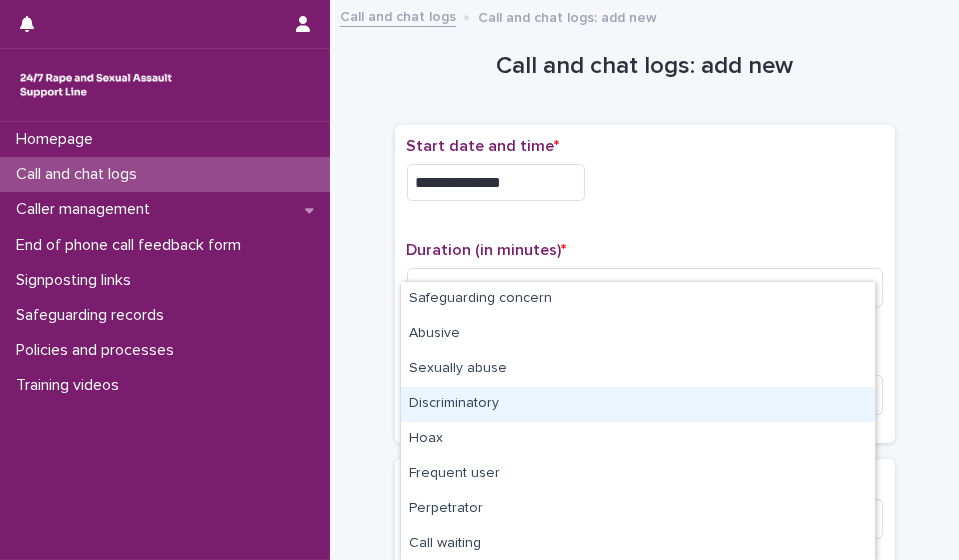 click on "**********" at bounding box center (645, 1066) 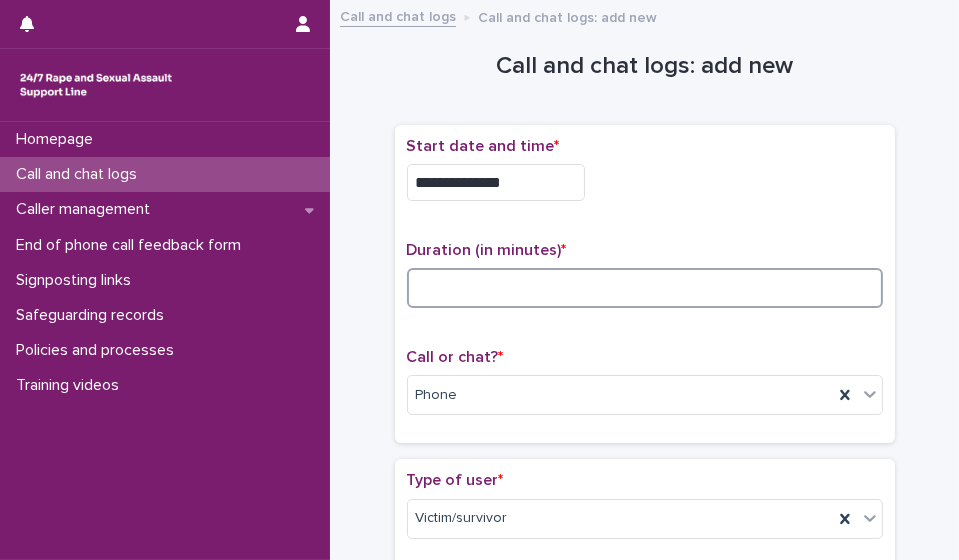 click at bounding box center [645, 288] 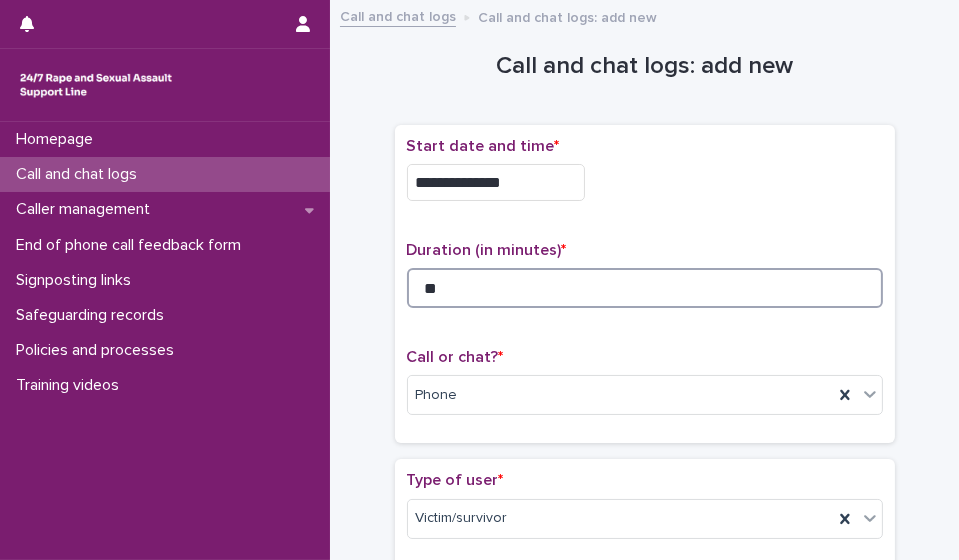 type on "**" 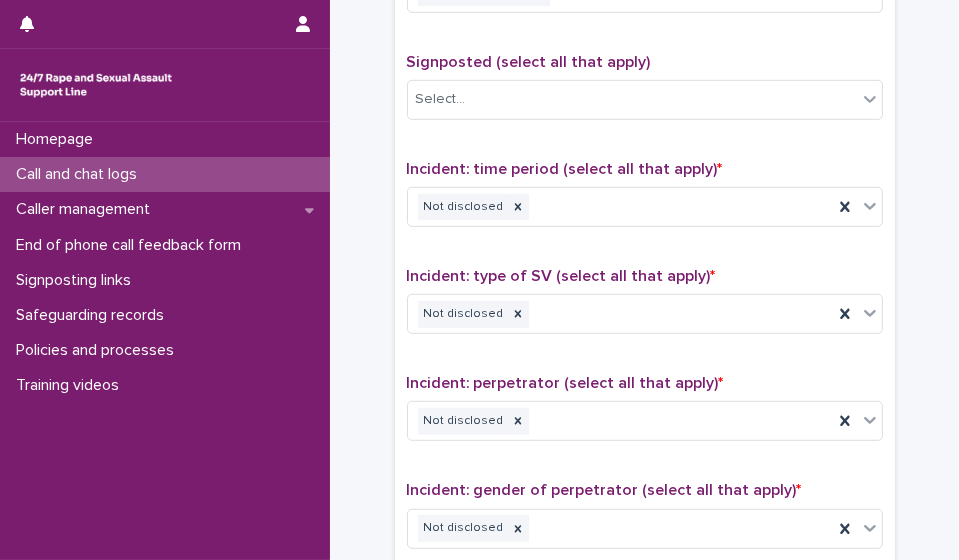 scroll, scrollTop: 1640, scrollLeft: 0, axis: vertical 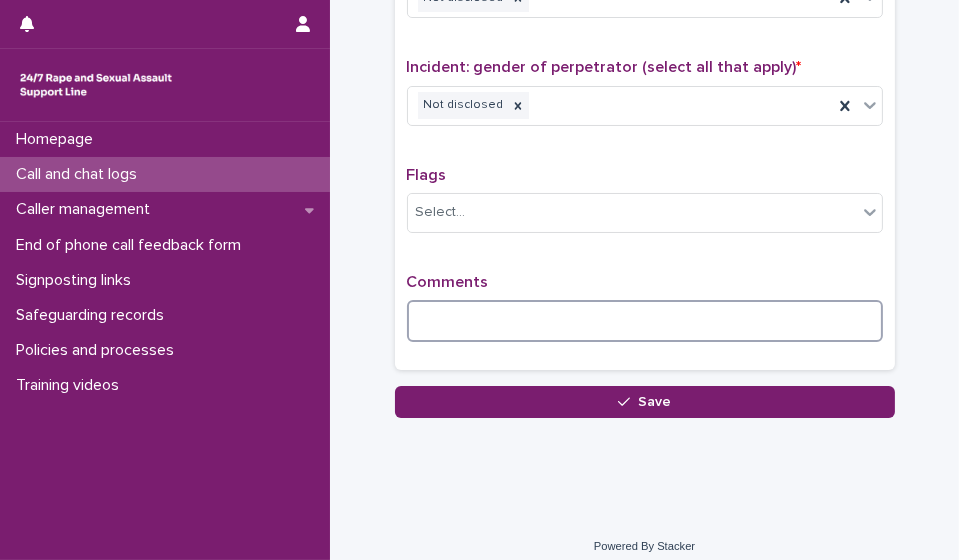 click at bounding box center (645, 321) 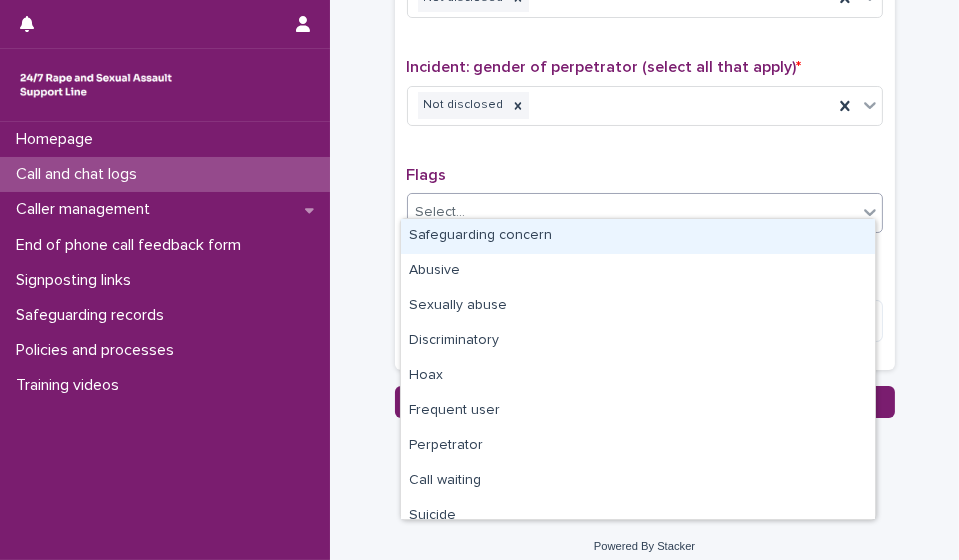 click on "Select..." at bounding box center [632, 212] 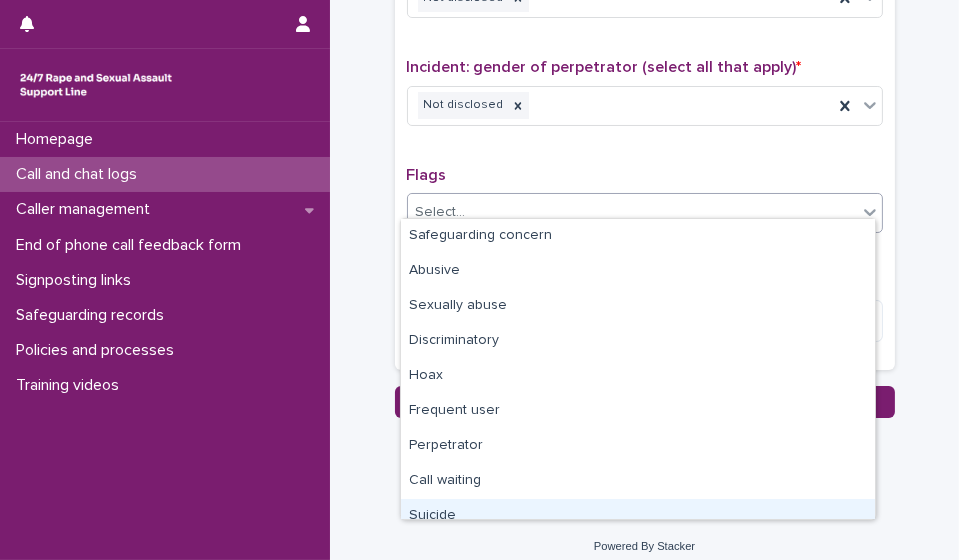 click on "Suicide" at bounding box center (638, 516) 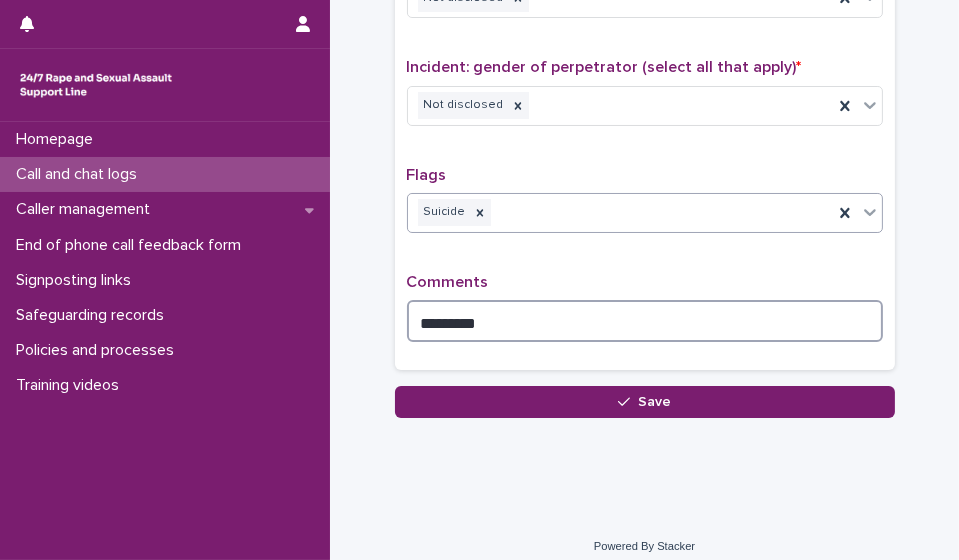 click on "********" at bounding box center [645, 321] 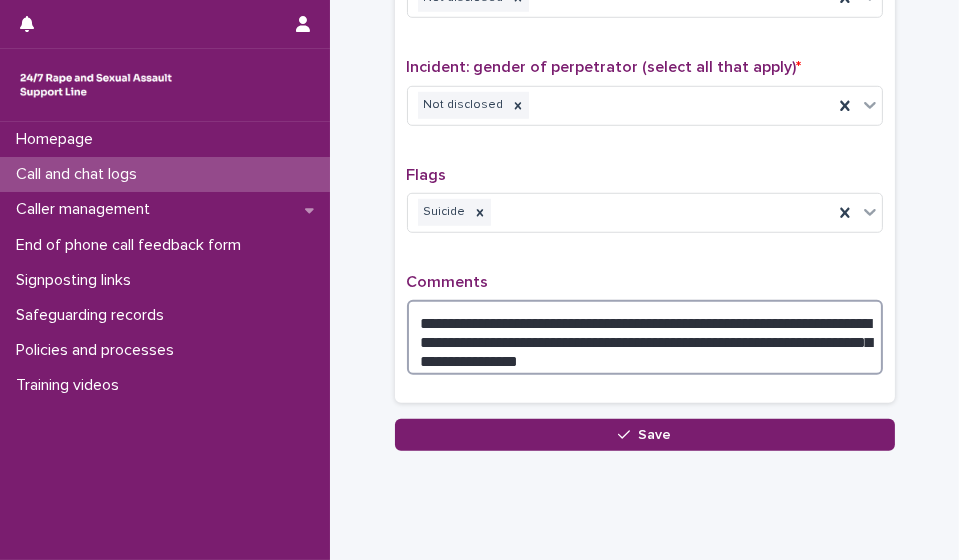 click on "**********" at bounding box center (645, 337) 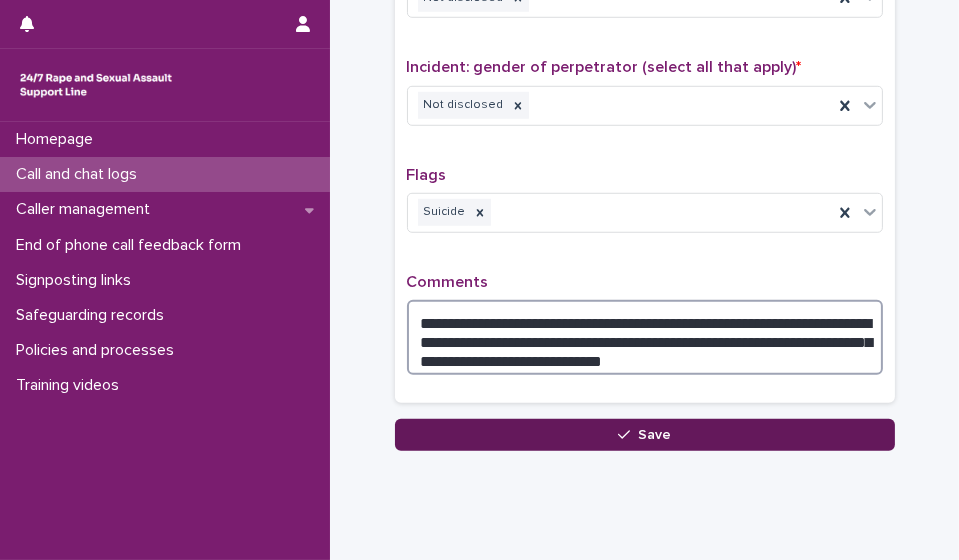 type on "**********" 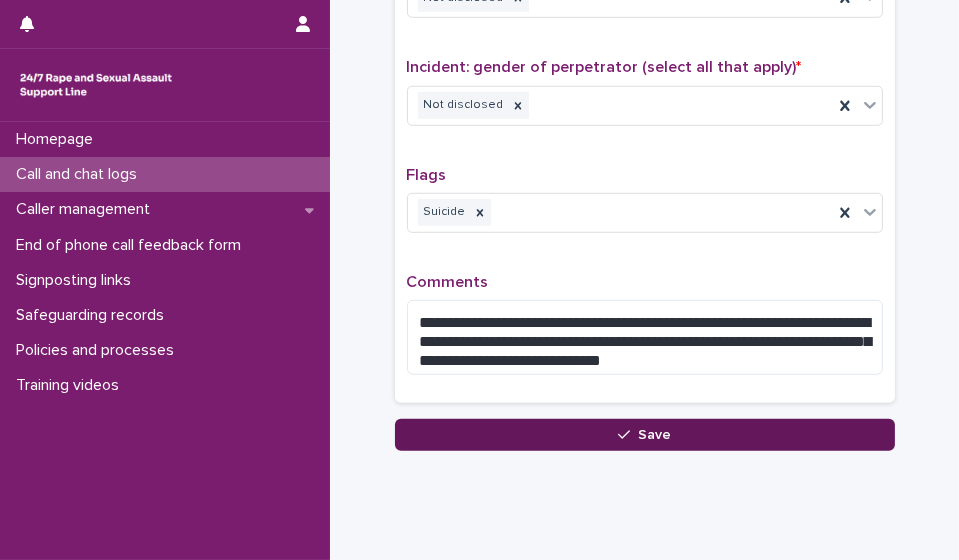 click on "Save" at bounding box center [645, 435] 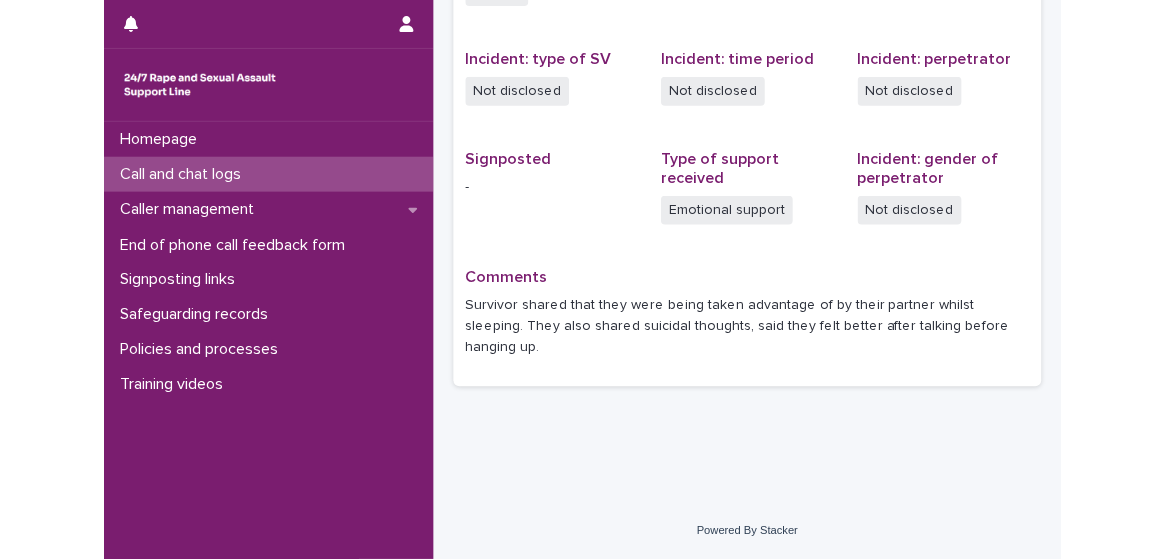 scroll, scrollTop: 0, scrollLeft: 0, axis: both 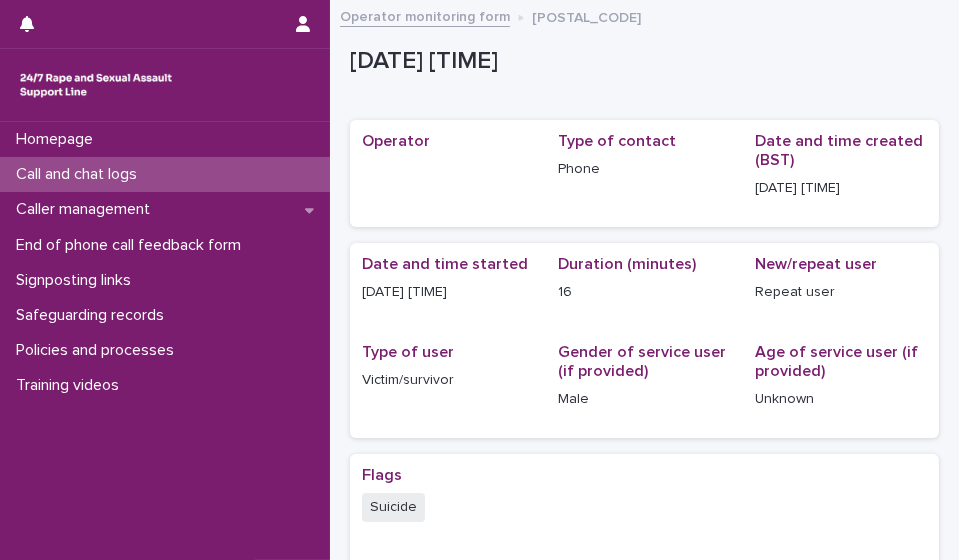 click on "Call and chat logs" at bounding box center [165, 174] 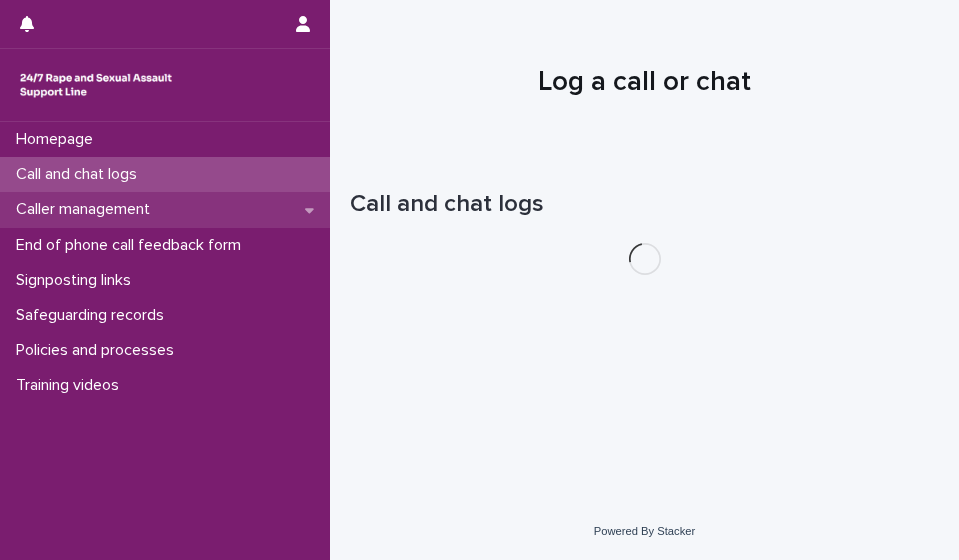 scroll, scrollTop: 0, scrollLeft: 0, axis: both 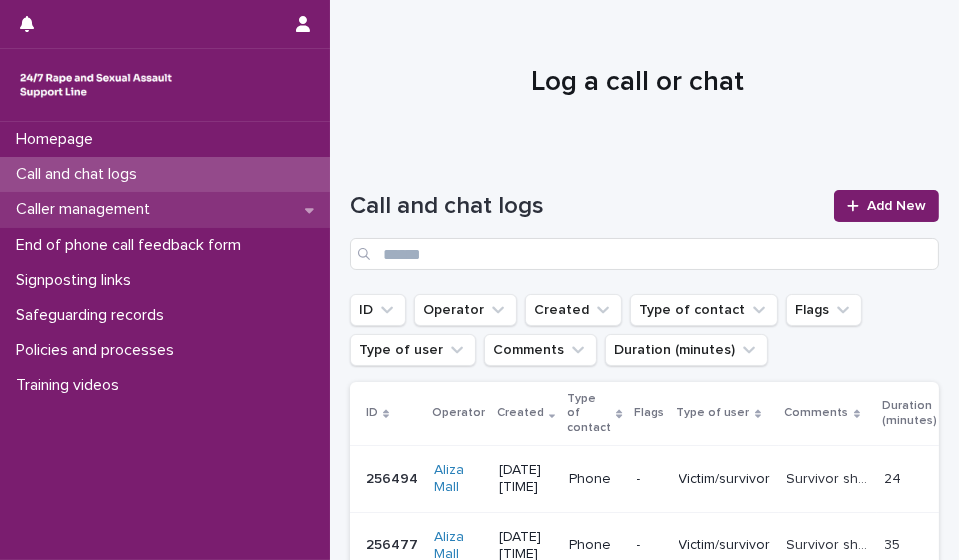 click on "Caller management" at bounding box center (165, 209) 